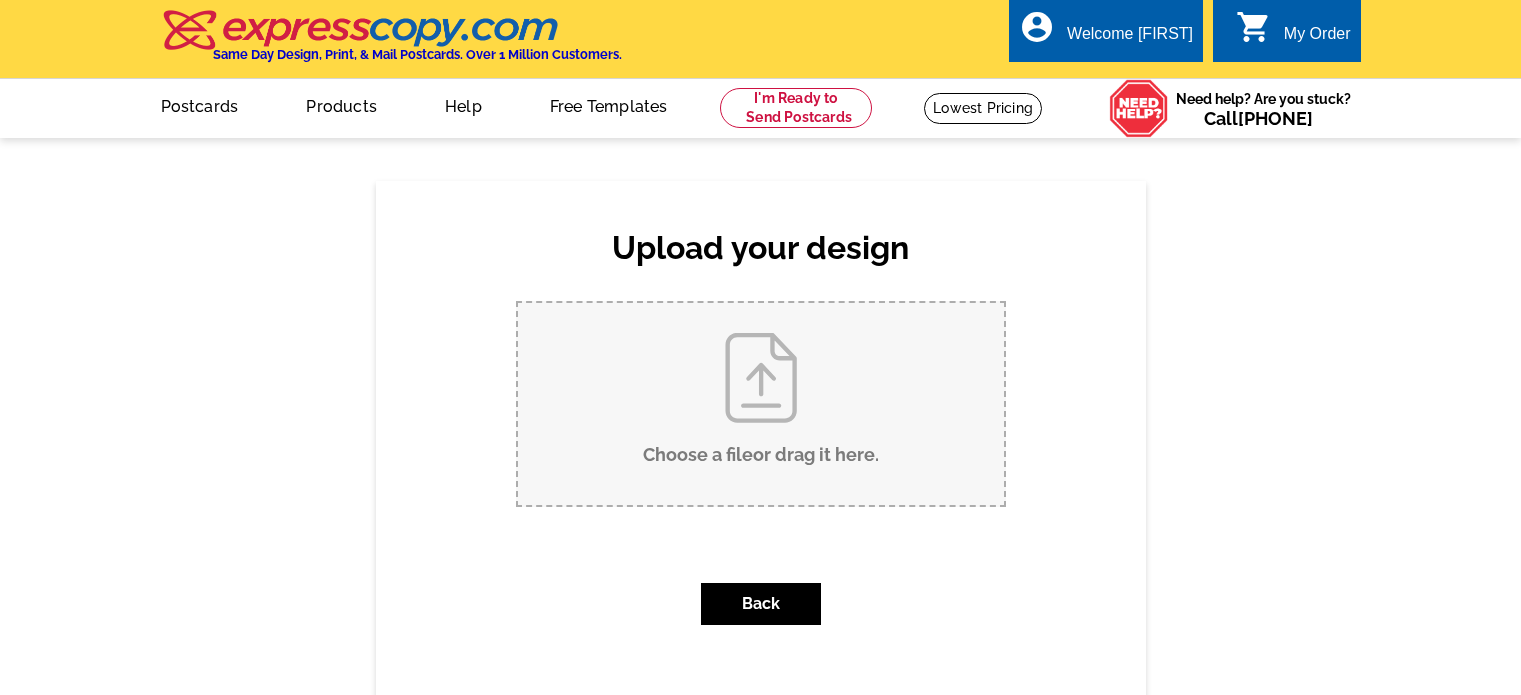 scroll, scrollTop: 0, scrollLeft: 0, axis: both 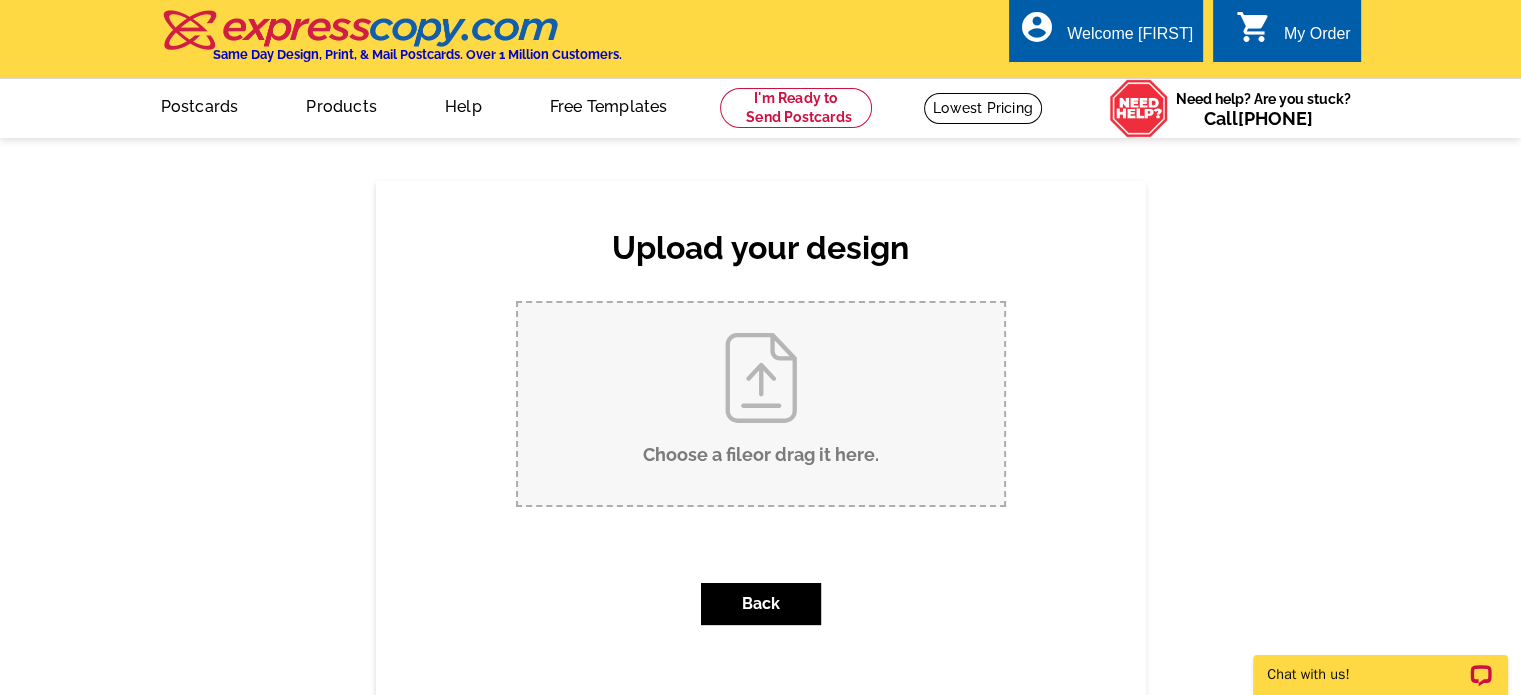 click on "Choose a file  or drag it here ." at bounding box center [761, 404] 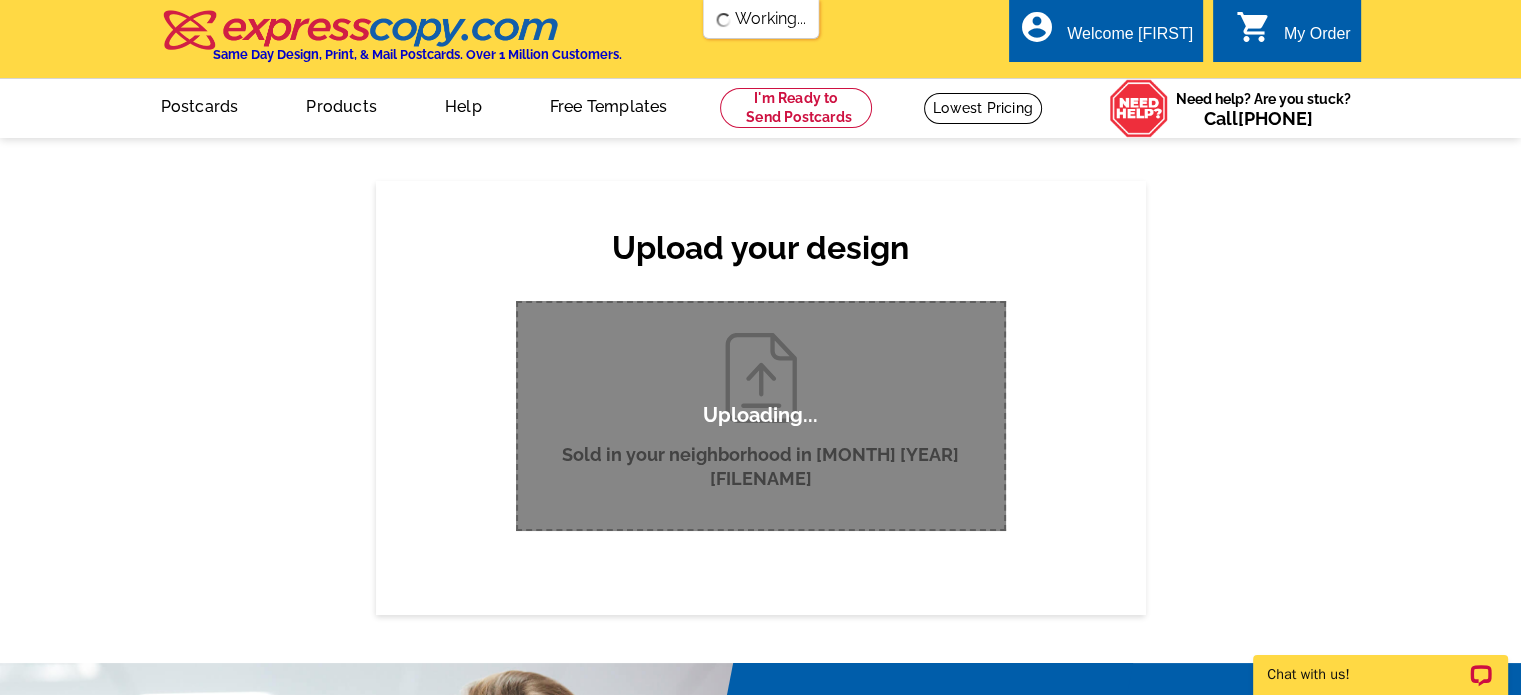 type 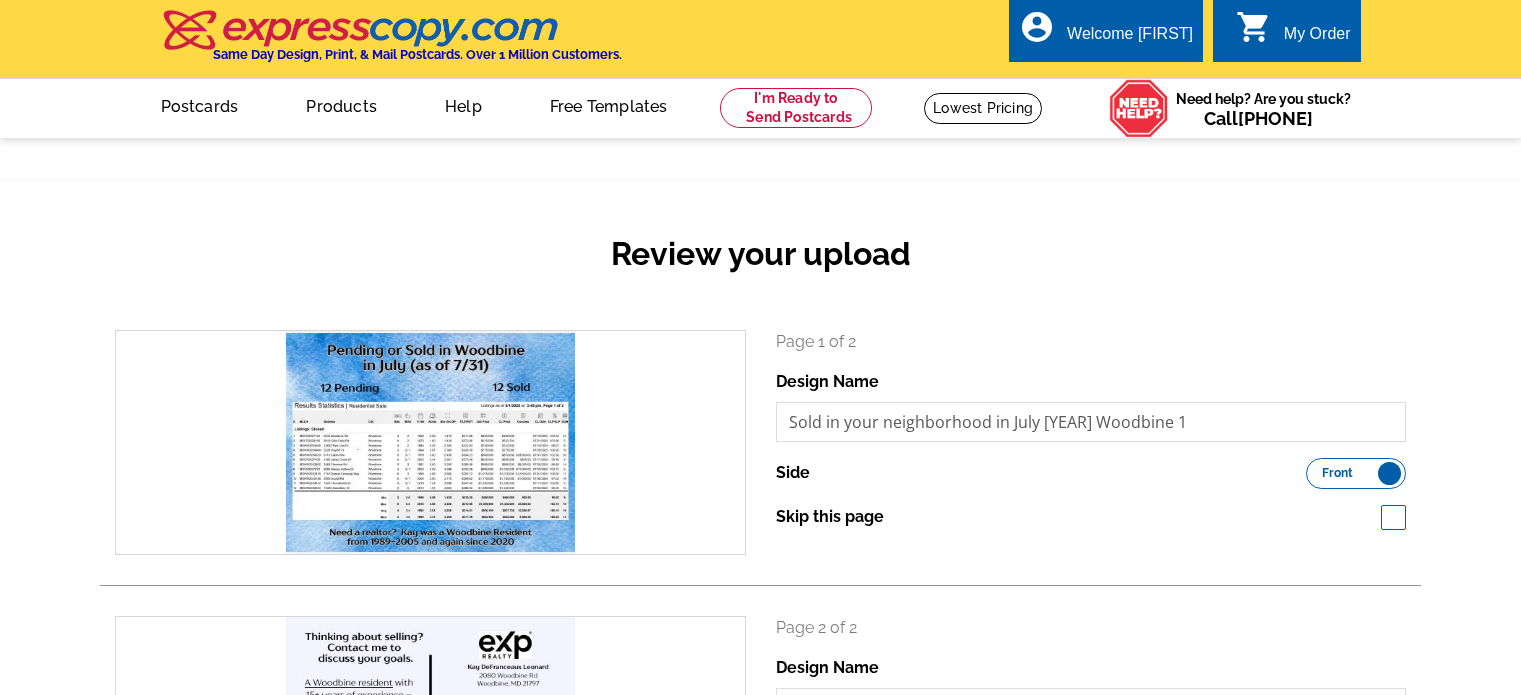 scroll, scrollTop: 0, scrollLeft: 0, axis: both 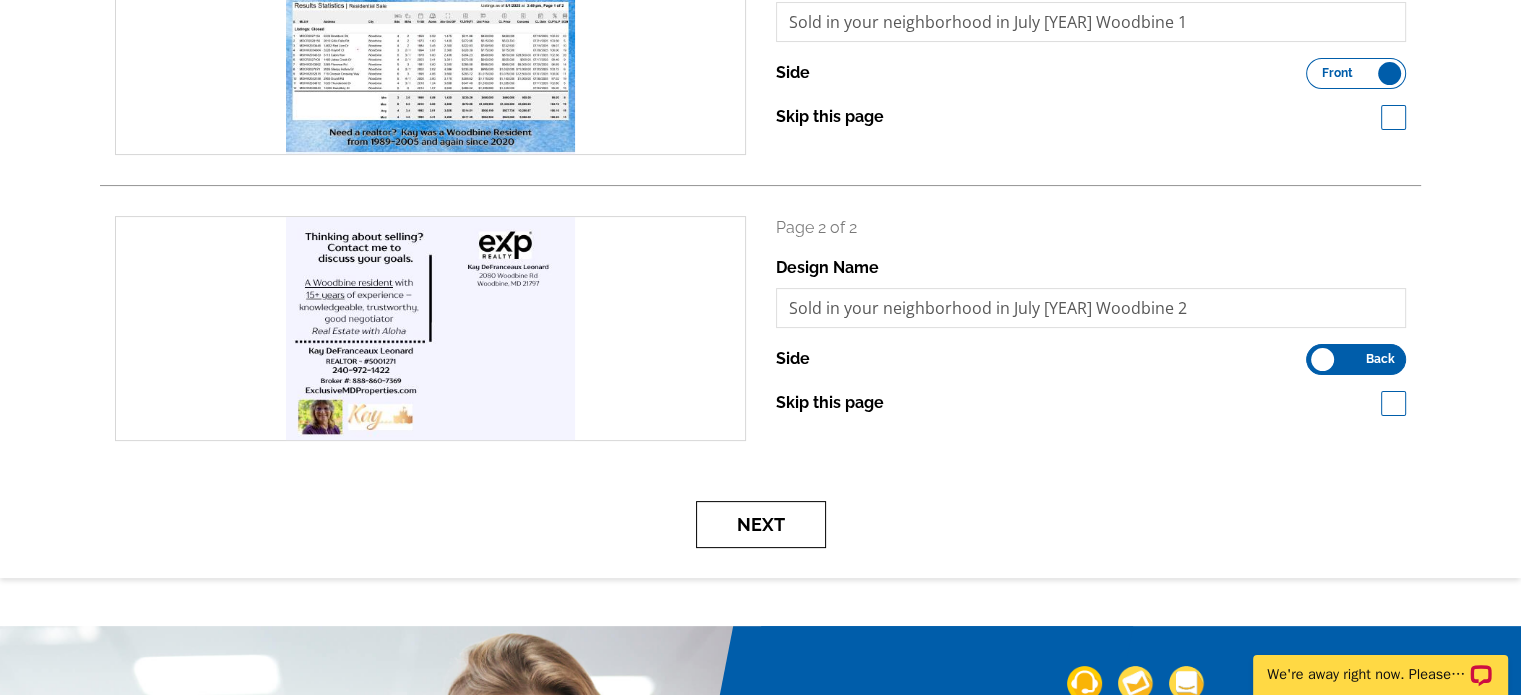 click on "Next" at bounding box center (761, 524) 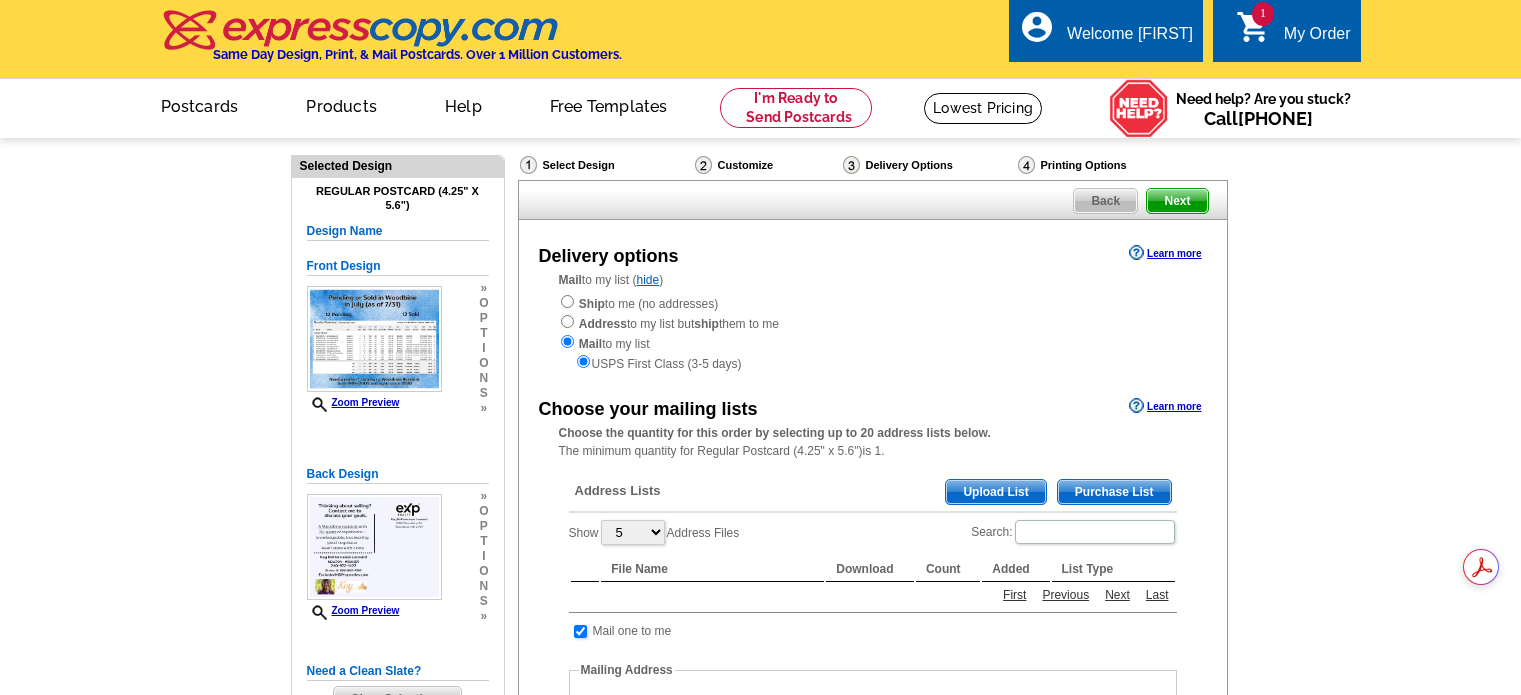 scroll, scrollTop: 0, scrollLeft: 0, axis: both 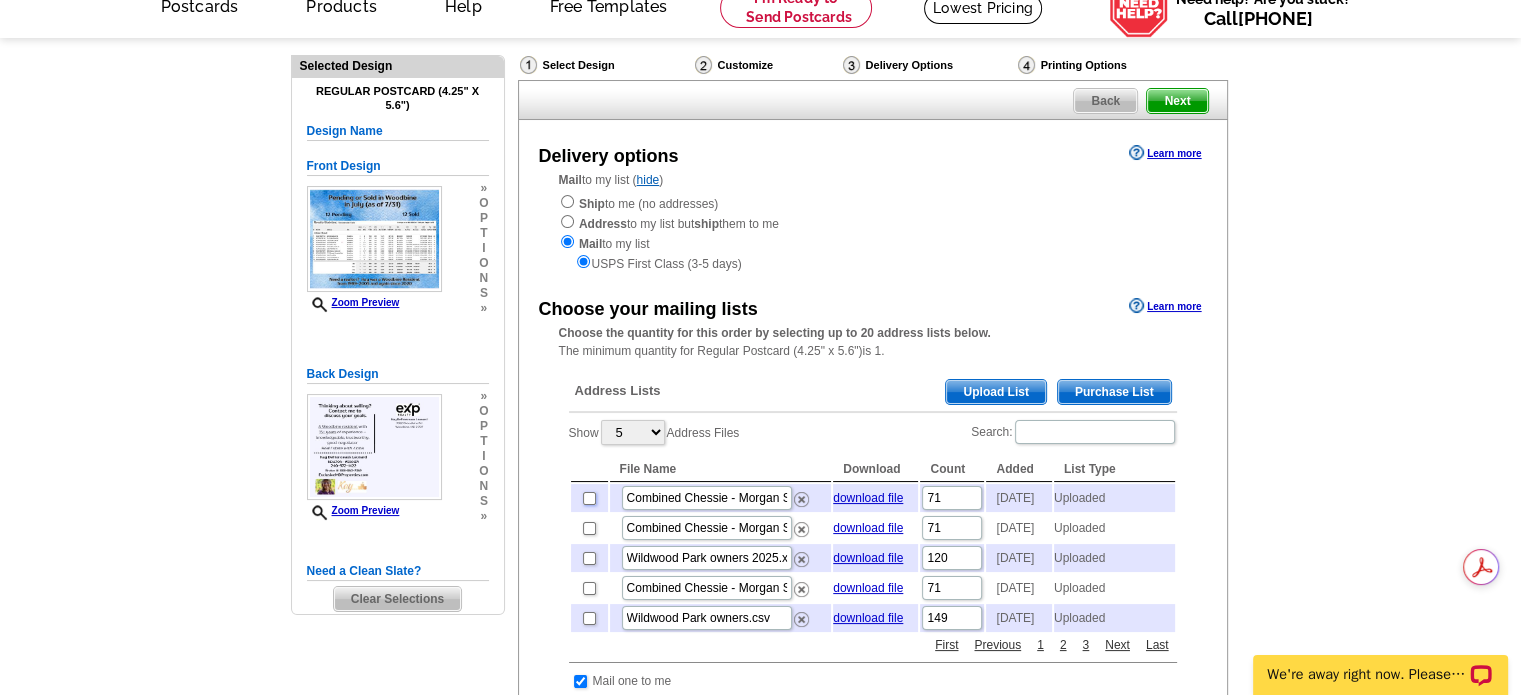 click at bounding box center [589, 498] 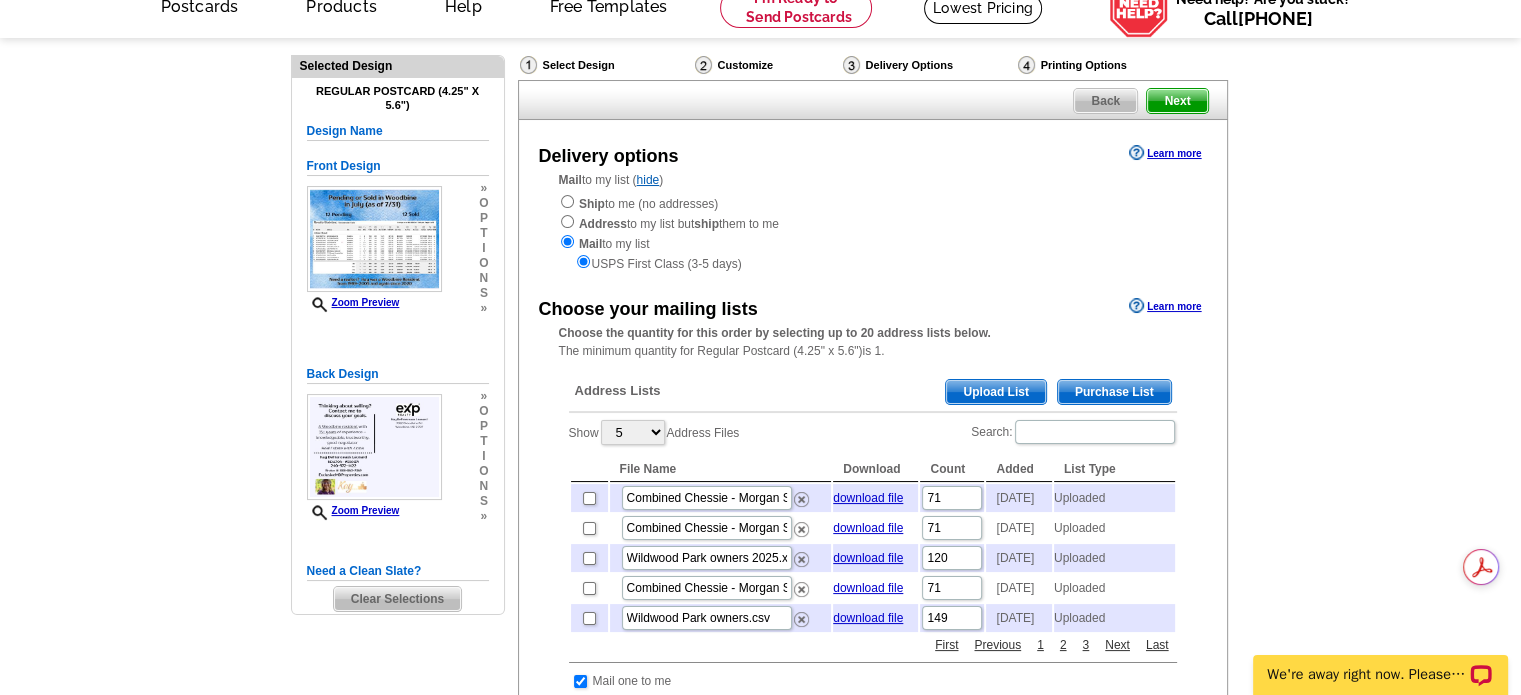 checkbox on "true" 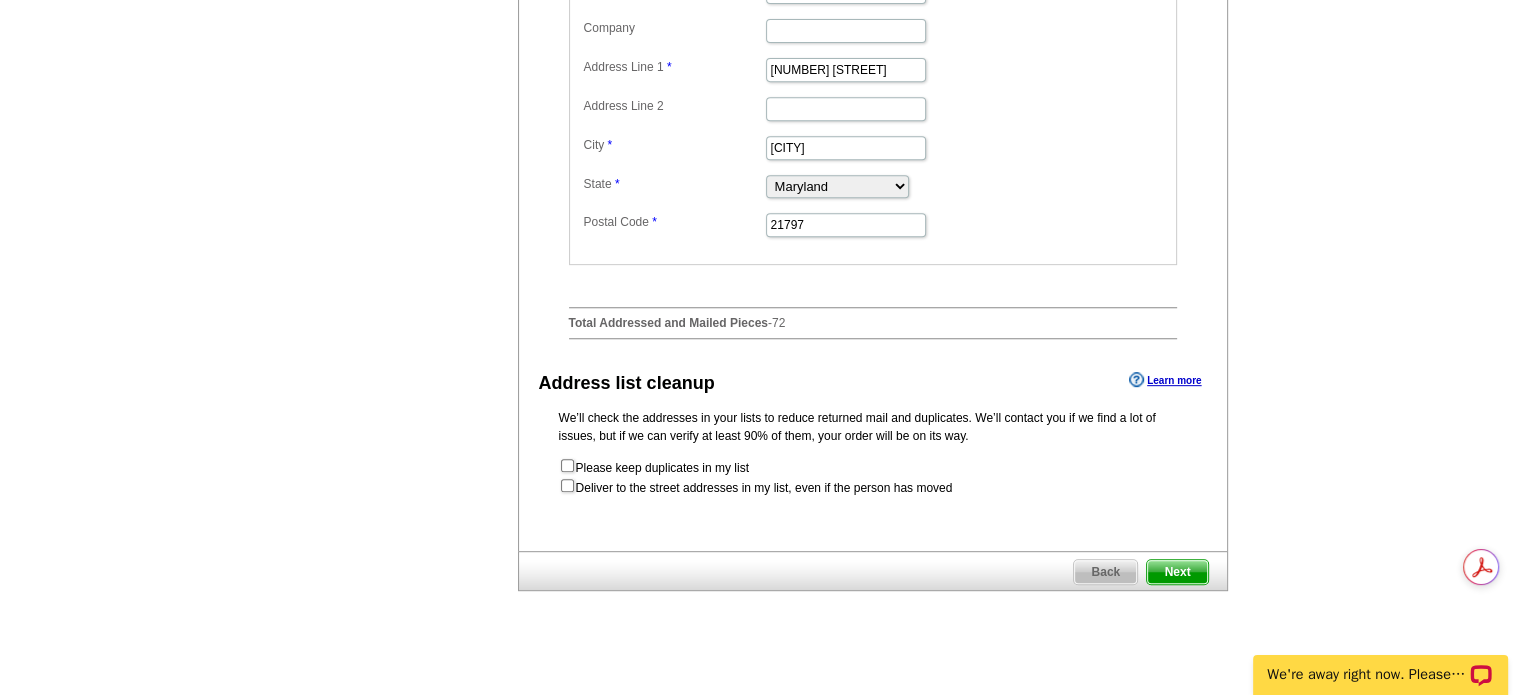 scroll, scrollTop: 900, scrollLeft: 0, axis: vertical 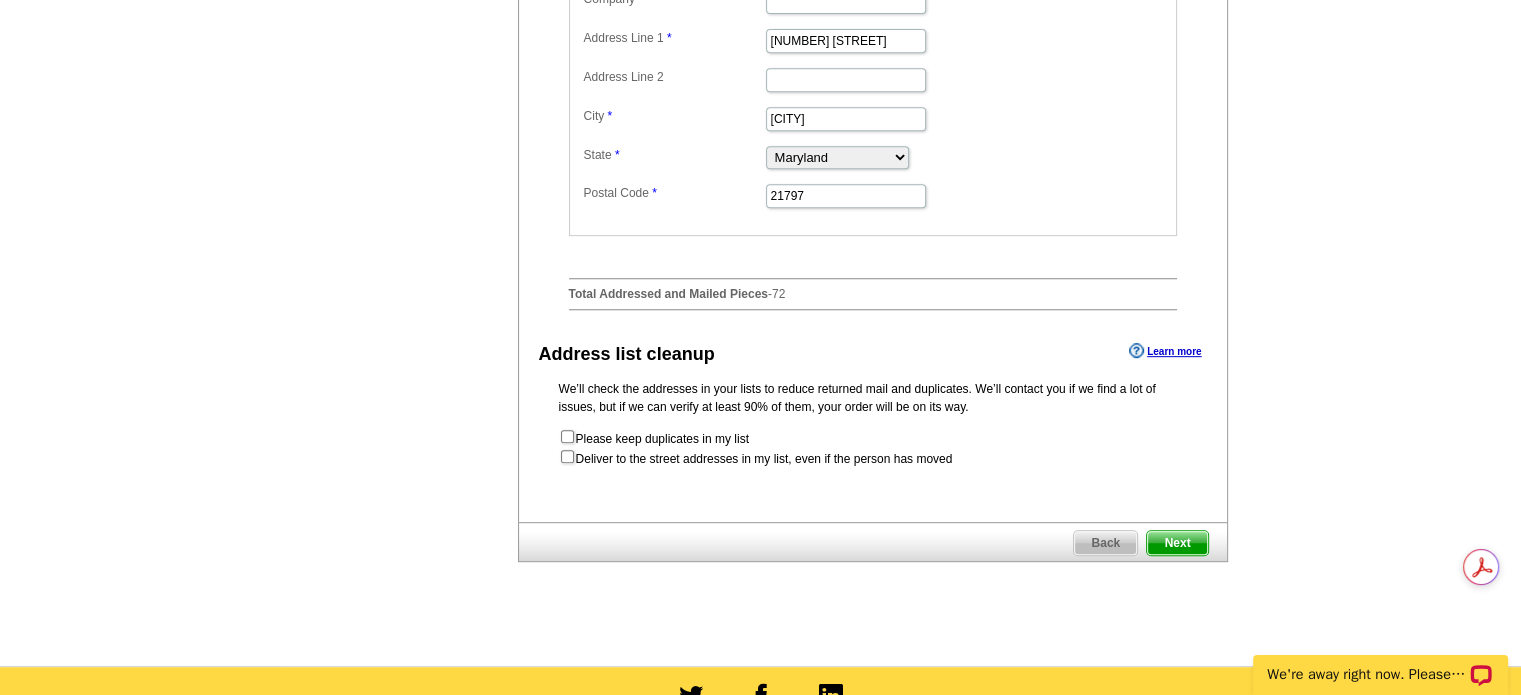 click on "Next" at bounding box center (1177, 543) 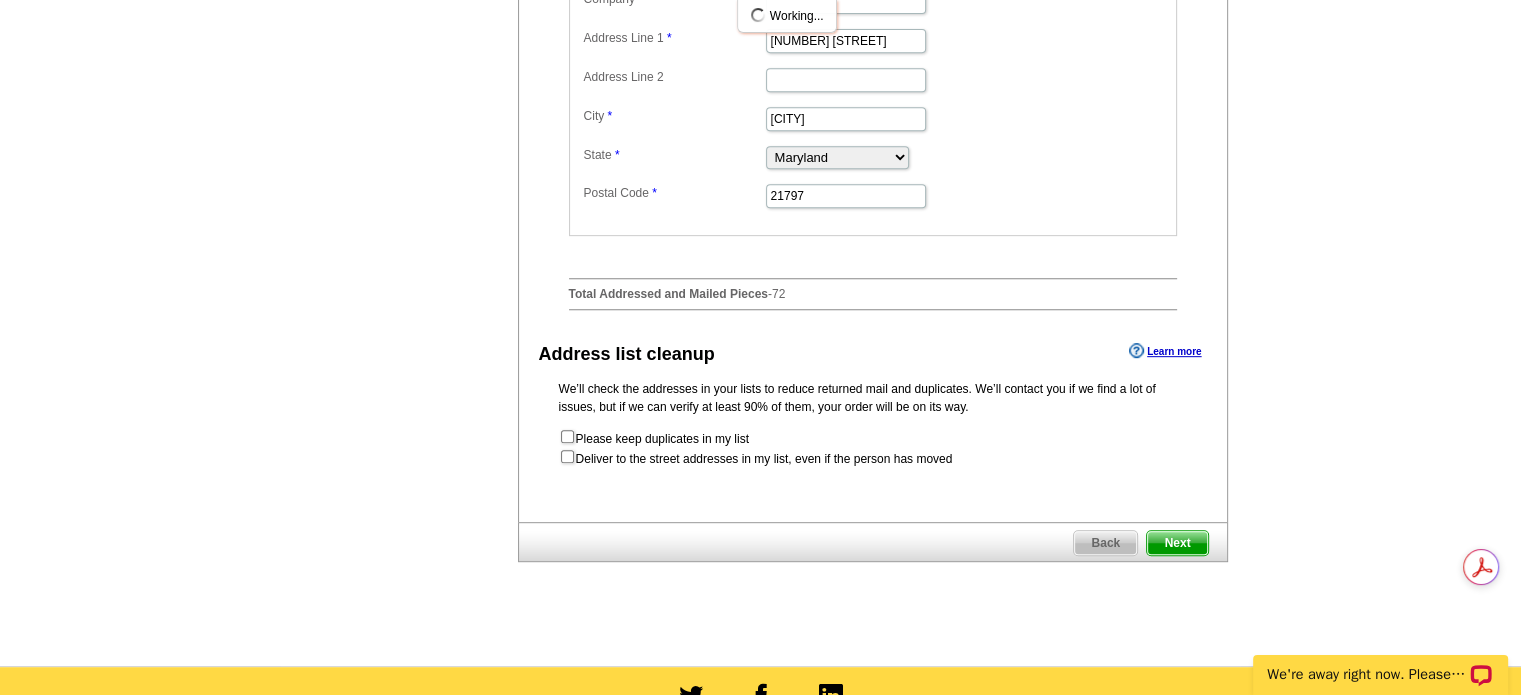 scroll, scrollTop: 0, scrollLeft: 0, axis: both 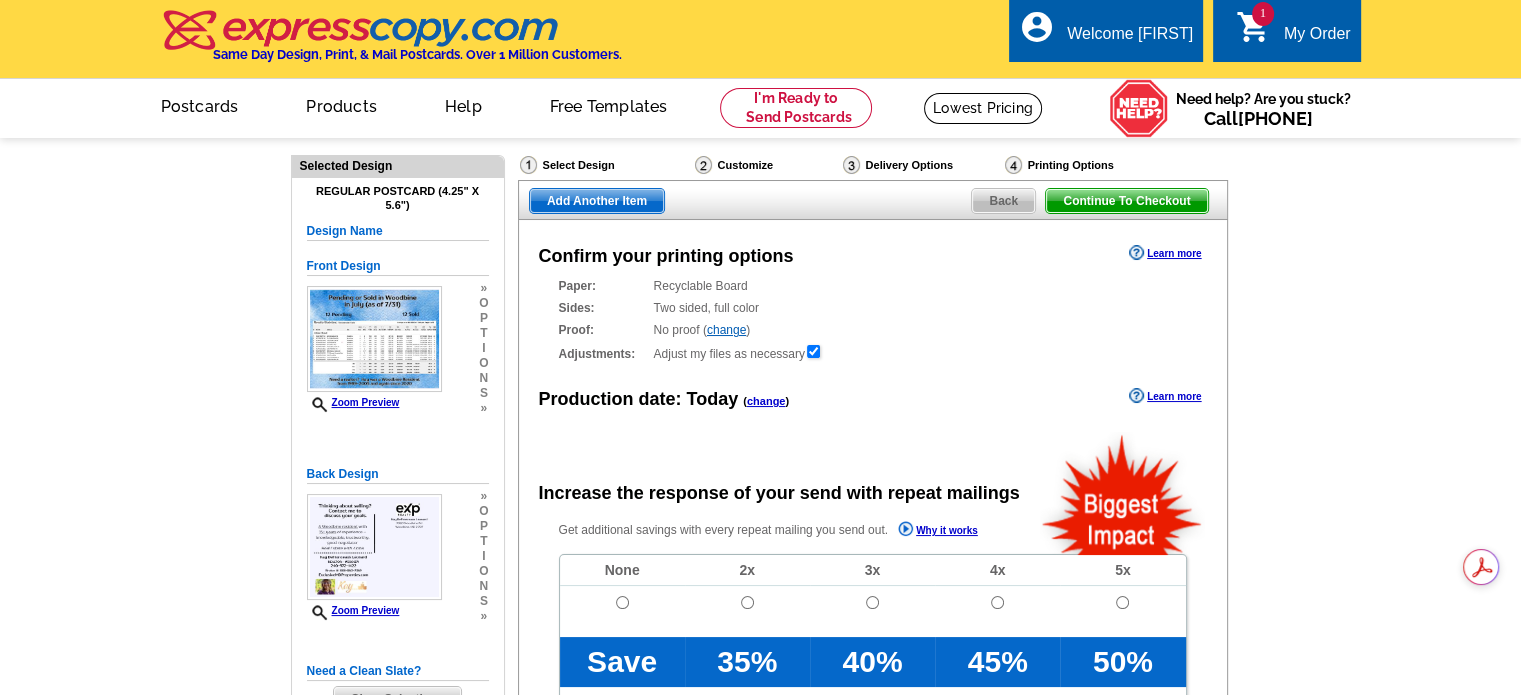 radio on "false" 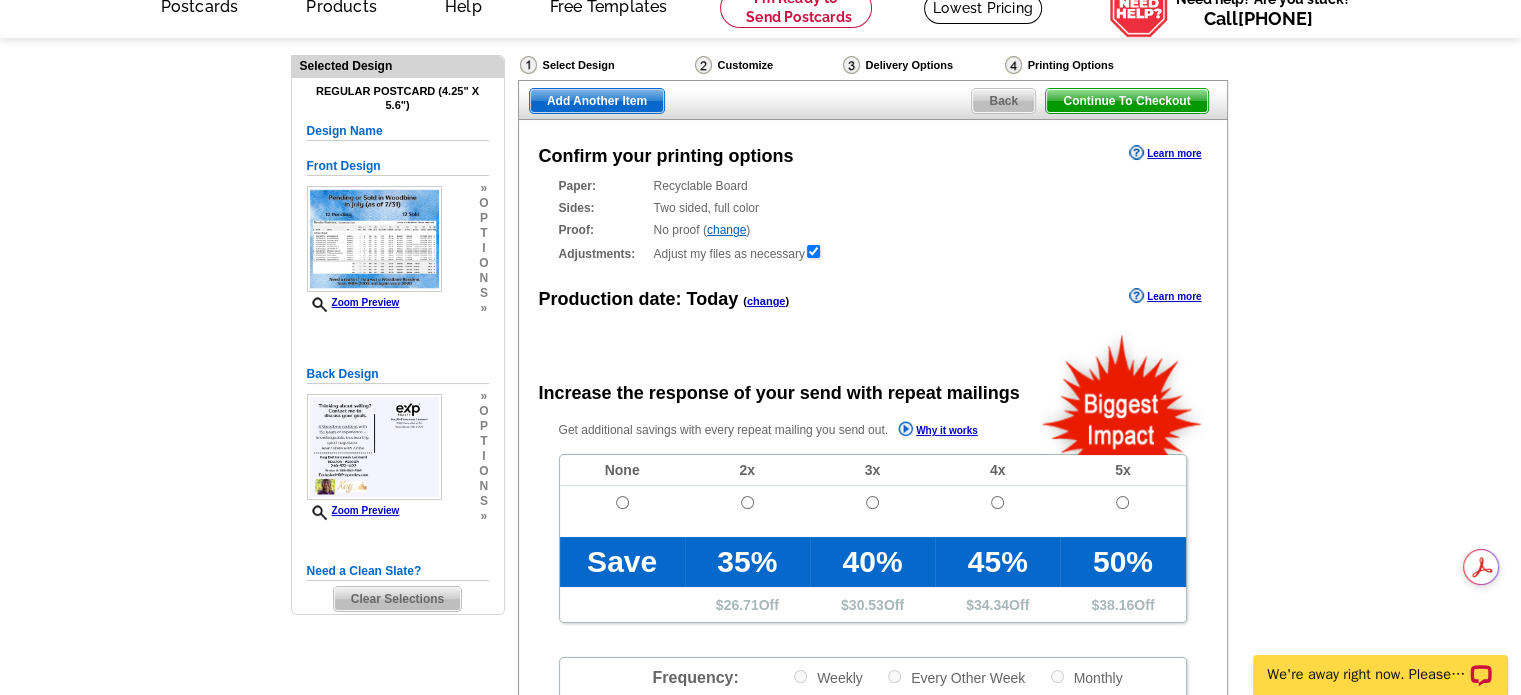 scroll, scrollTop: 0, scrollLeft: 0, axis: both 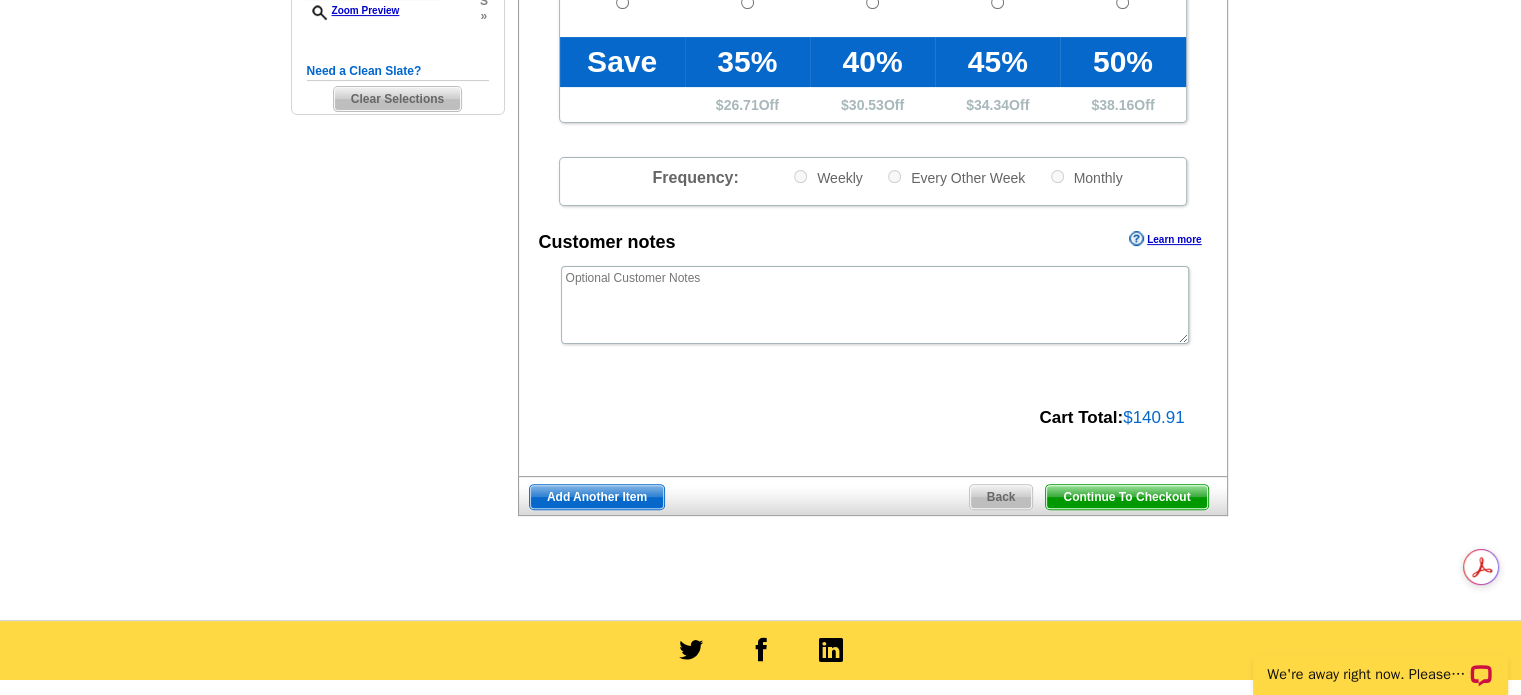 click on "Continue To Checkout" at bounding box center [1126, 497] 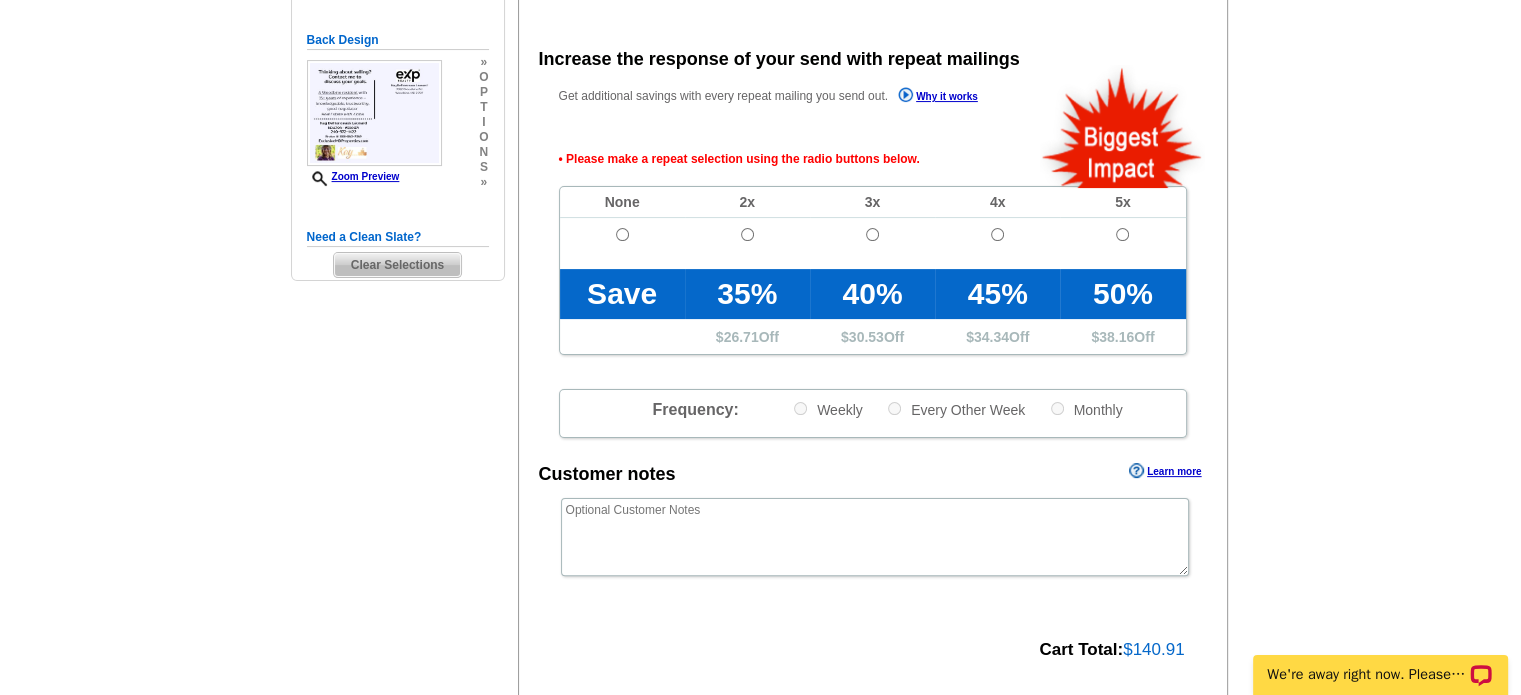 scroll, scrollTop: 348, scrollLeft: 0, axis: vertical 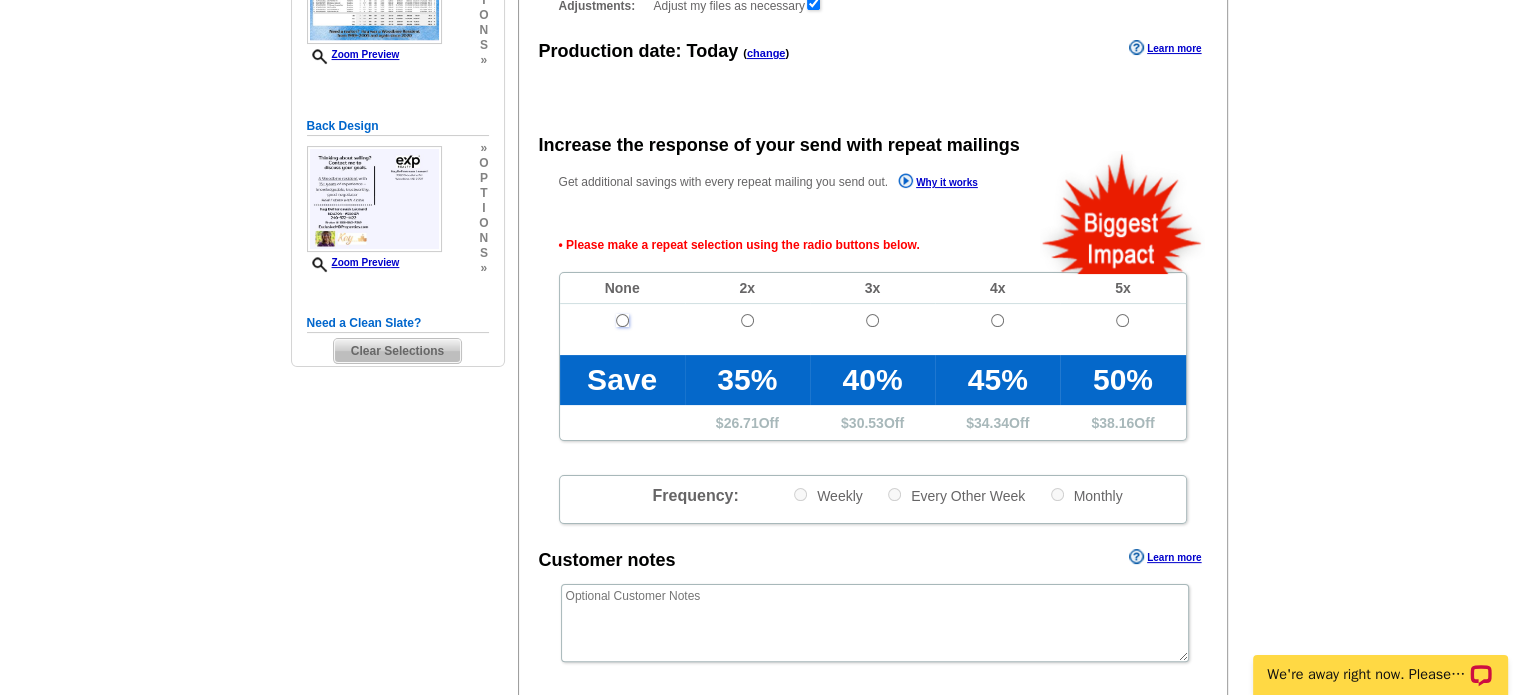 click at bounding box center [622, 320] 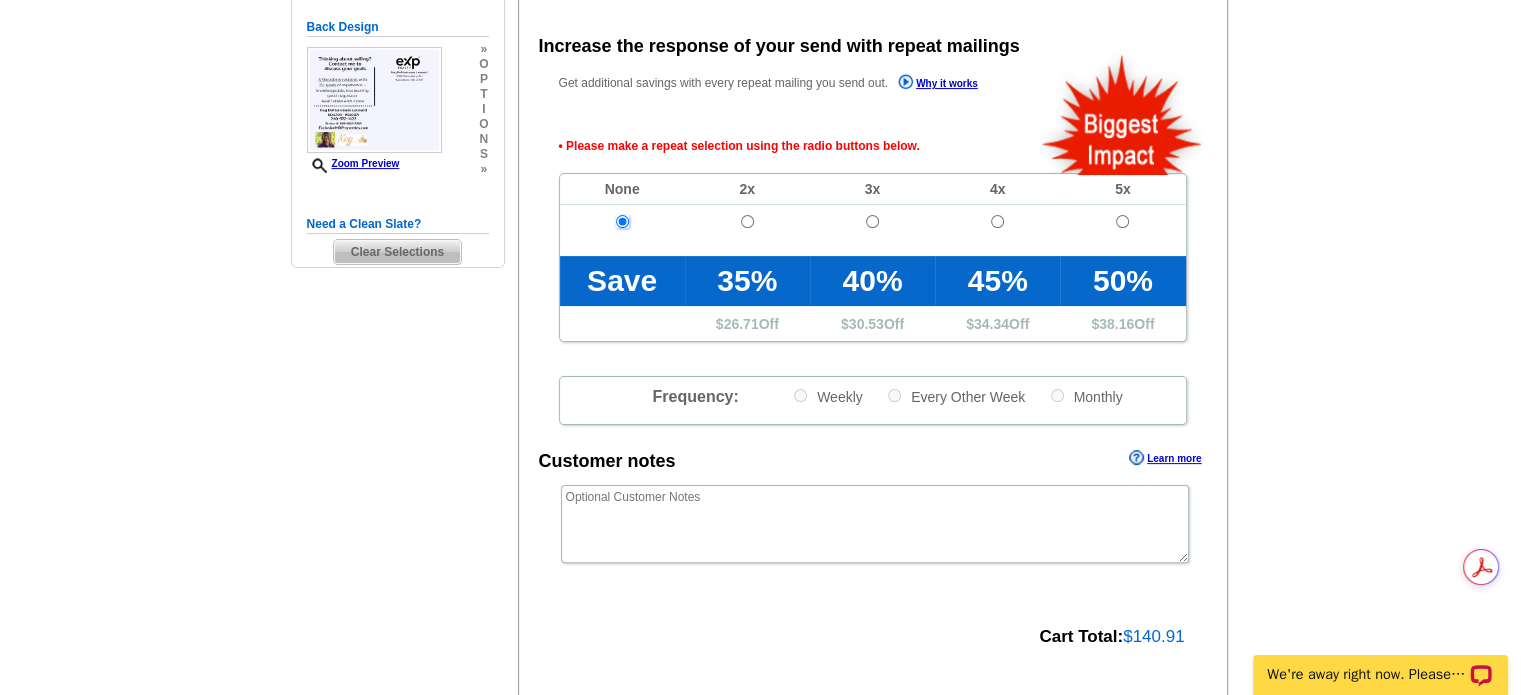 scroll, scrollTop: 748, scrollLeft: 0, axis: vertical 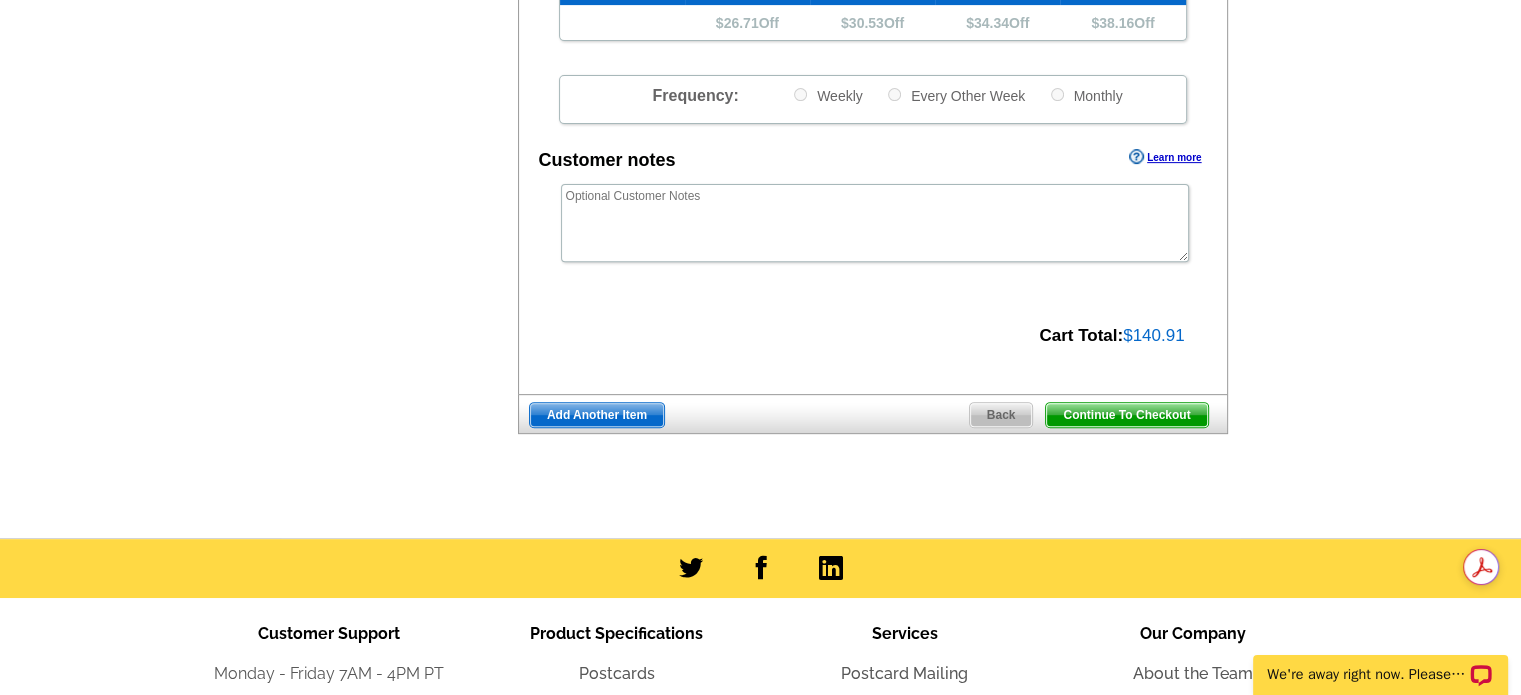 click on "Continue To Checkout" at bounding box center (1126, 415) 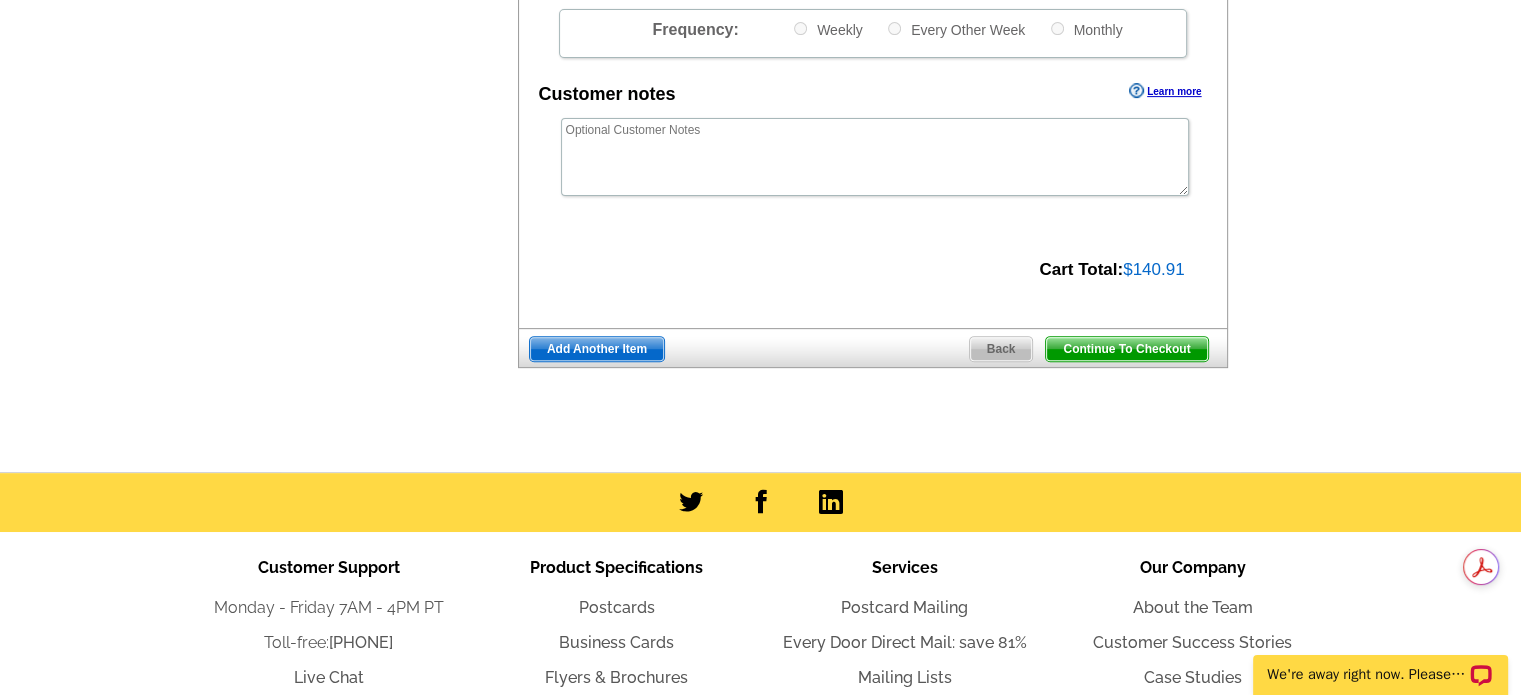 scroll, scrollTop: 681, scrollLeft: 0, axis: vertical 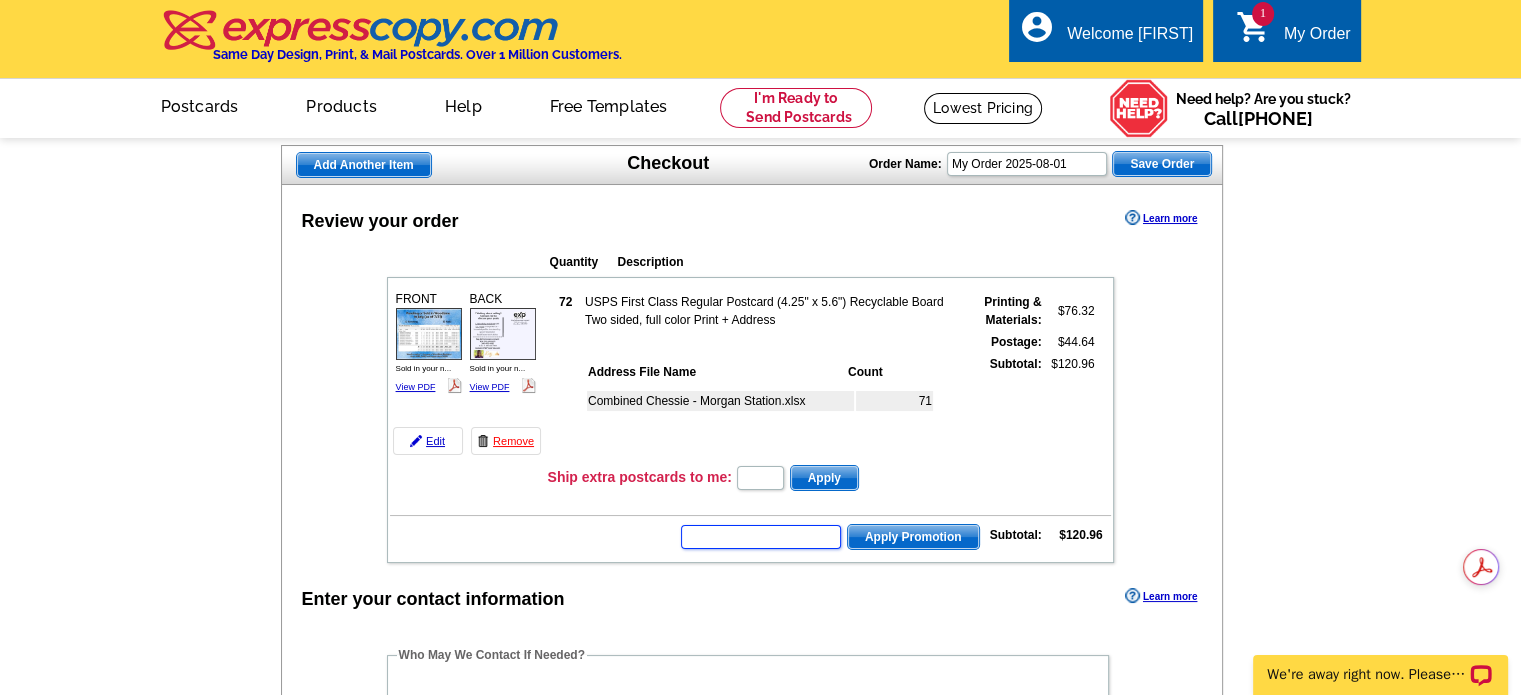click at bounding box center (761, 537) 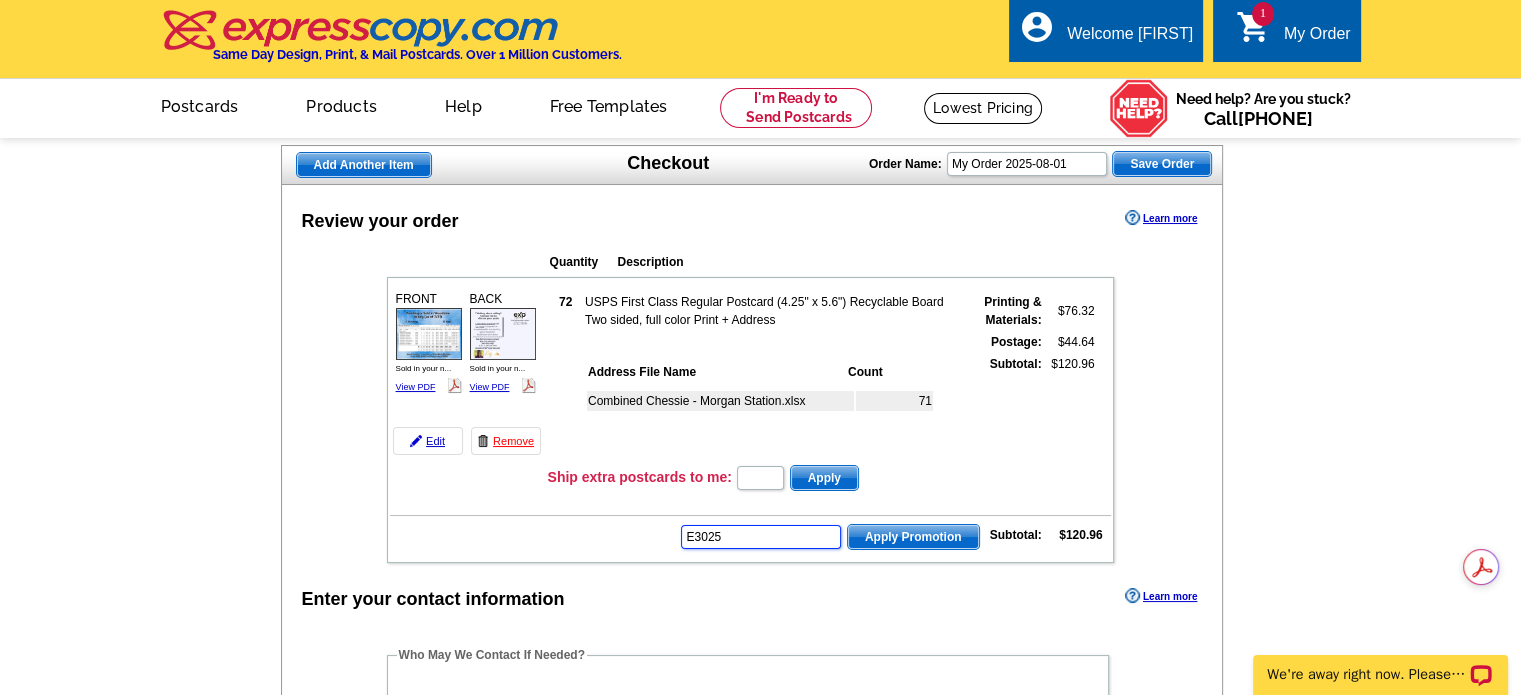 type on "E3025" 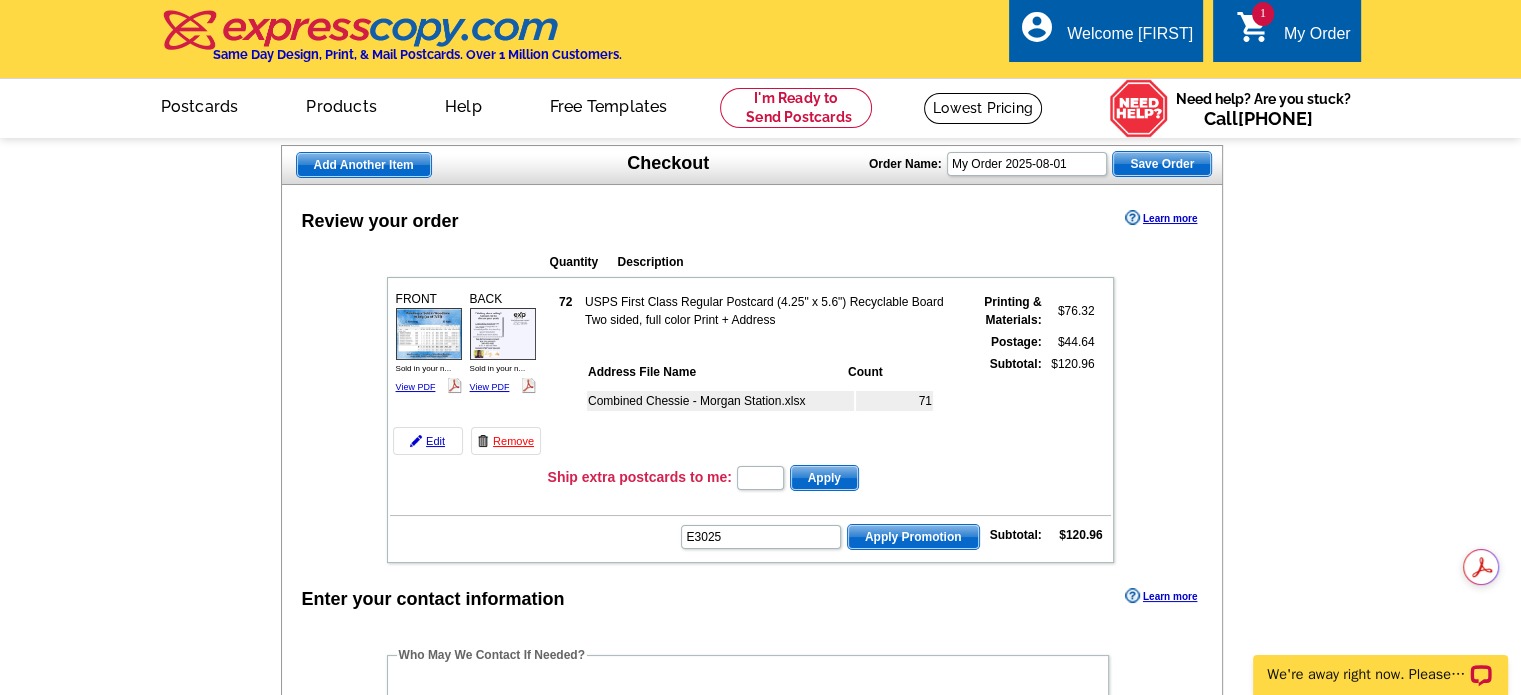 click on "Apply Promotion" at bounding box center [913, 537] 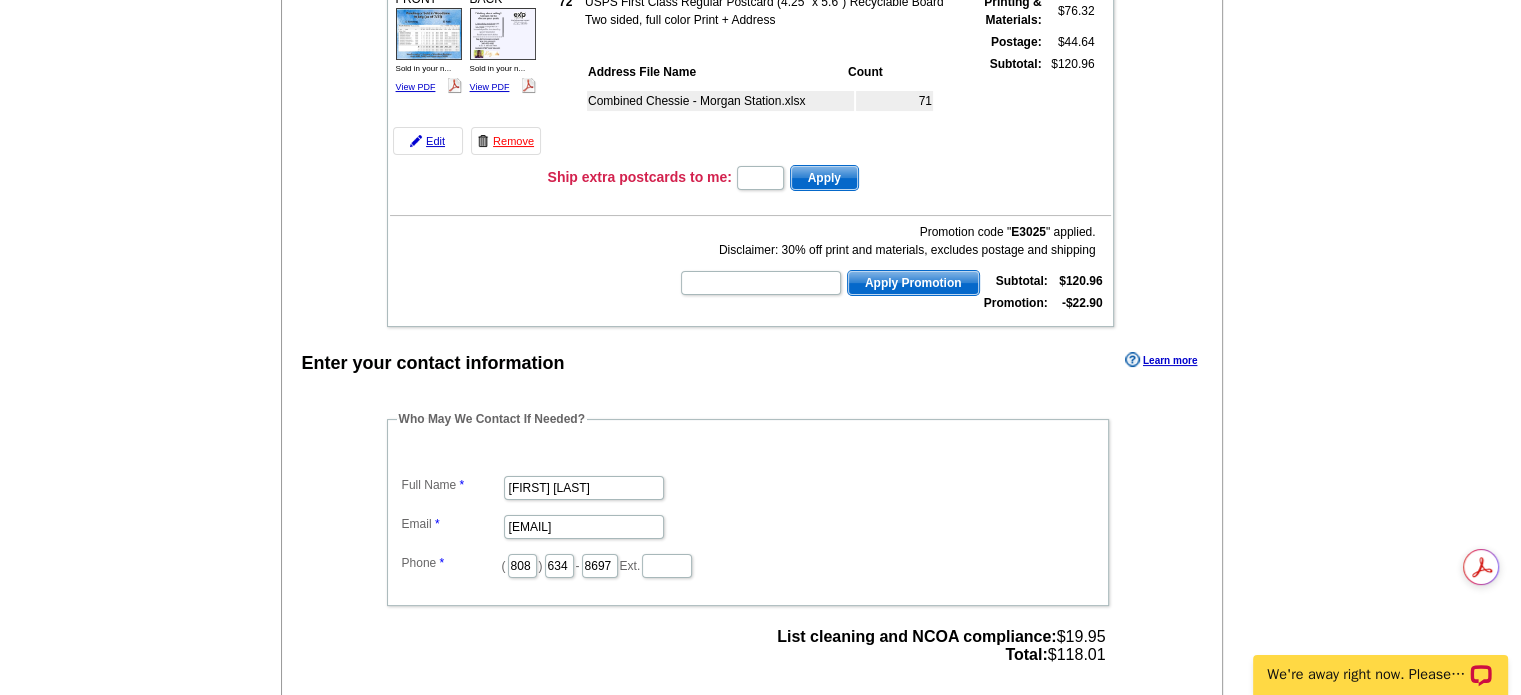 scroll, scrollTop: 400, scrollLeft: 0, axis: vertical 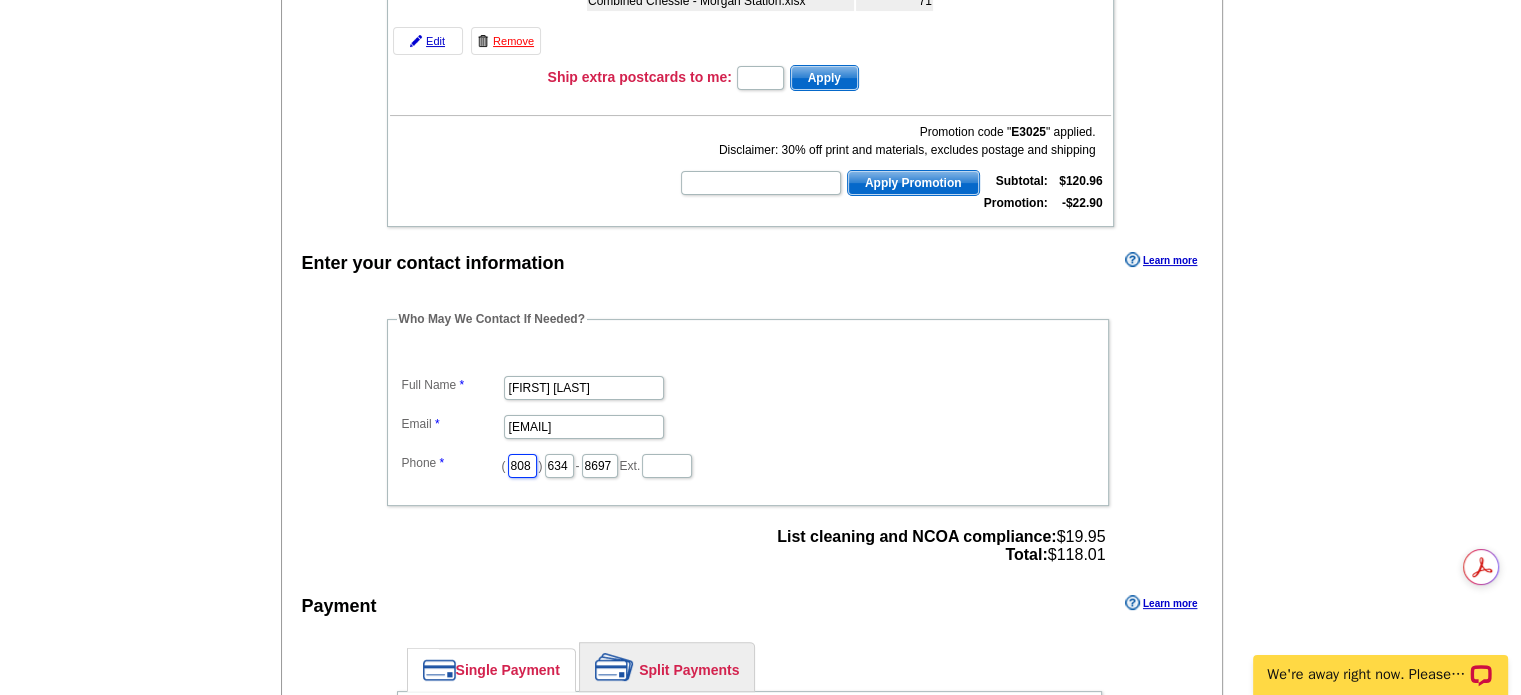 drag, startPoint x: 533, startPoint y: 458, endPoint x: 501, endPoint y: 463, distance: 32.38827 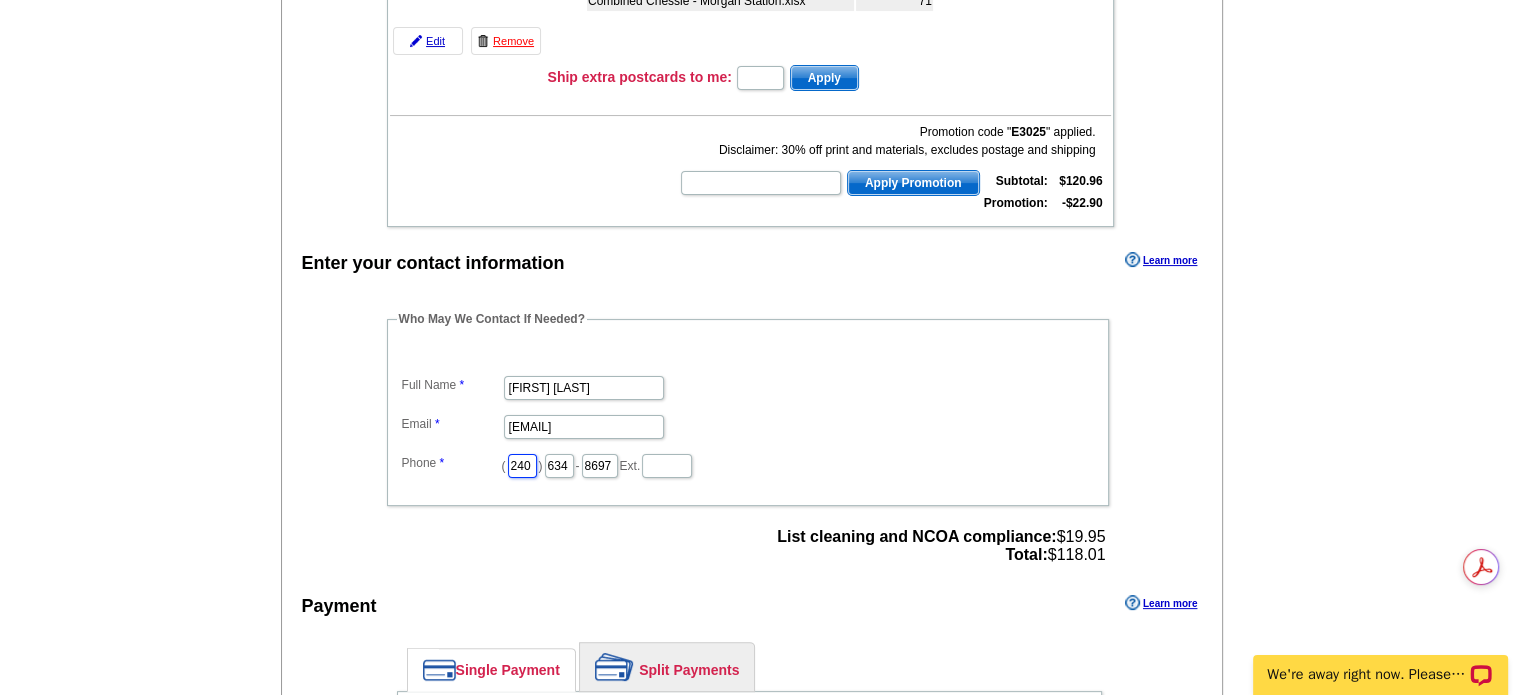type on "240" 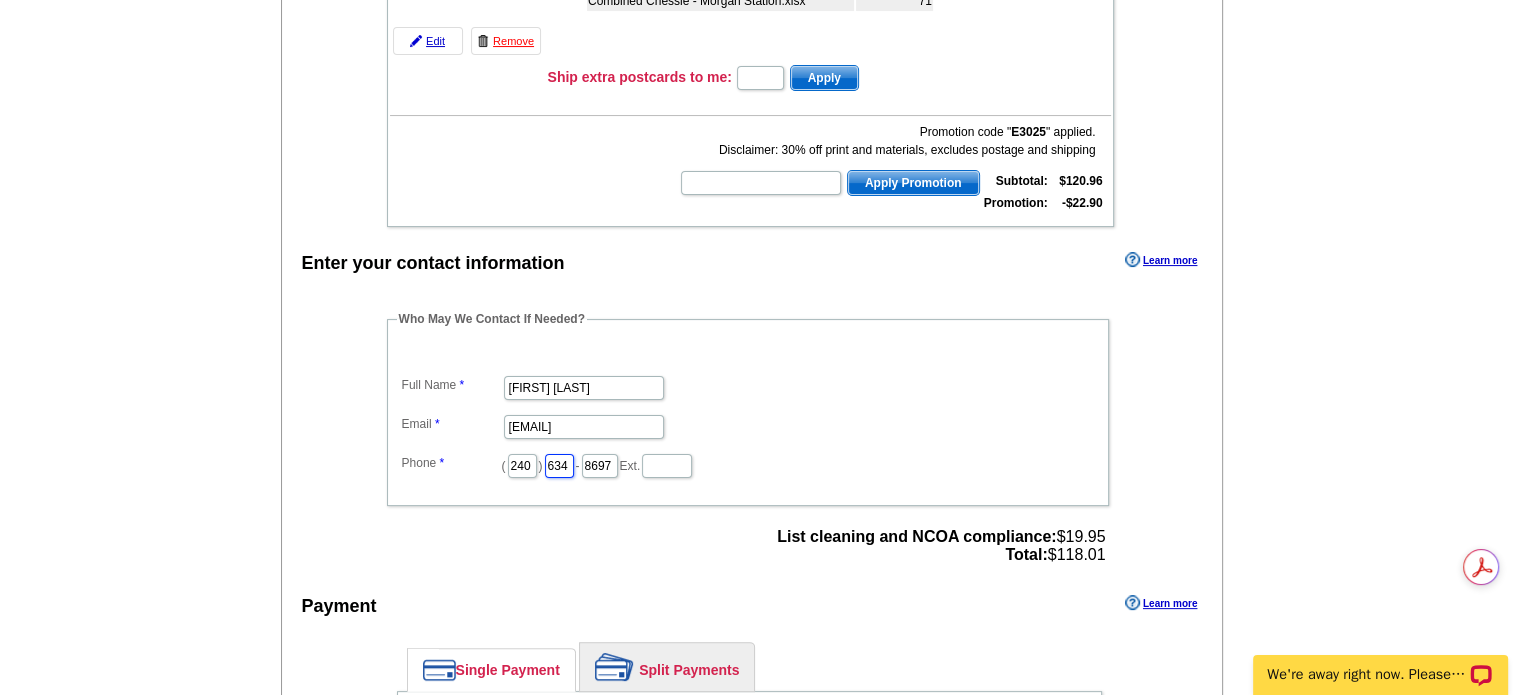 drag, startPoint x: 593, startPoint y: 455, endPoint x: 559, endPoint y: 454, distance: 34.0147 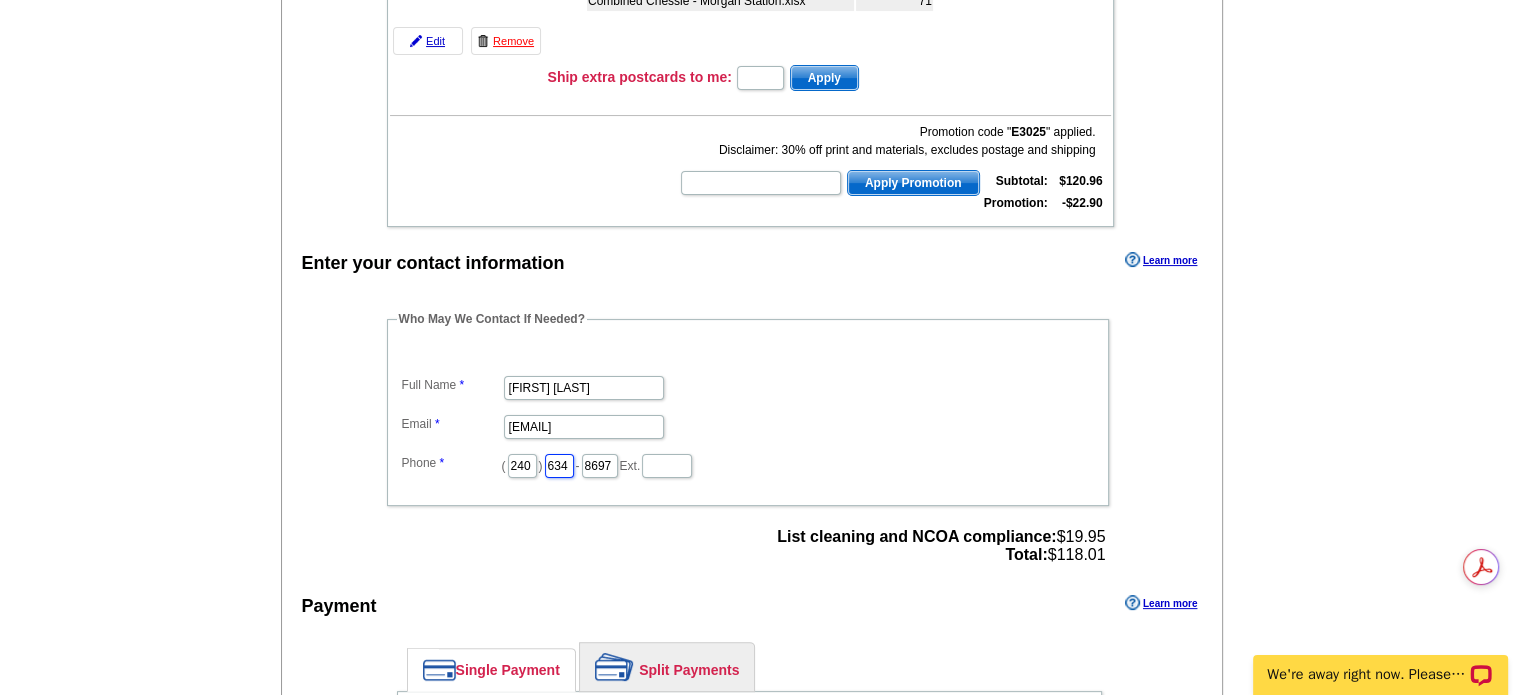 click on "( 240 )  634  -  8697  Ext." at bounding box center (748, 464) 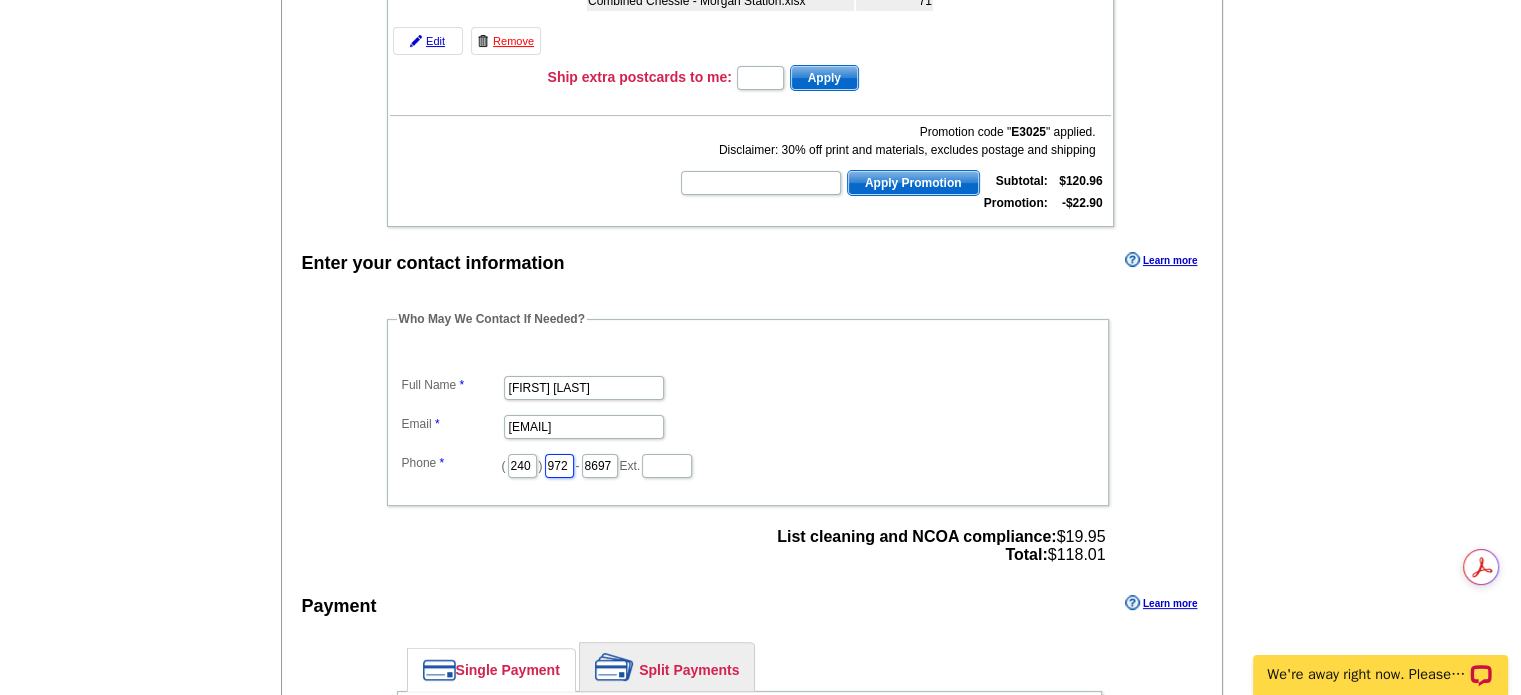 type on "972" 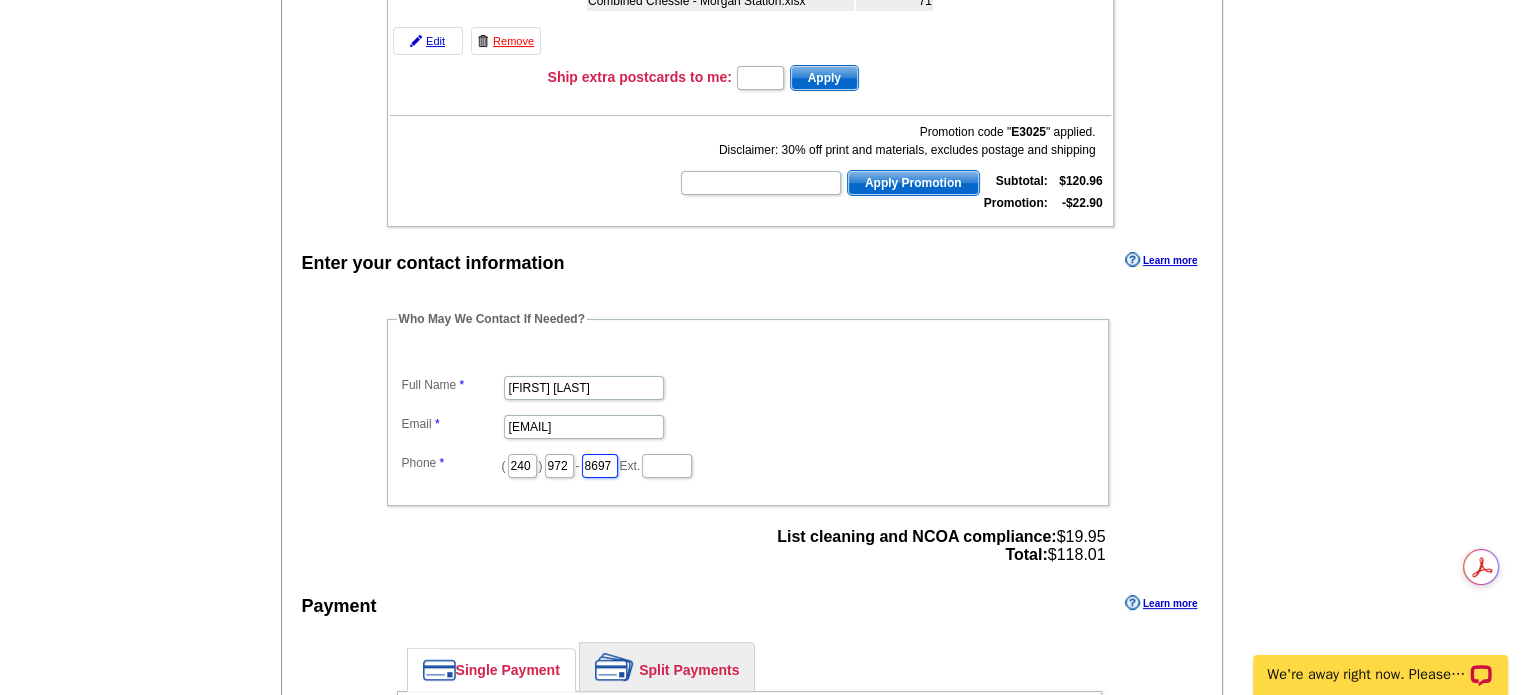 drag, startPoint x: 663, startPoint y: 451, endPoint x: 603, endPoint y: 463, distance: 61.188232 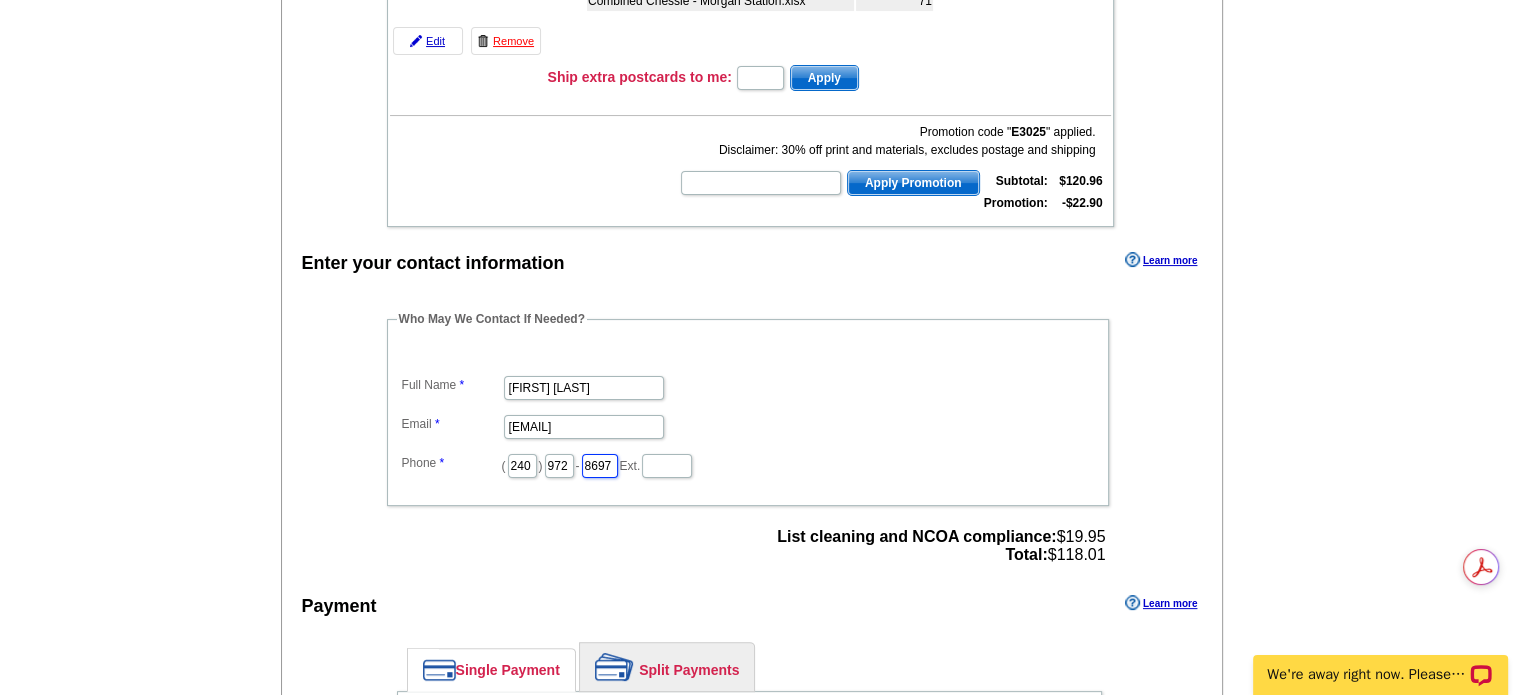 click on "( 240 )  972  -  8697  Ext." at bounding box center [748, 464] 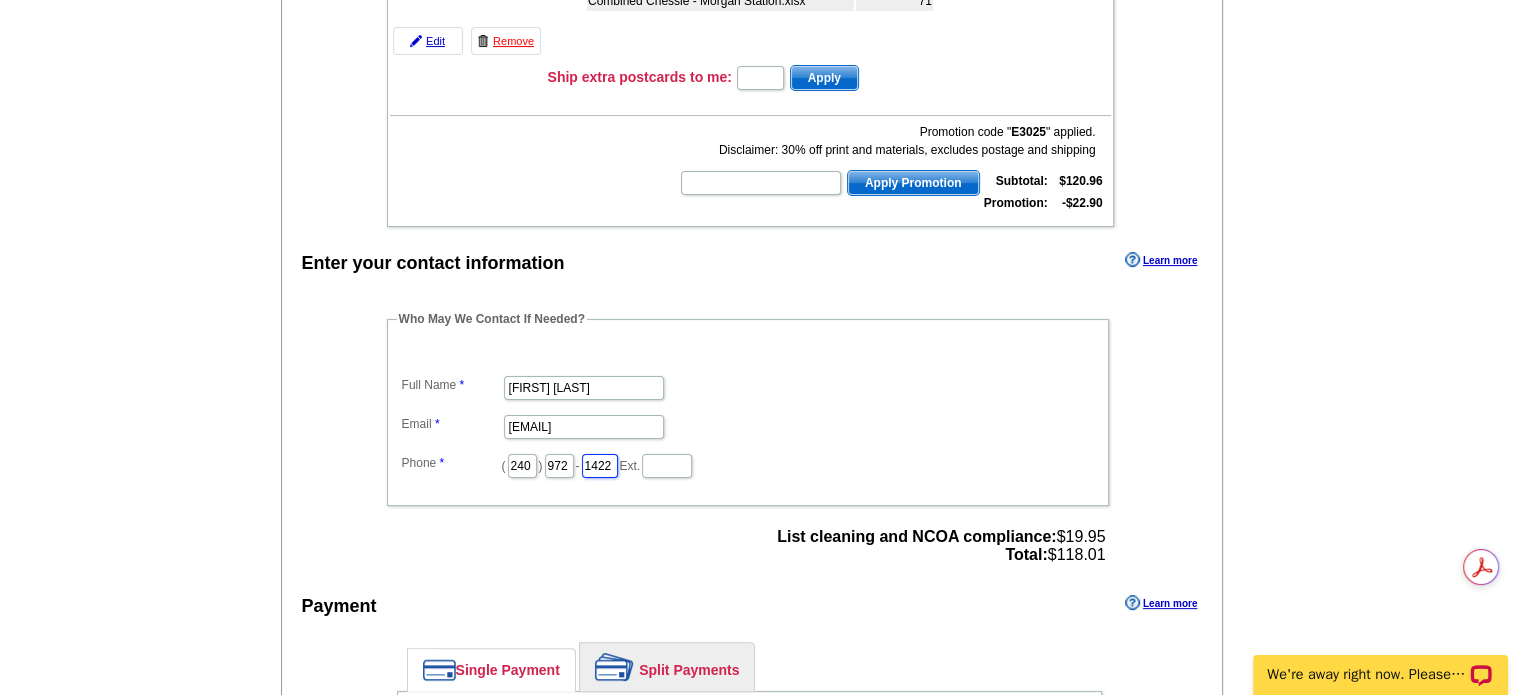 type on "1422" 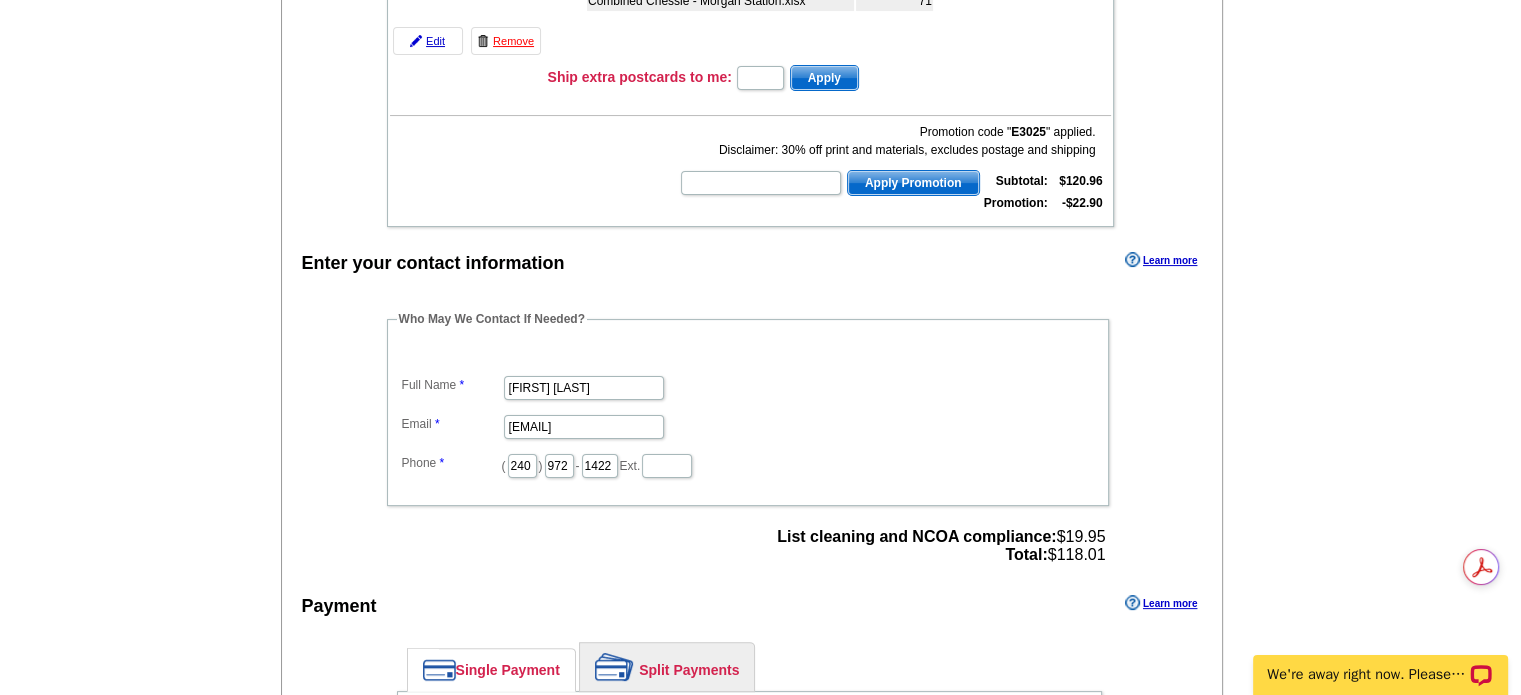 click on "Who May We Contact If Needed?
Full Name
Kay Leonard
Email
kay@alohabuyers.com
Phone
( 240 )  972  -  1422  Ext.
List cleaning and NCOA compliance:
$19.95
Total:  $118.01" at bounding box center [749, 440] 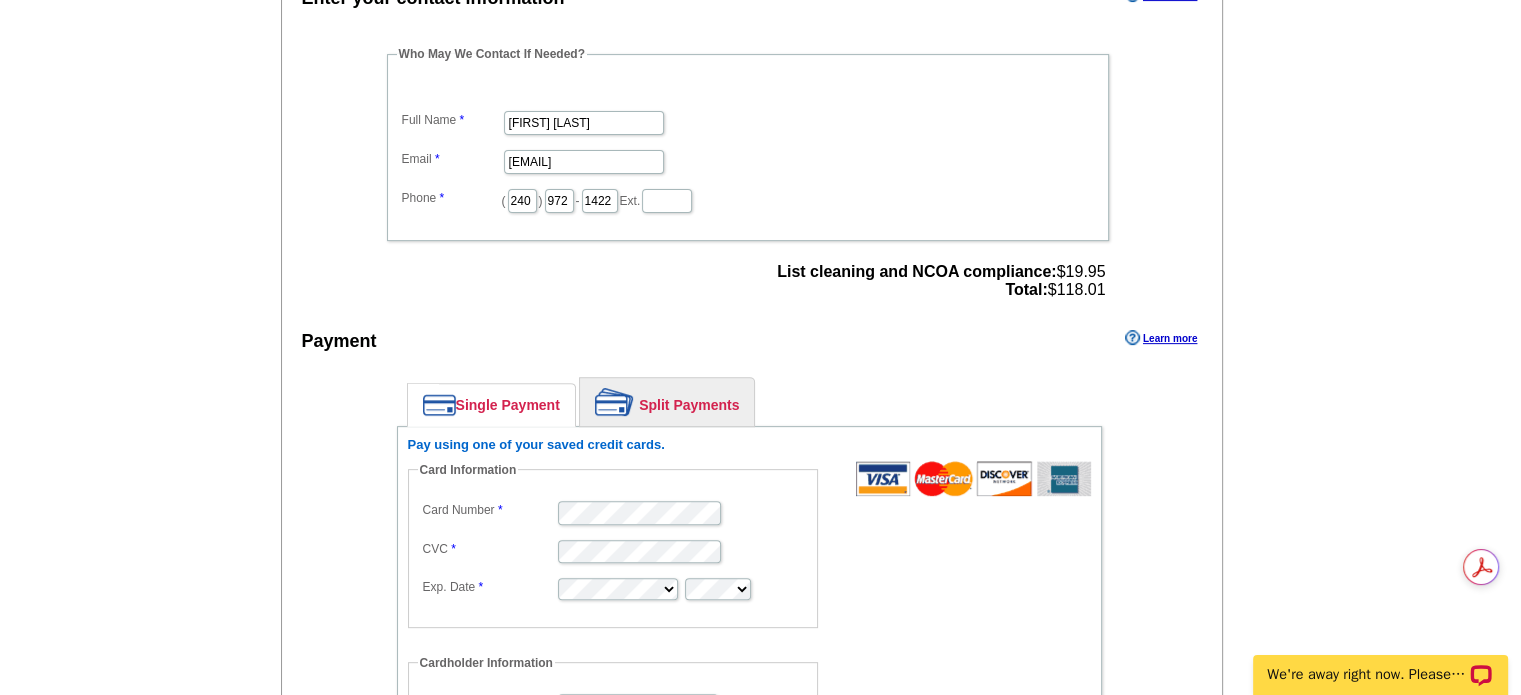 scroll, scrollTop: 700, scrollLeft: 0, axis: vertical 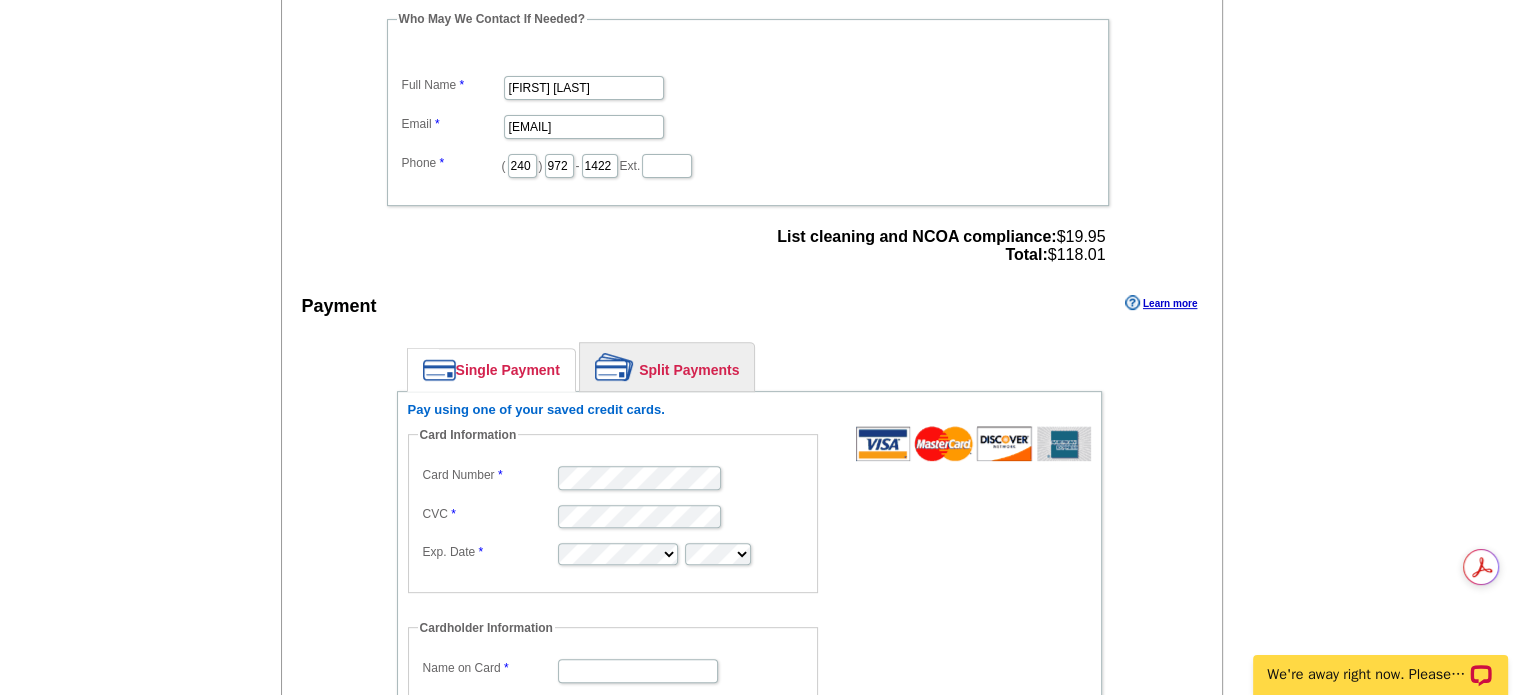 click on "Single Payment" at bounding box center (491, 370) 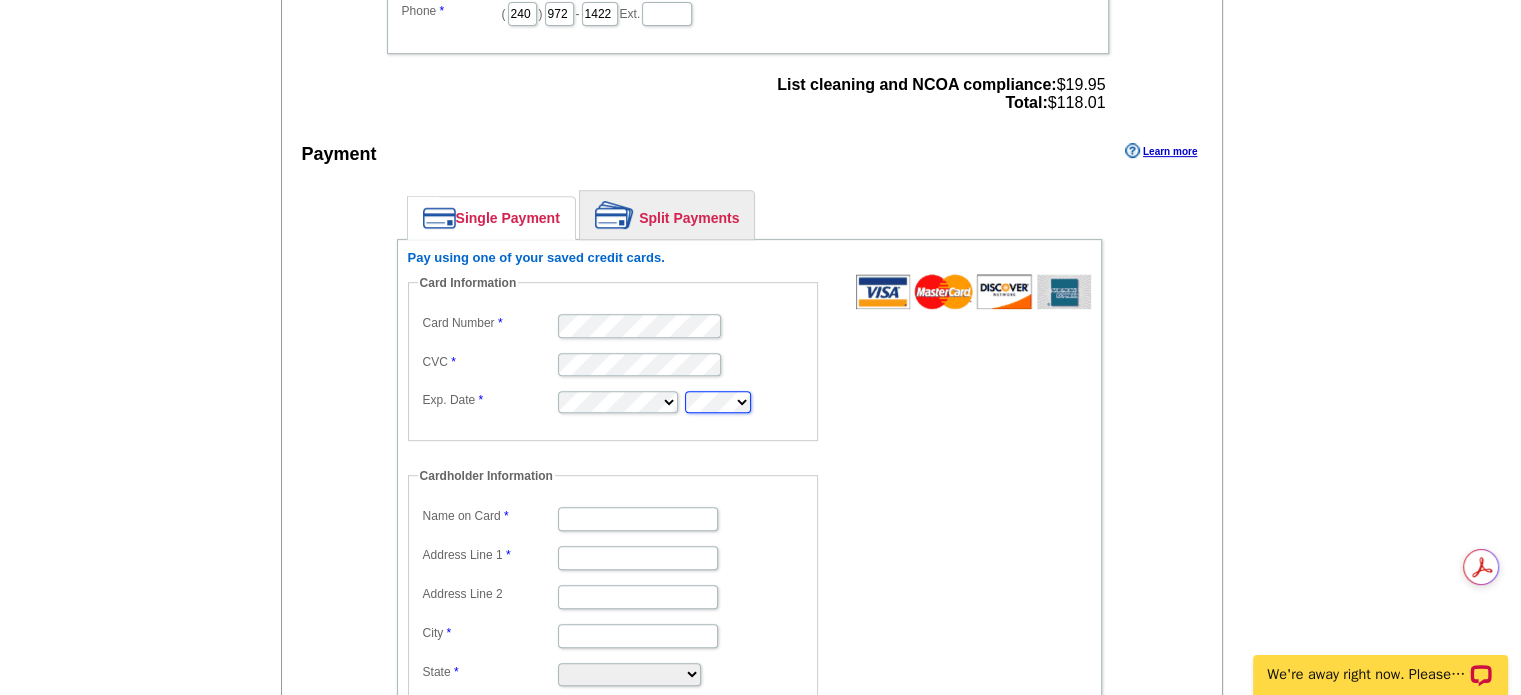 scroll, scrollTop: 900, scrollLeft: 0, axis: vertical 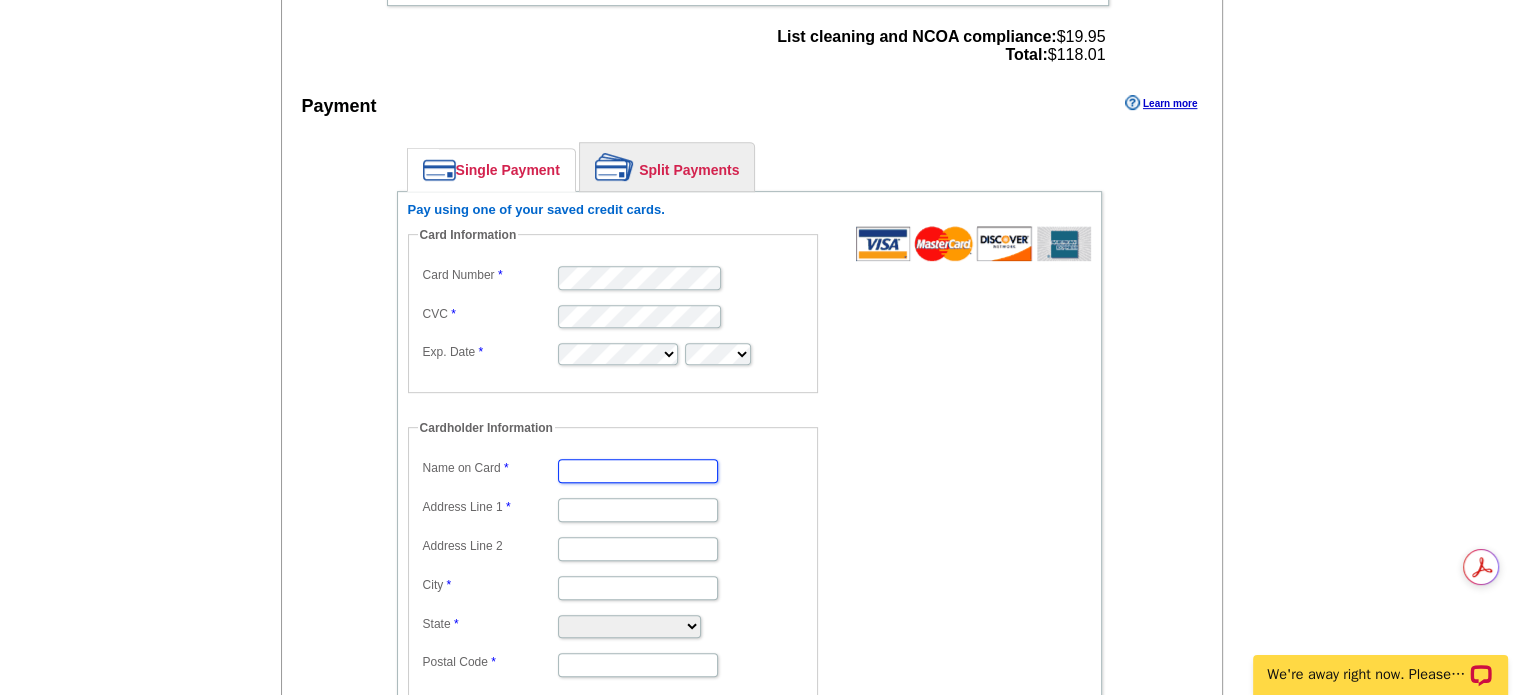 click on "Name on Card" at bounding box center (638, 471) 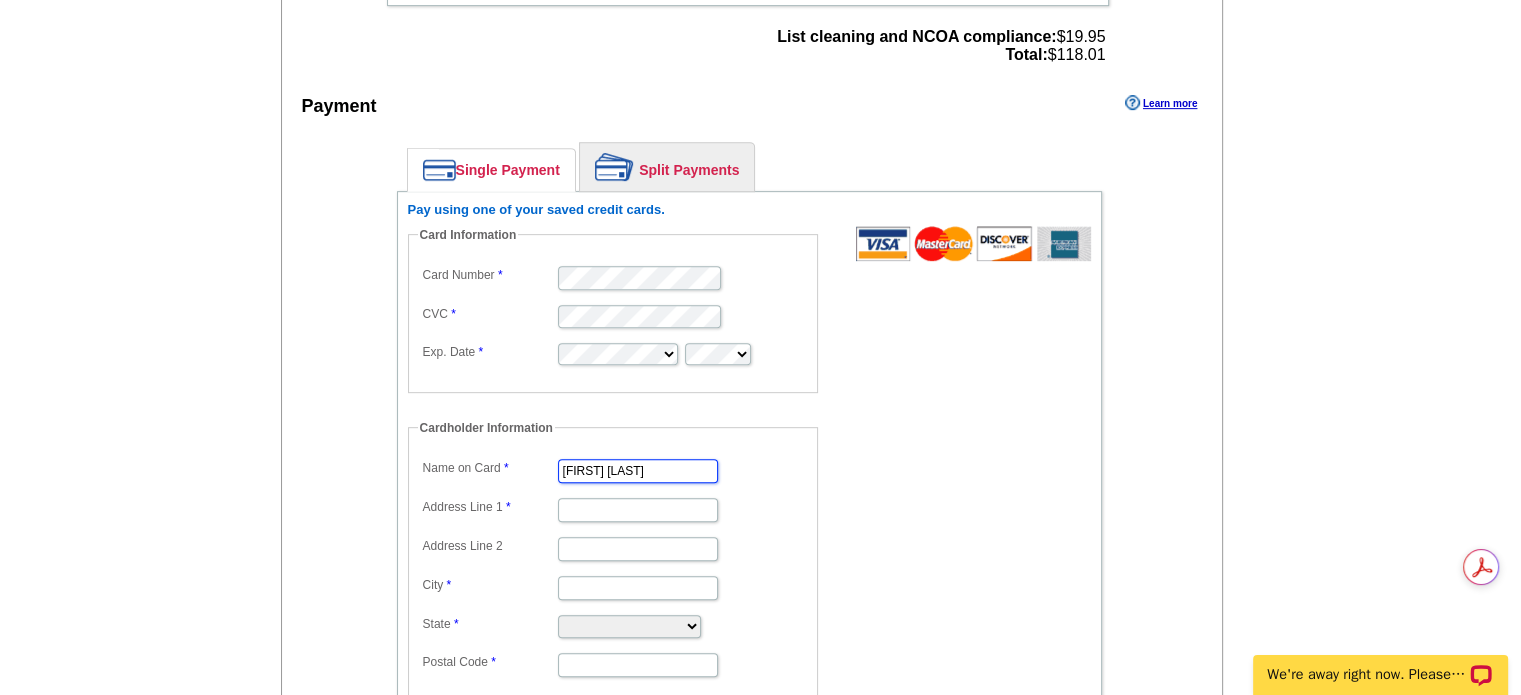 type on "Kaye A Leonard" 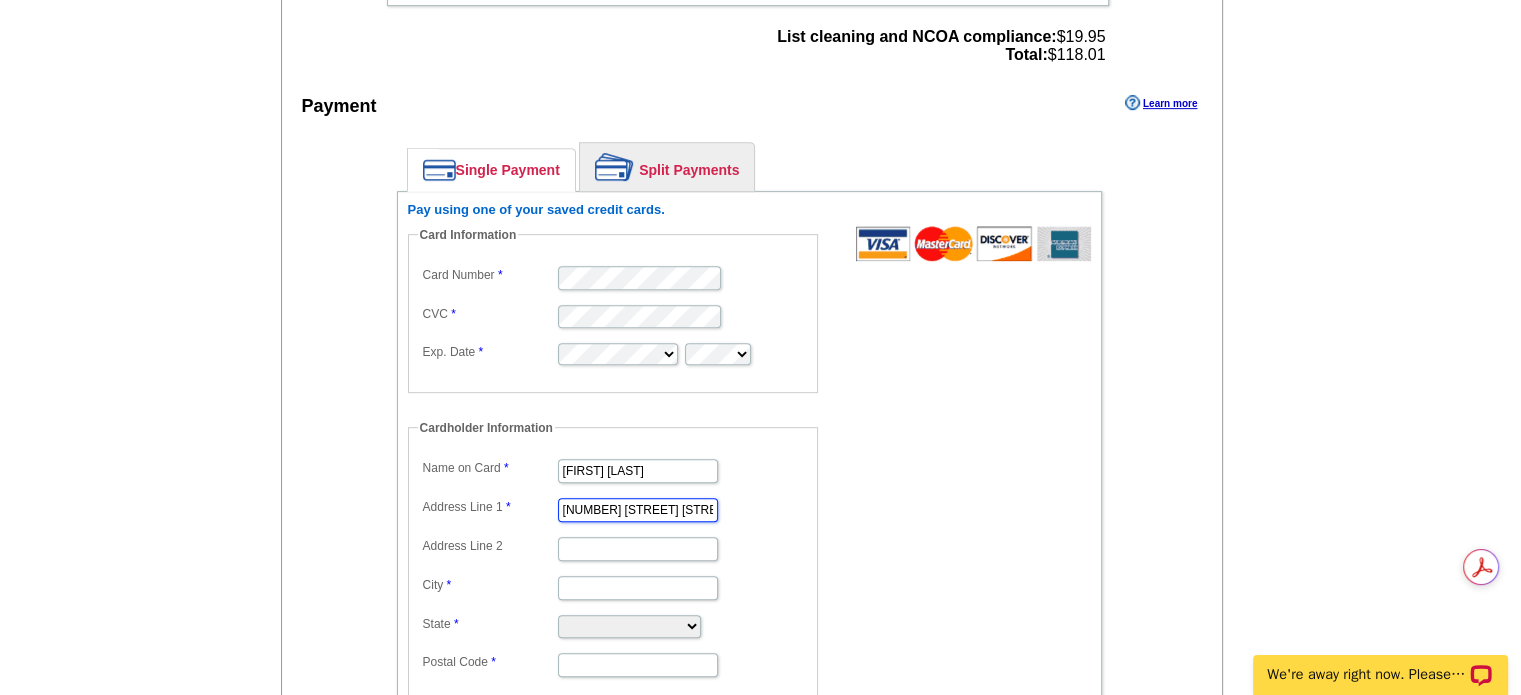 type on "2080 Woodbine Rd" 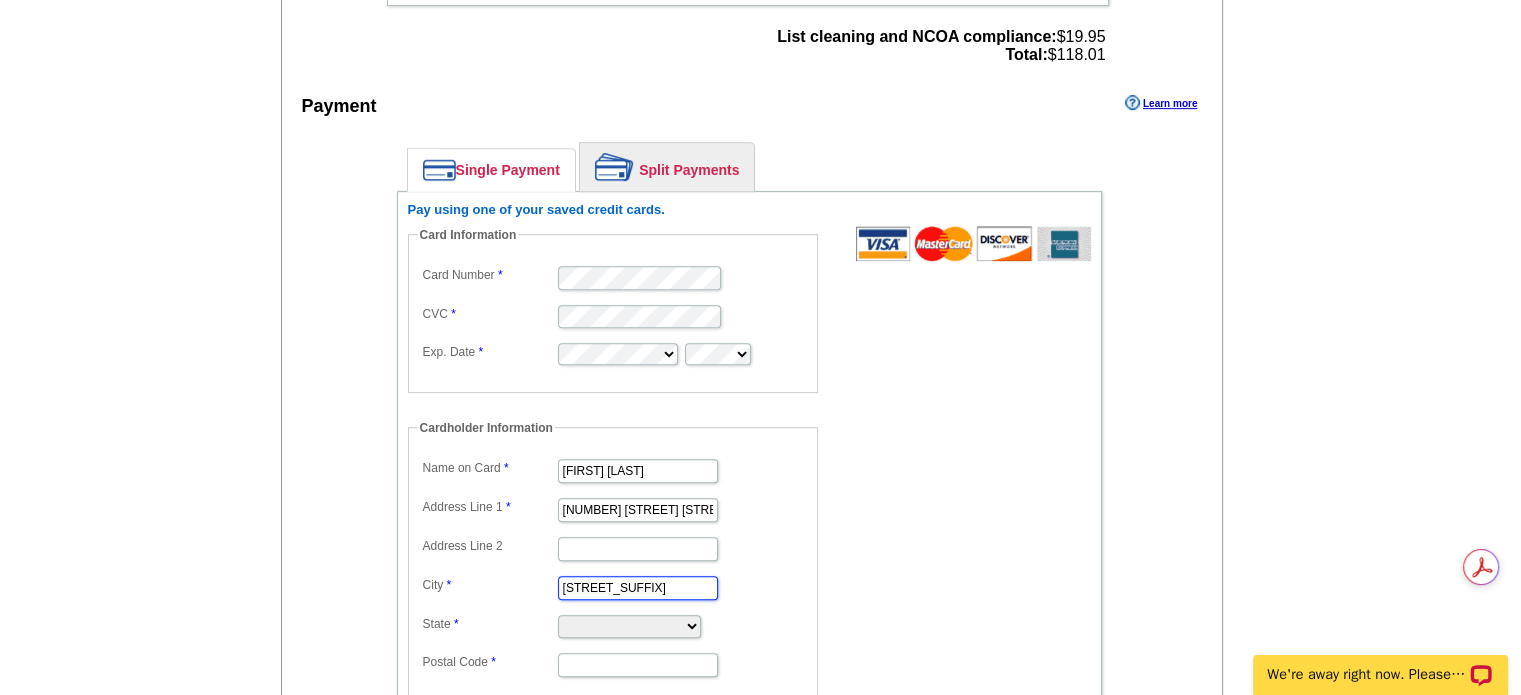 type on "[CITY]" 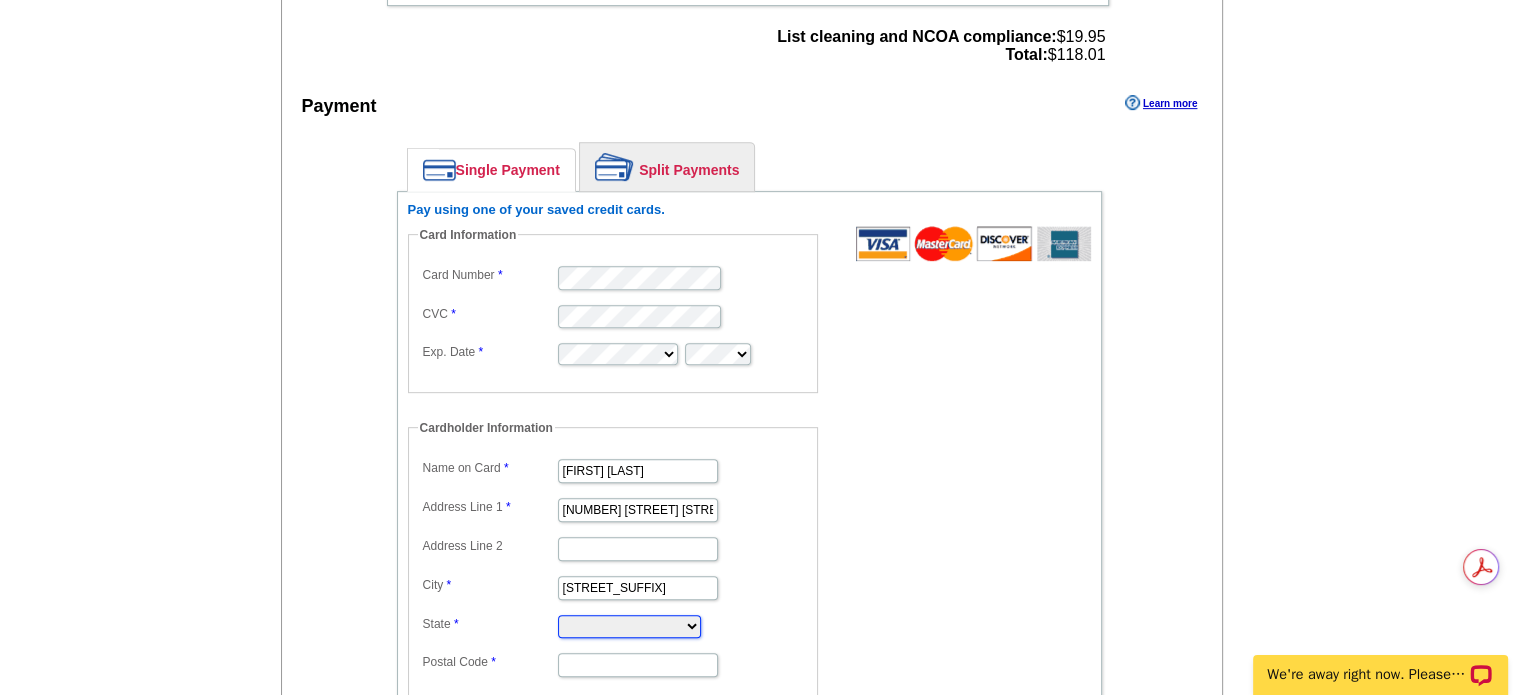 click on "Alabama
Alaska
Arizona
Arkansas
California
Colorado
Connecticut
District of Columbia
Delaware
Florida
Georgia
Hawaii
Idaho
Illinois
Indiana
Iowa
Kansas
Kentucky
Louisiana
Maine
Maryland
Massachusetts
Michigan
Minnesota
Mississippi
Missouri
Montana
Nebraska
Nevada
New Hampshire
New Jersey
New Mexico
New York
North Carolina
North Dakota
Ohio
Oklahoma
Oregon
Pennsylvania
Rhode Island
South Carolina
South Dakota
Tennessee
Texas
Utah
Vermont
Virginia
Washington
West Virginia
Wisconsin
Wyoming" at bounding box center (629, 626) 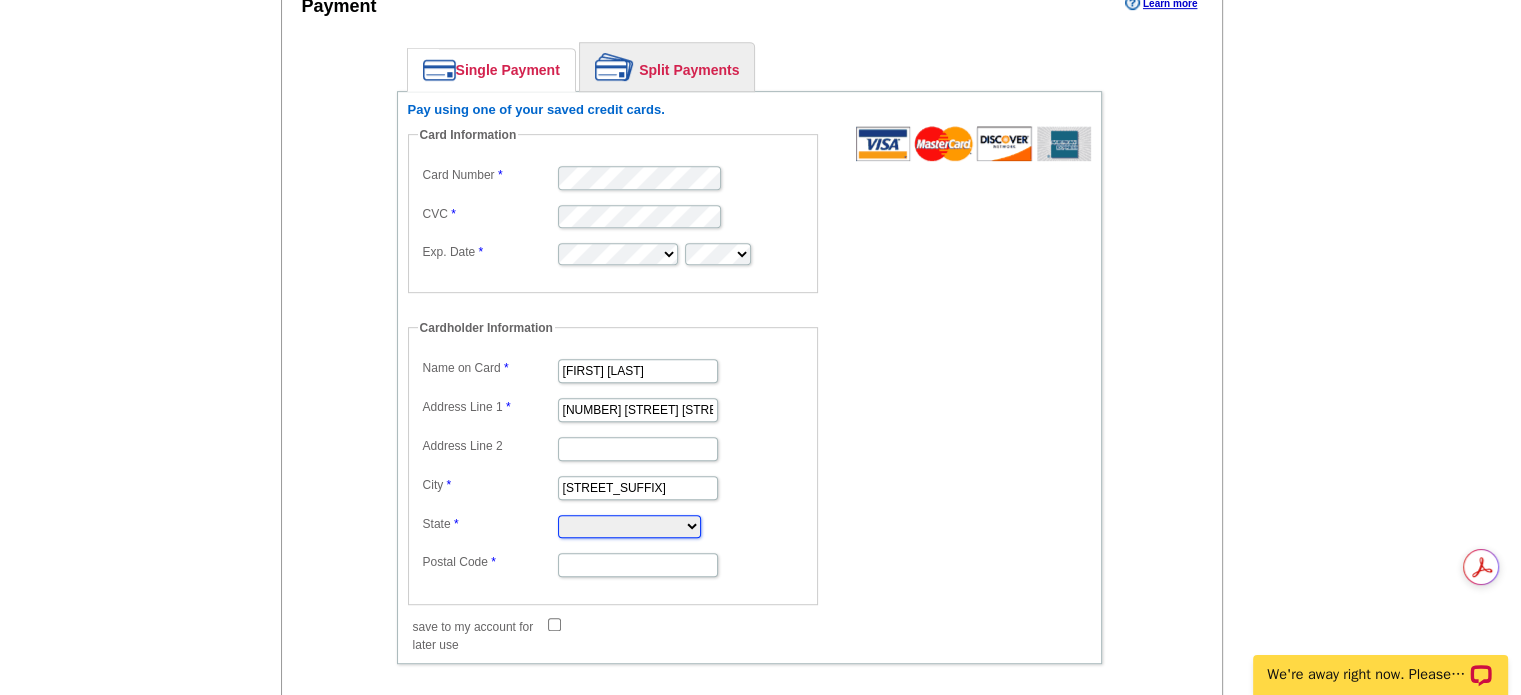 click on "[STATE]
[STATE]
[STATE]
[STATE]
[STATE]
[STATE]
[STATE]
[STATE]
[STATE]
[STATE]
[STATE]
[STATE]
[STATE]
[STATE]
[STATE]
[STATE]
[STATE]
[STATE]
[STATE]
[STATE]
[STATE]
[STATE]
[STATE]
[STATE]
[STATE]
[STATE]
[STATE]
[STATE]
[STATE]
[STATE]
[STATE]
[STATE]
[STATE]
[STATE]
[STATE]
[STATE]
[STATE]
[STATE]
[STATE]
[STATE]
[STATE]
[STATE]
[STATE]
[STATE]
[STATE]
[STATE]
[STATE]
[STATE]
[STATE]" at bounding box center [629, 526] 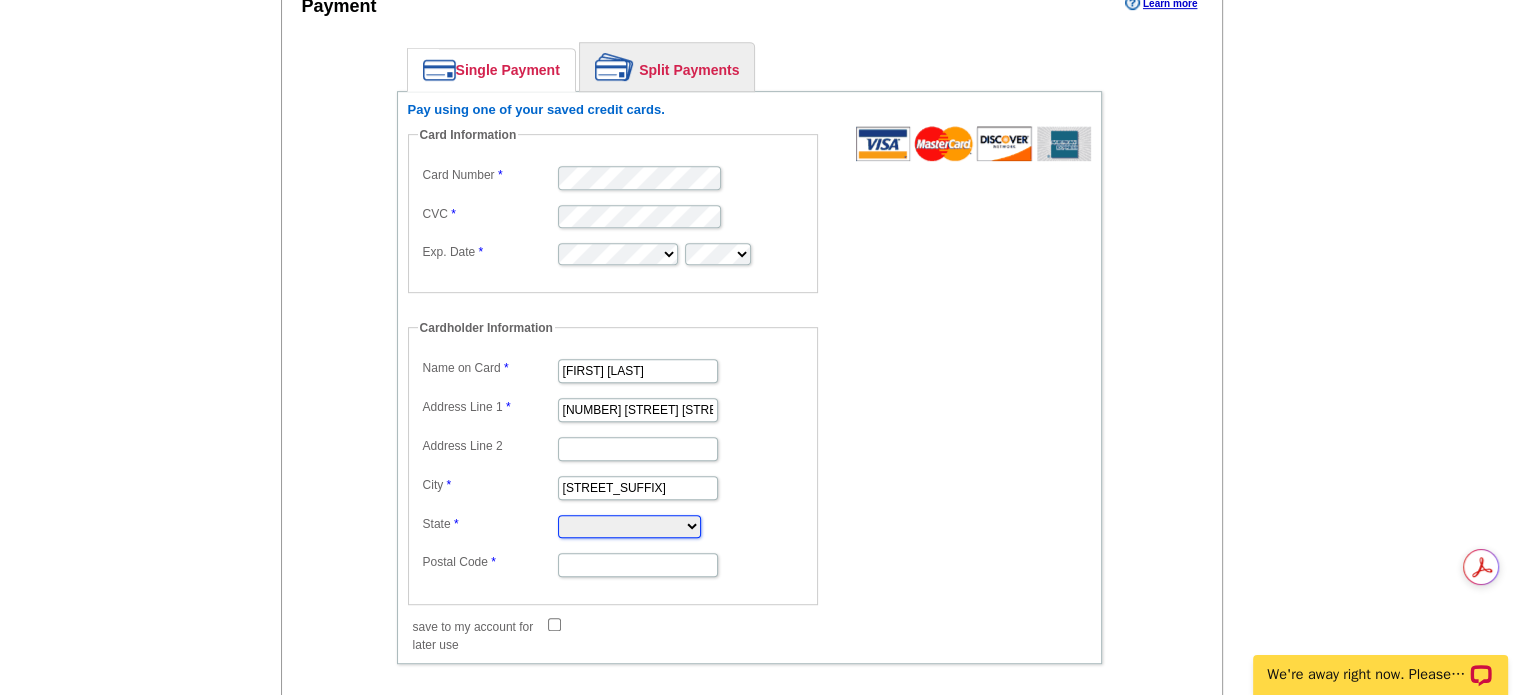 click on "[STATE]
[STATE]
[STATE]
[STATE]
[STATE]
[STATE]
[STATE]
[STATE]
[STATE]
[STATE]
[STATE]
[STATE]
[STATE]
[STATE]
[STATE]
[STATE]
[STATE]
[STATE]
[STATE]
[STATE]
[STATE]
[STATE]
[STATE]
[STATE]
[STATE]
[STATE]
[STATE]
[STATE]
[STATE]
[STATE]
[STATE]
[STATE]
[STATE]
[STATE]
[STATE]
[STATE]
[STATE]
[STATE]
[STATE]
[STATE]
[STATE]
[STATE]
[STATE]
[STATE]
[STATE]
[STATE]
[STATE]
[STATE]
[STATE]" at bounding box center (629, 526) 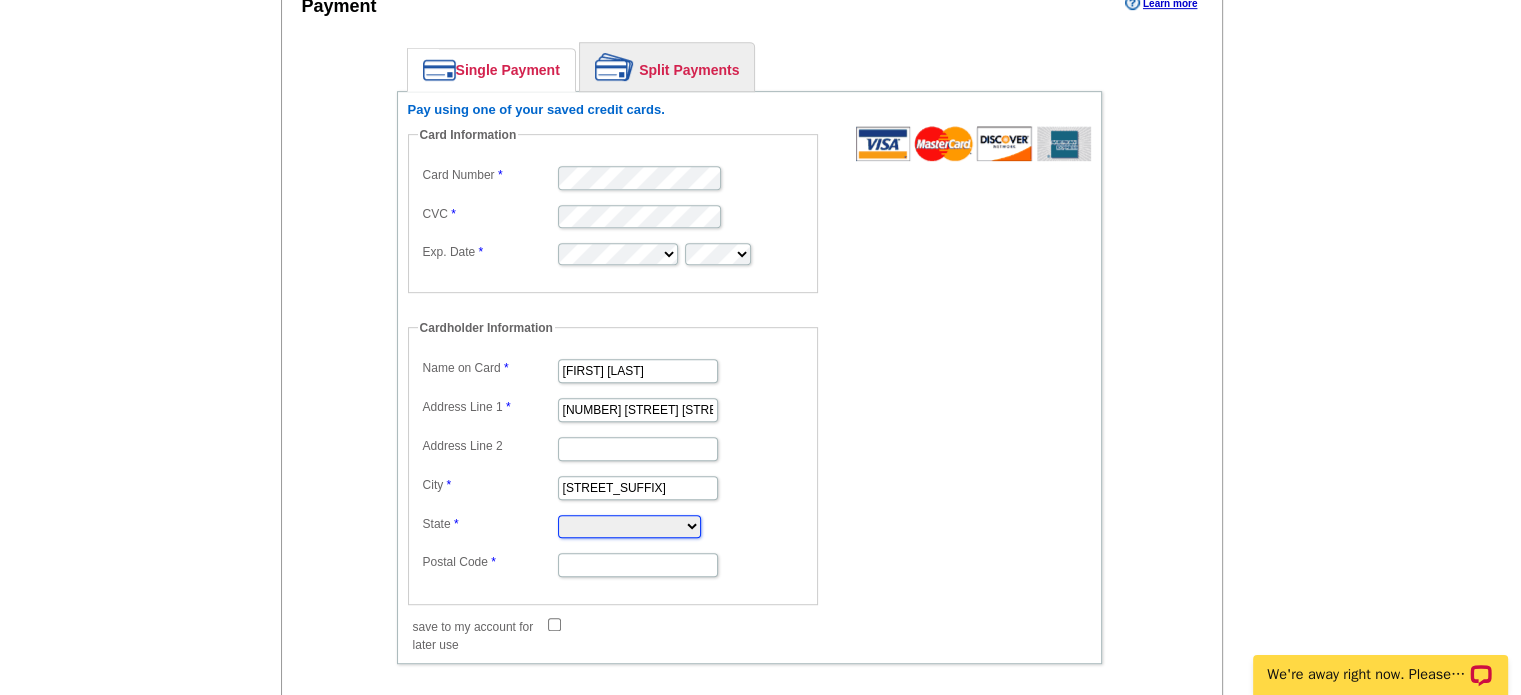 scroll, scrollTop: 1200, scrollLeft: 0, axis: vertical 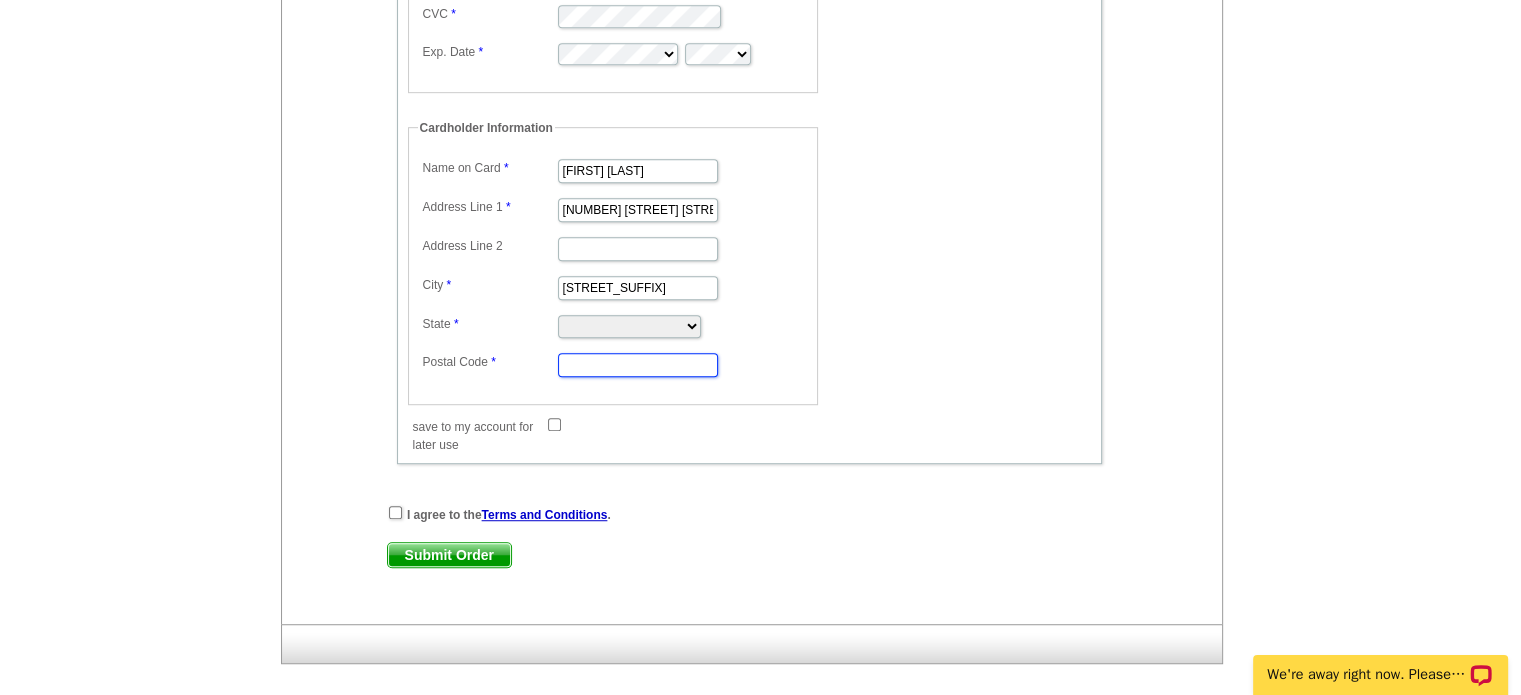 click on "Postal Code" at bounding box center (638, 365) 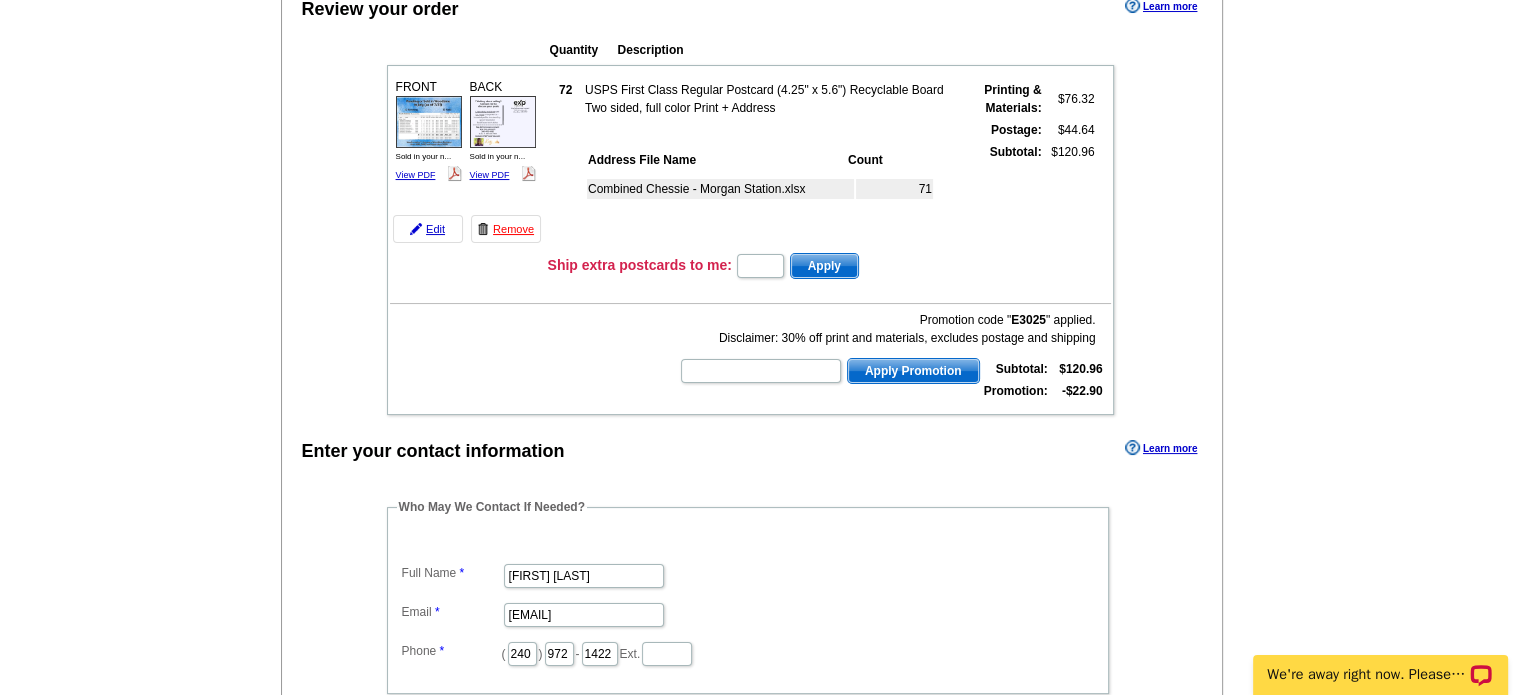 scroll, scrollTop: 100, scrollLeft: 0, axis: vertical 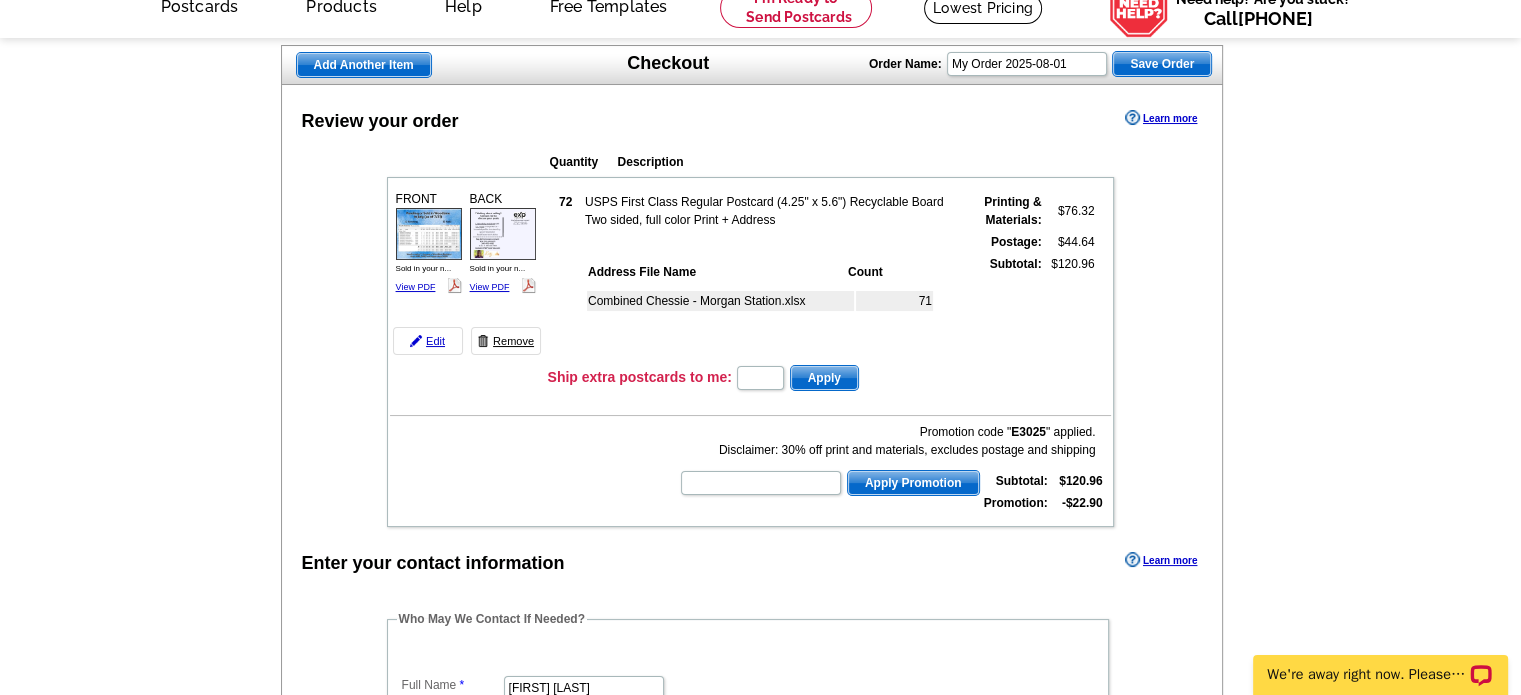 type on "21797" 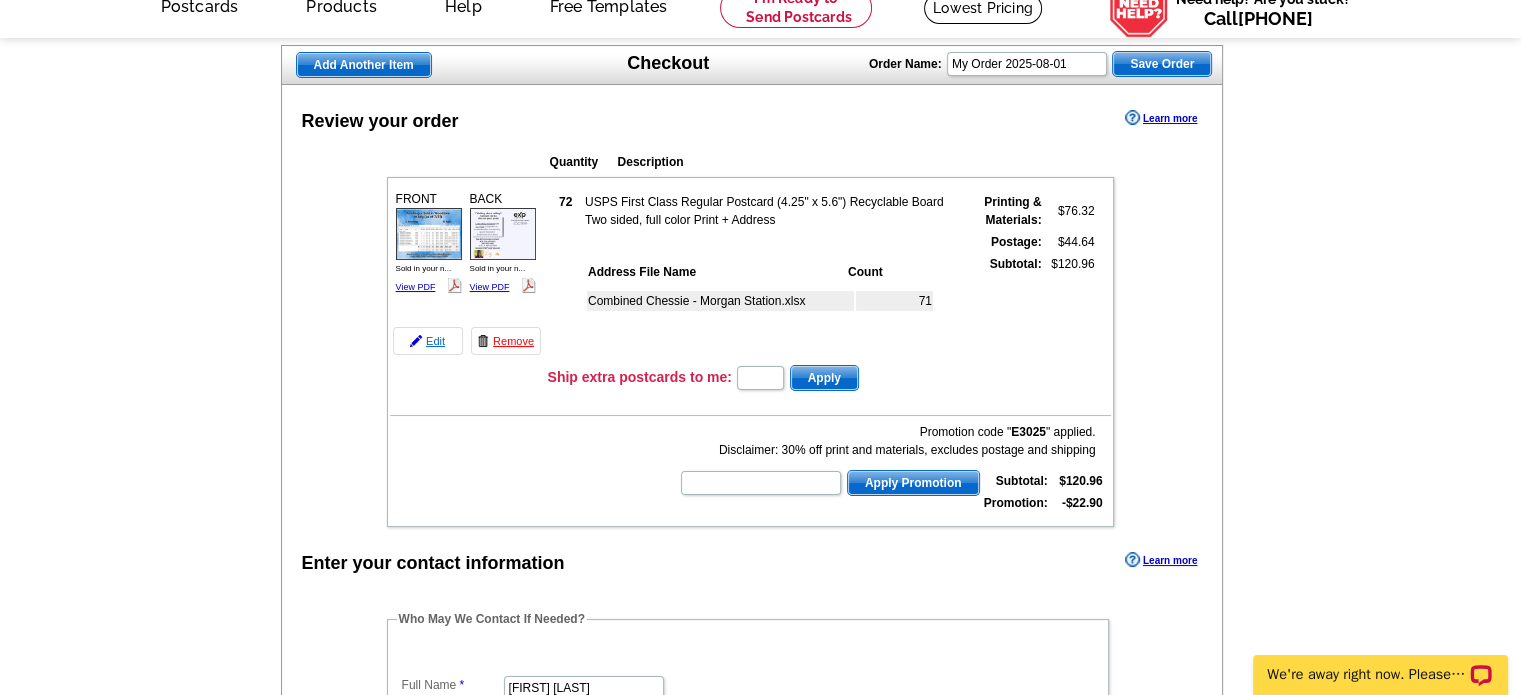 click on "Edit" at bounding box center [428, 341] 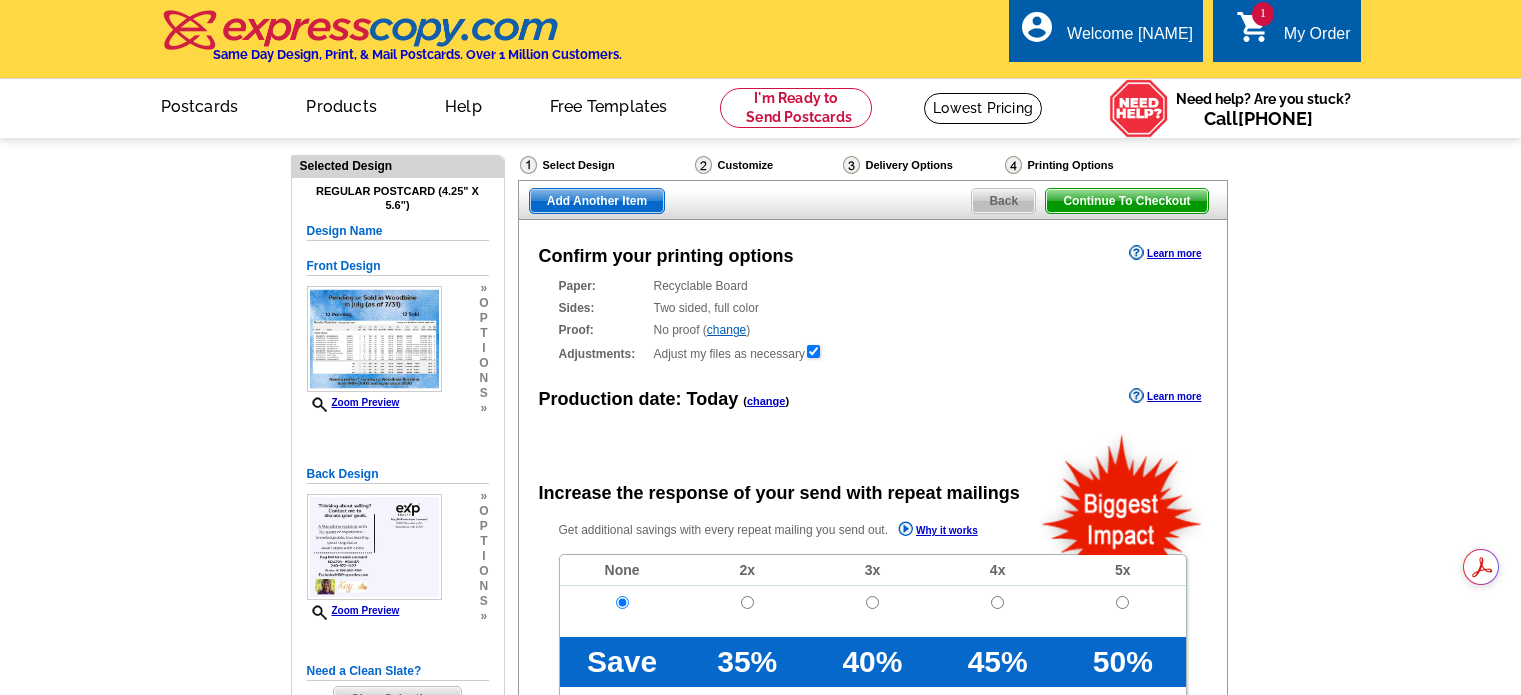 scroll, scrollTop: 0, scrollLeft: 0, axis: both 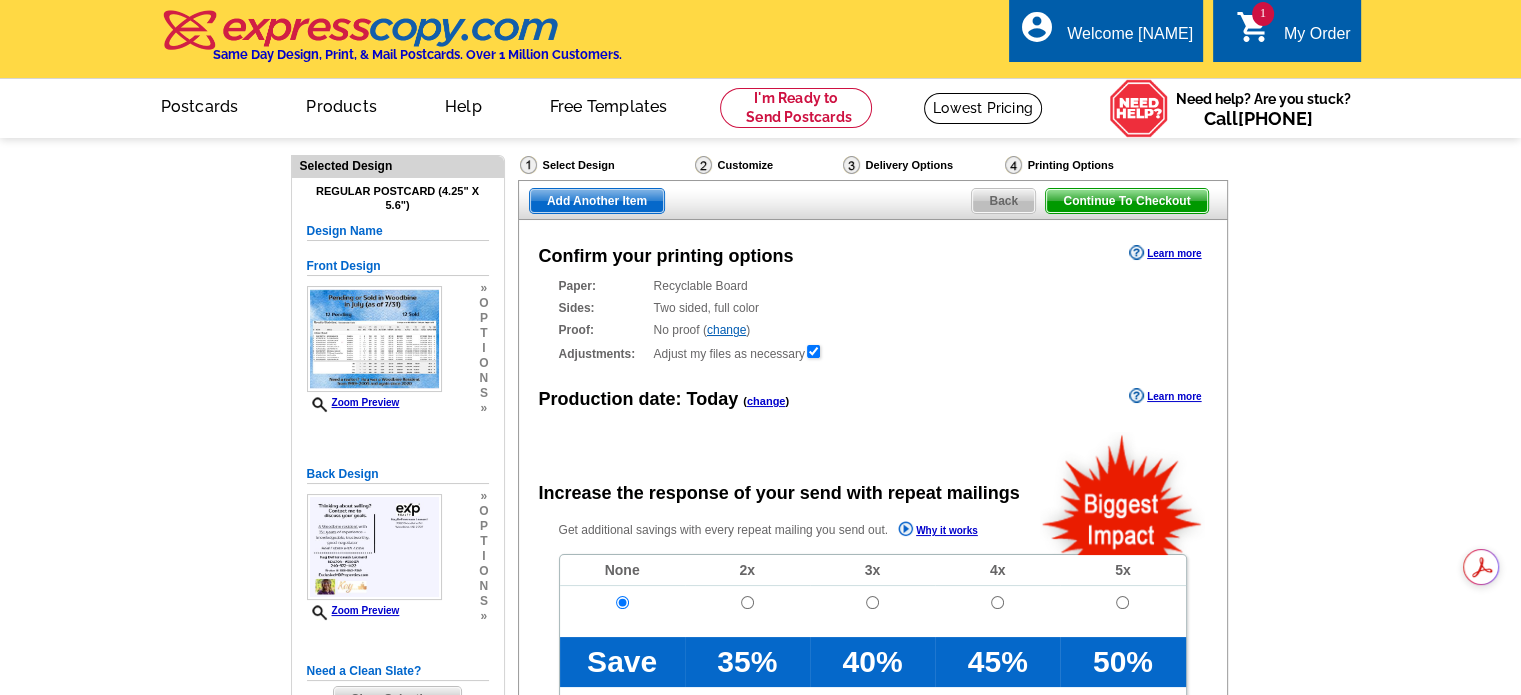 radio on "false" 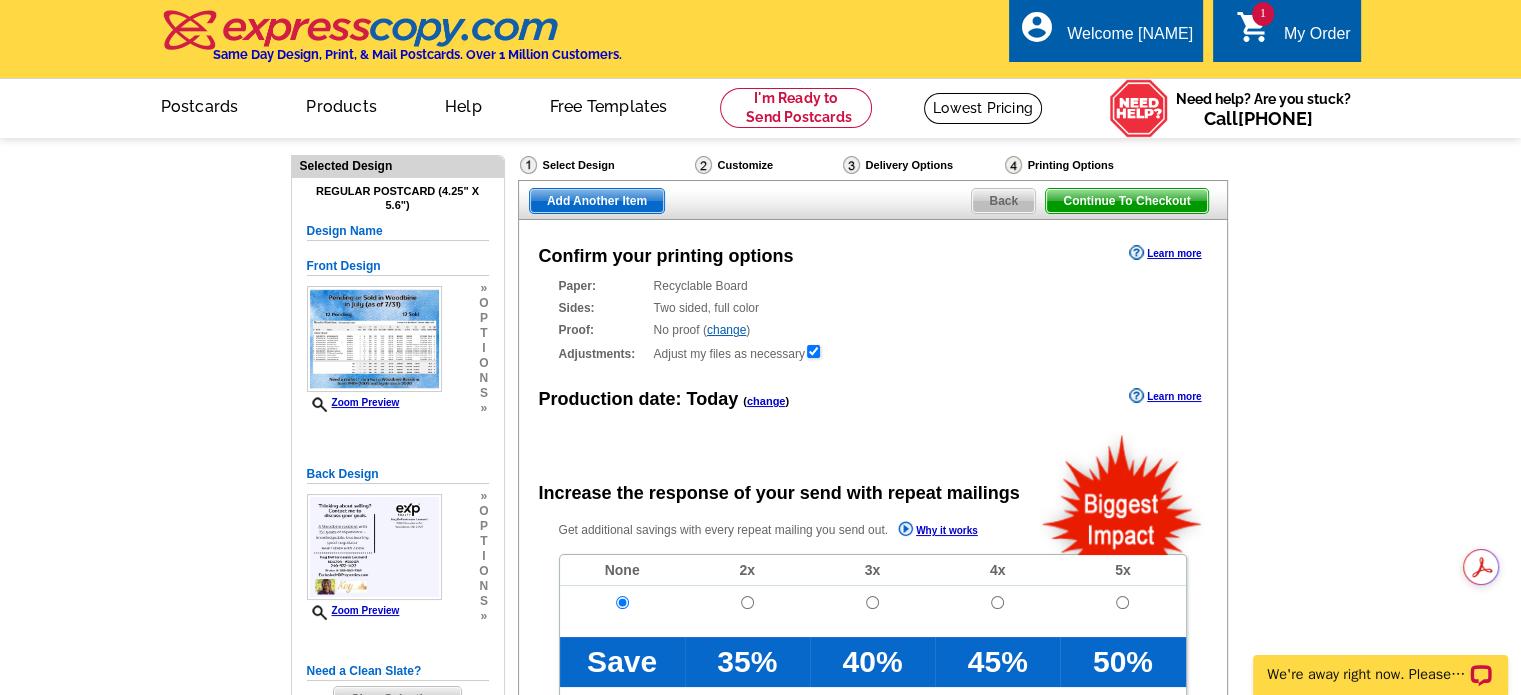 scroll, scrollTop: 0, scrollLeft: 0, axis: both 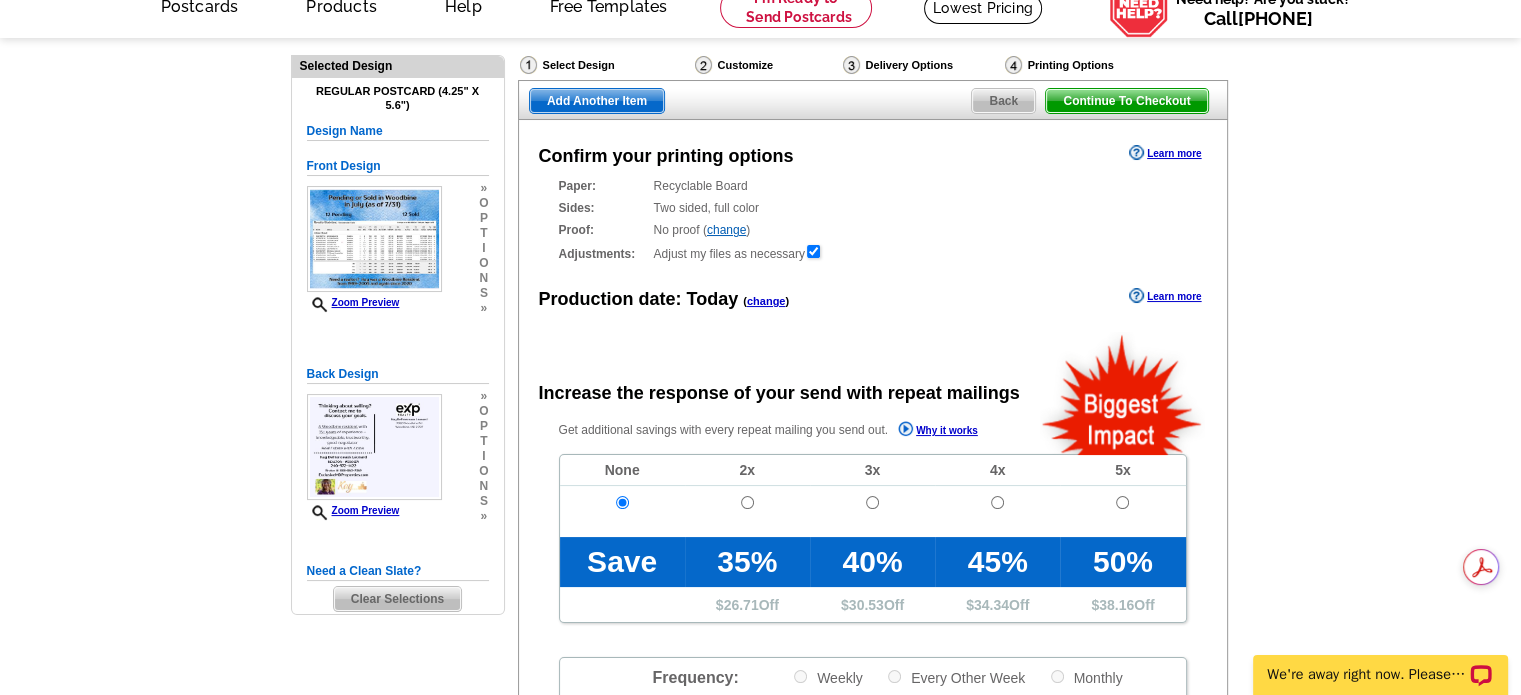 click on "Clear Selections" at bounding box center [397, 599] 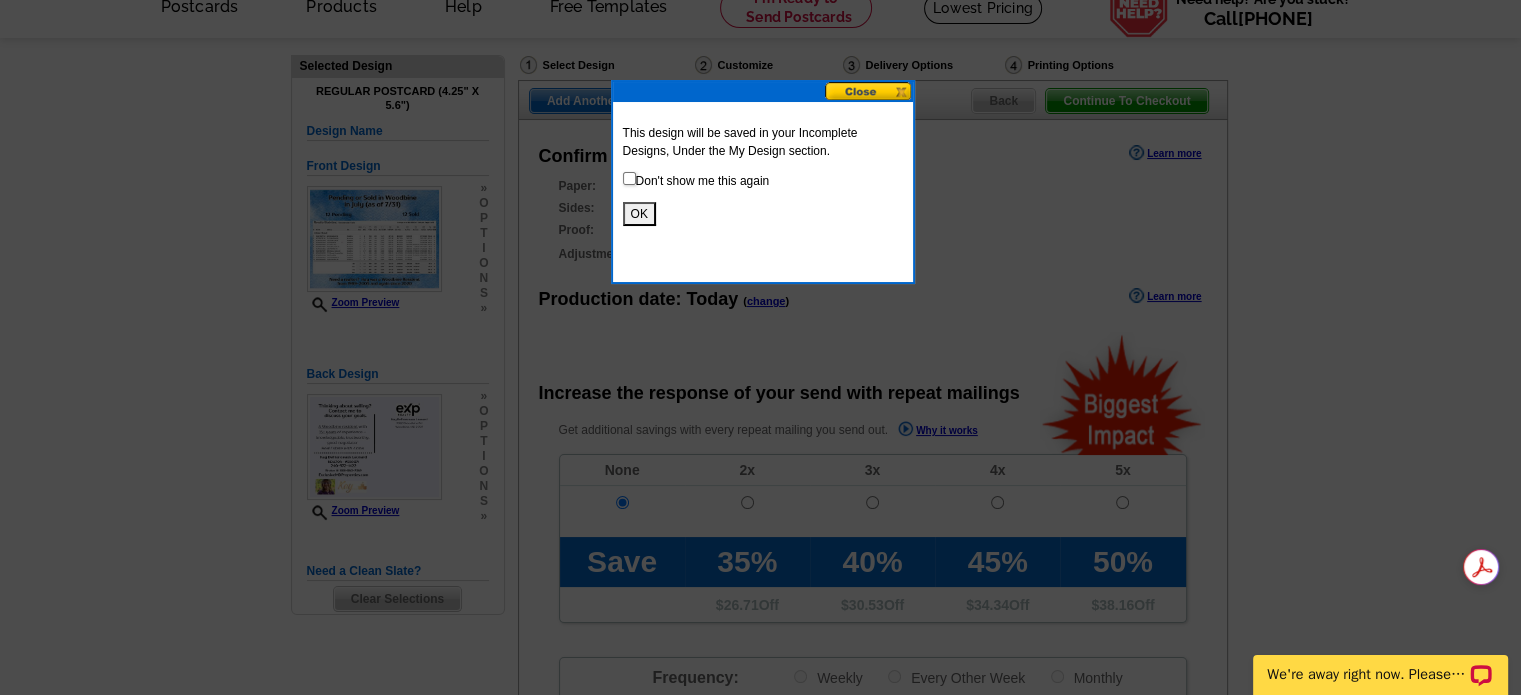 click on "OK" at bounding box center [639, 214] 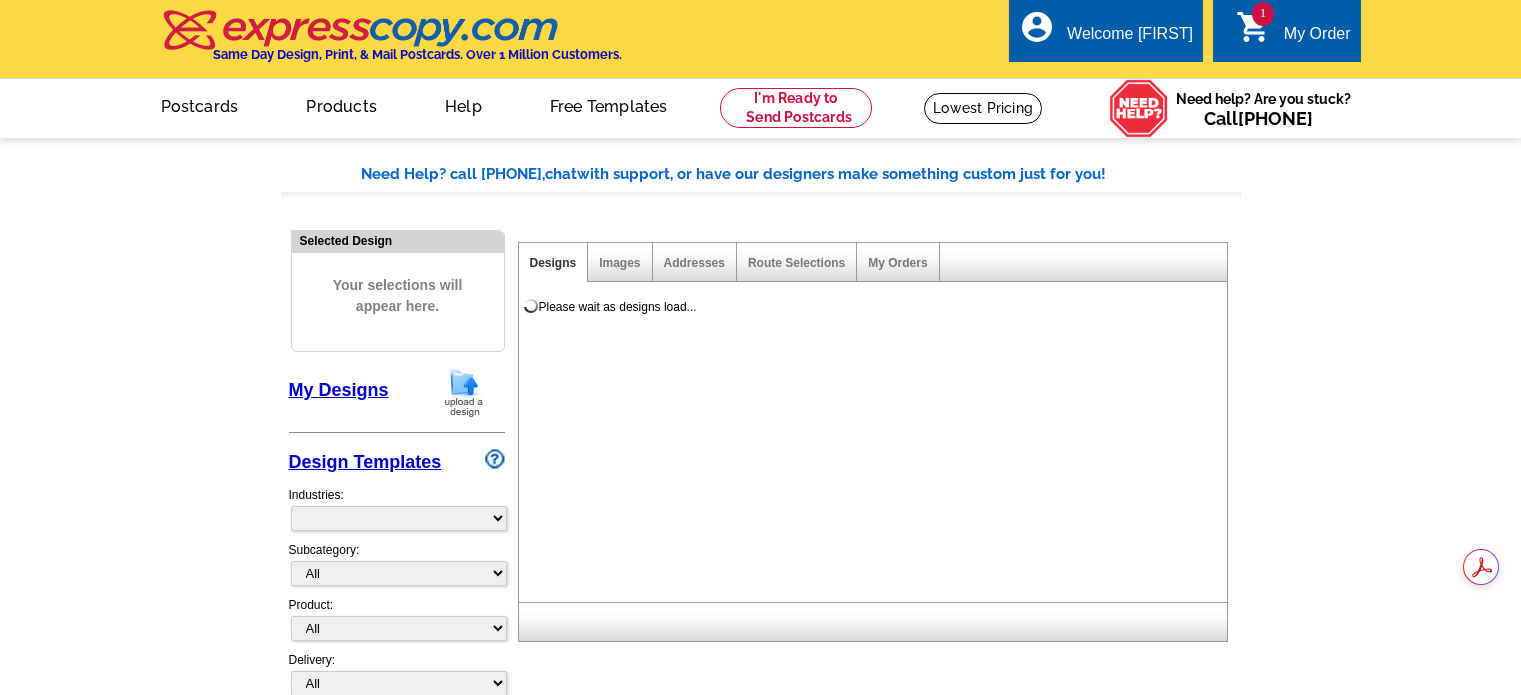 scroll, scrollTop: 0, scrollLeft: 0, axis: both 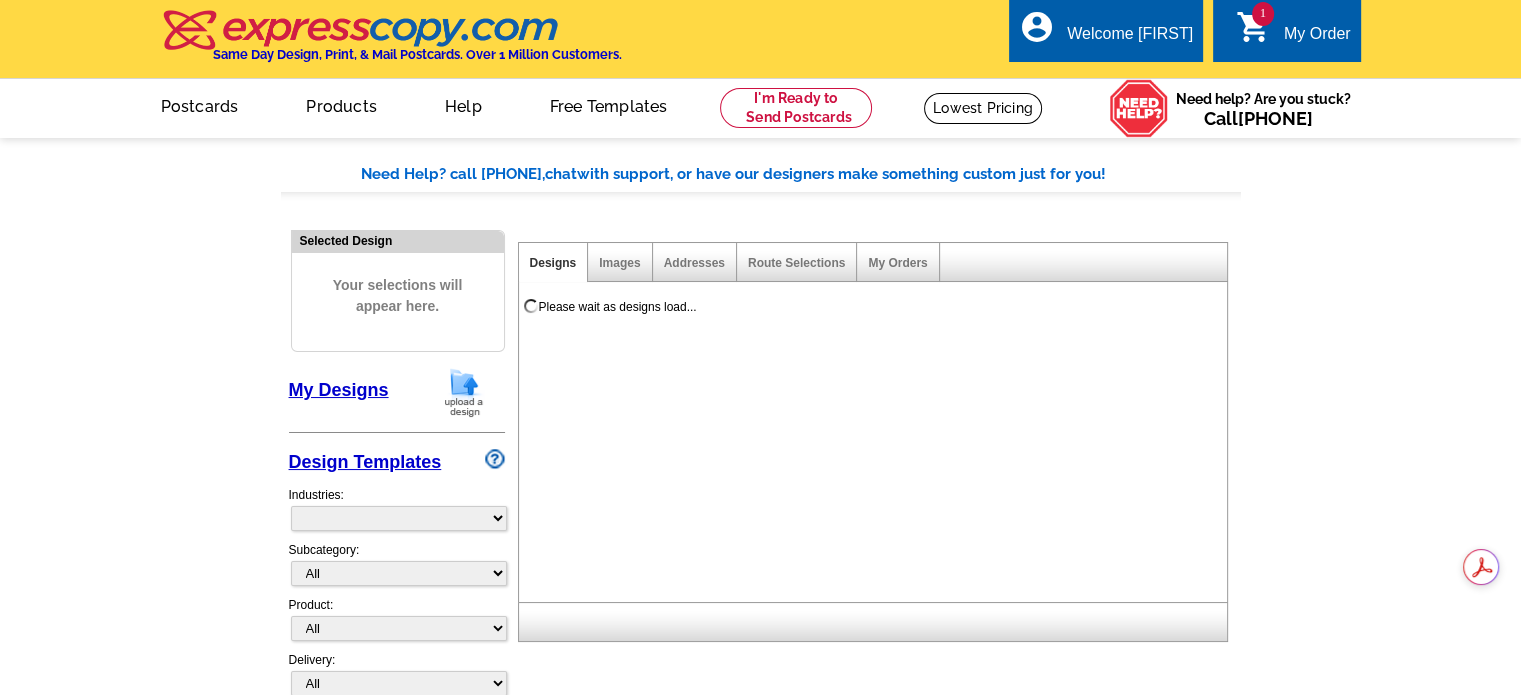 select on "785" 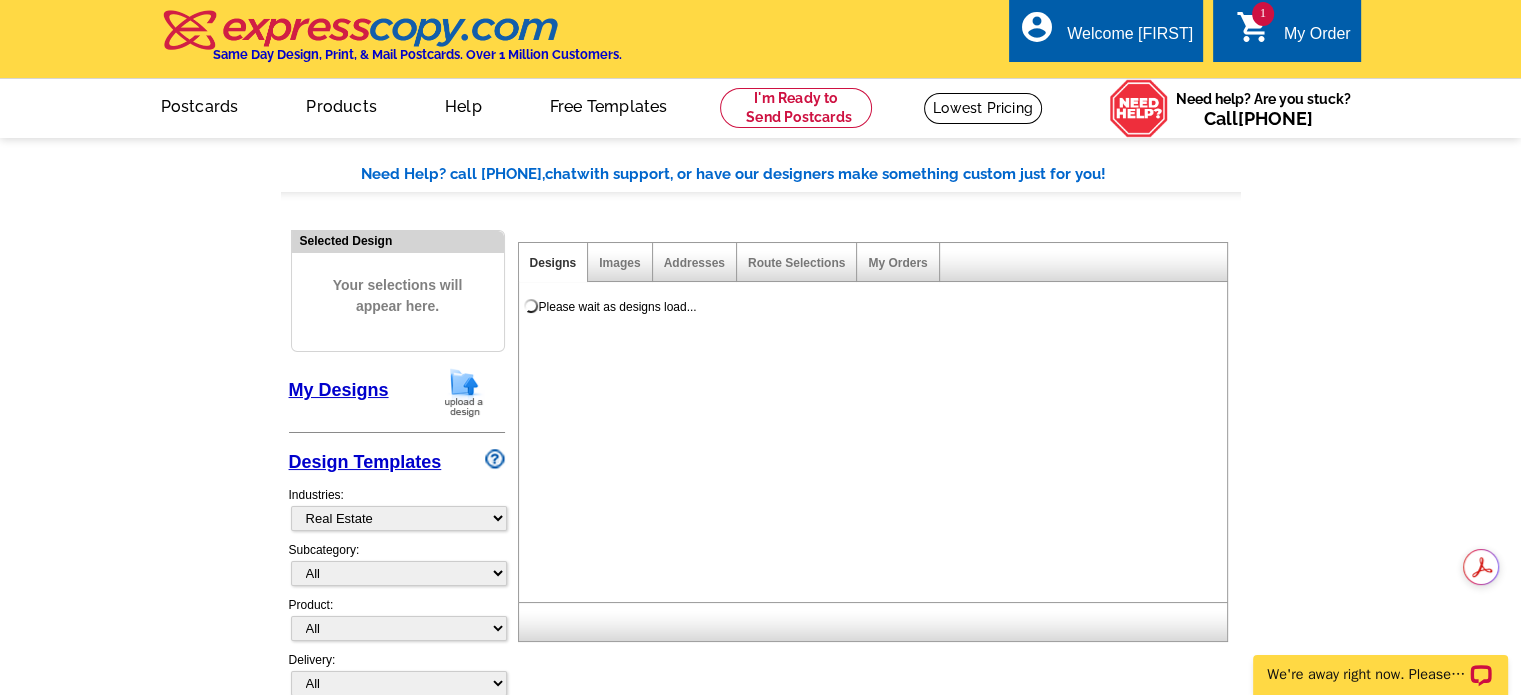 scroll, scrollTop: 0, scrollLeft: 0, axis: both 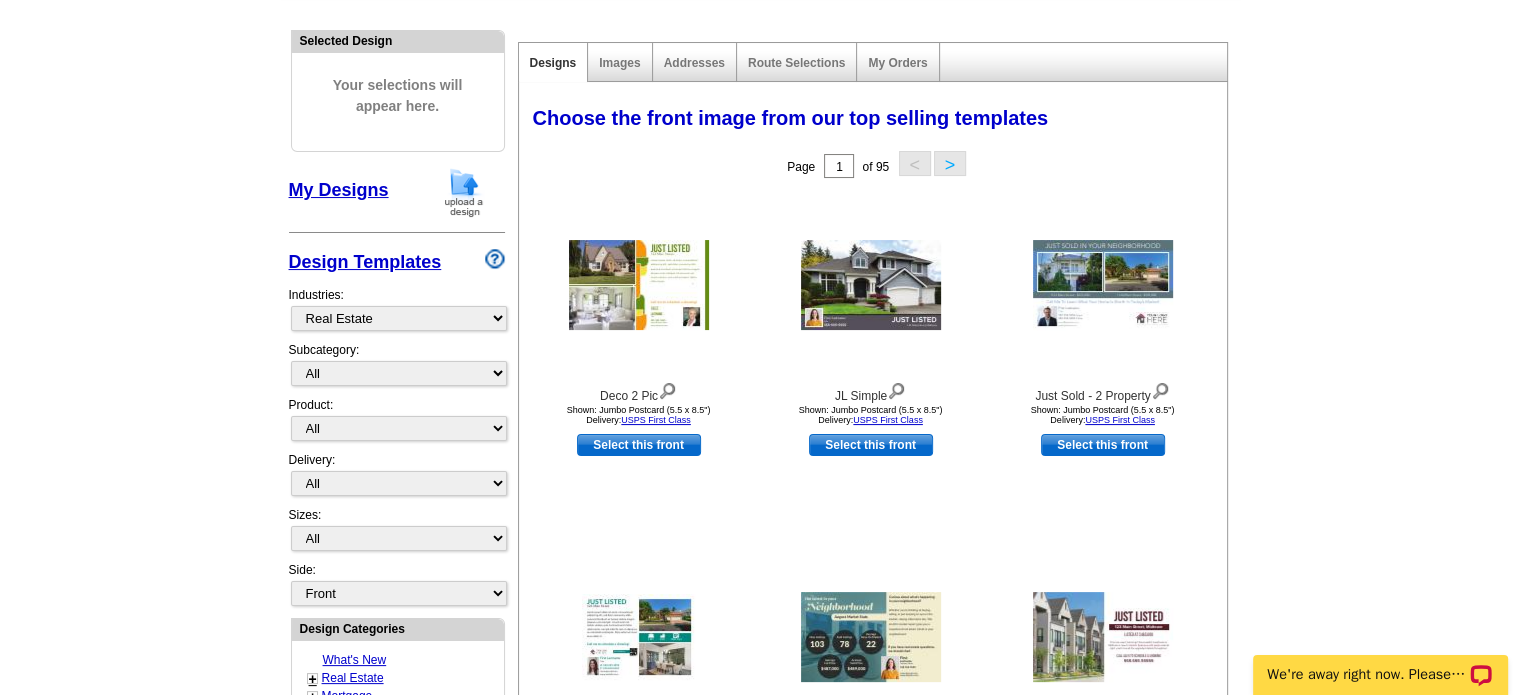 click on "My Designs" at bounding box center (339, 190) 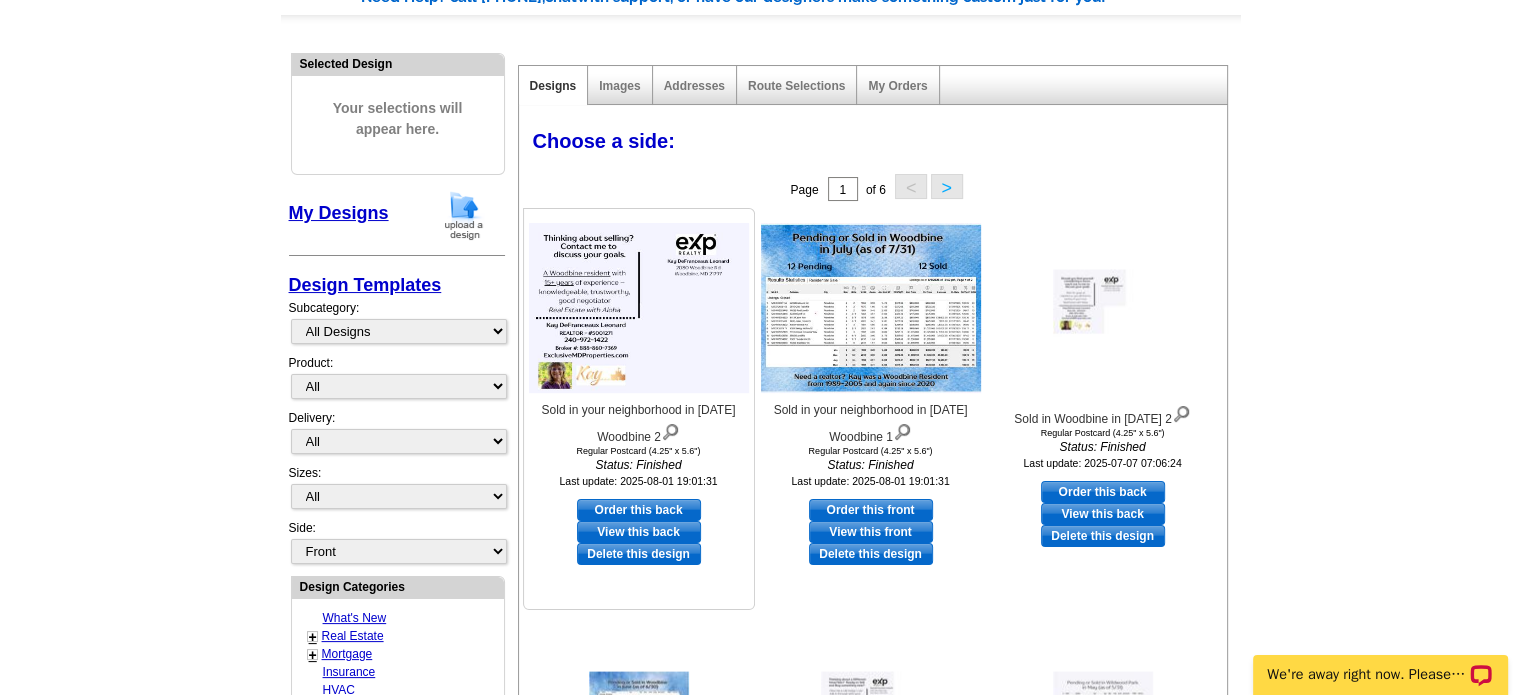 scroll, scrollTop: 200, scrollLeft: 0, axis: vertical 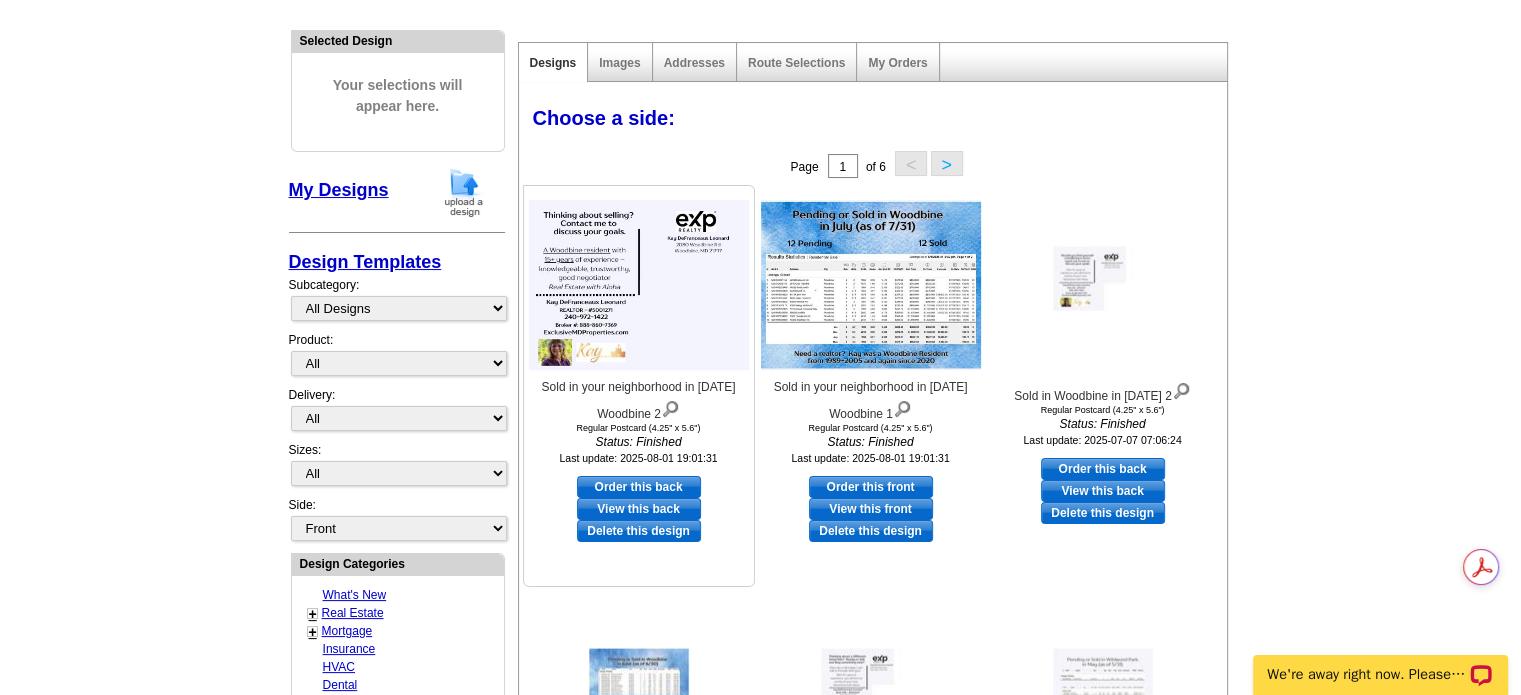 click on "Delete this design" at bounding box center (639, 531) 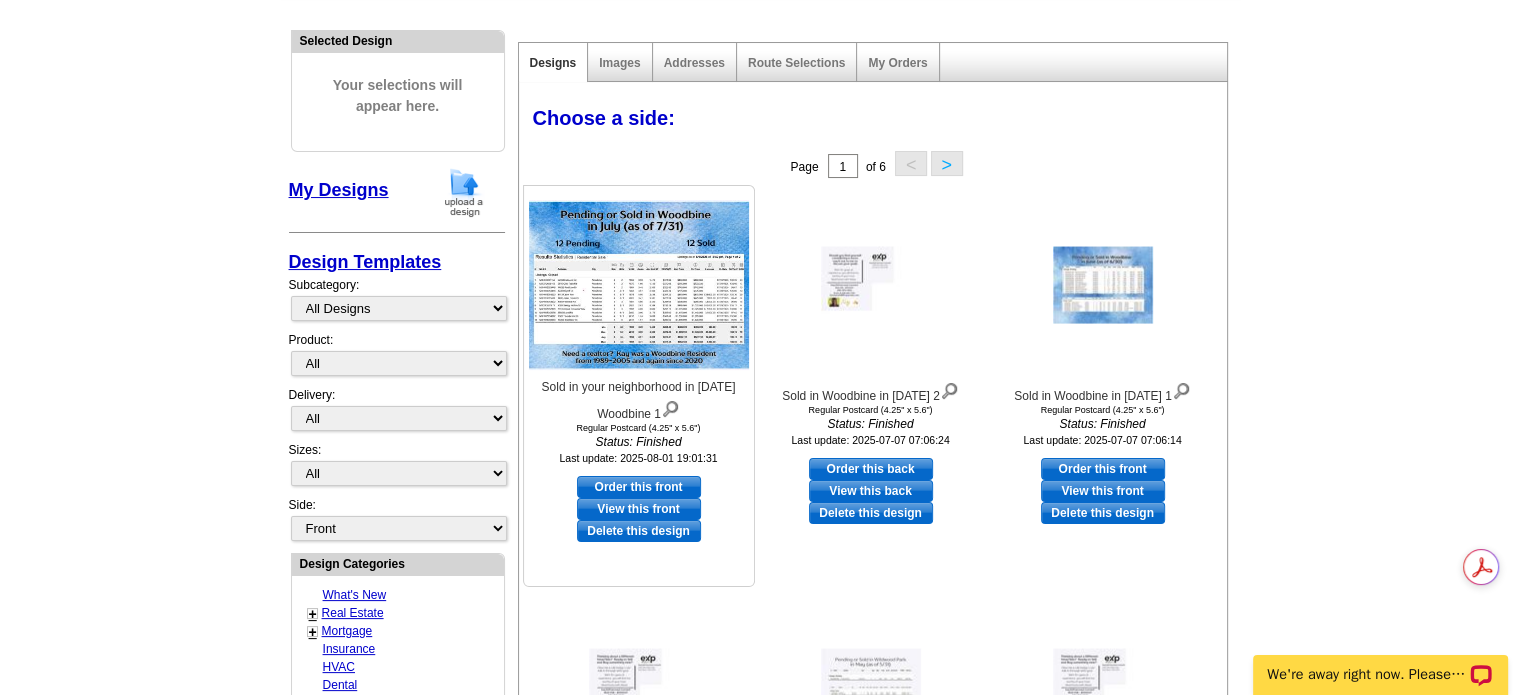 click on "Delete this design" at bounding box center [639, 531] 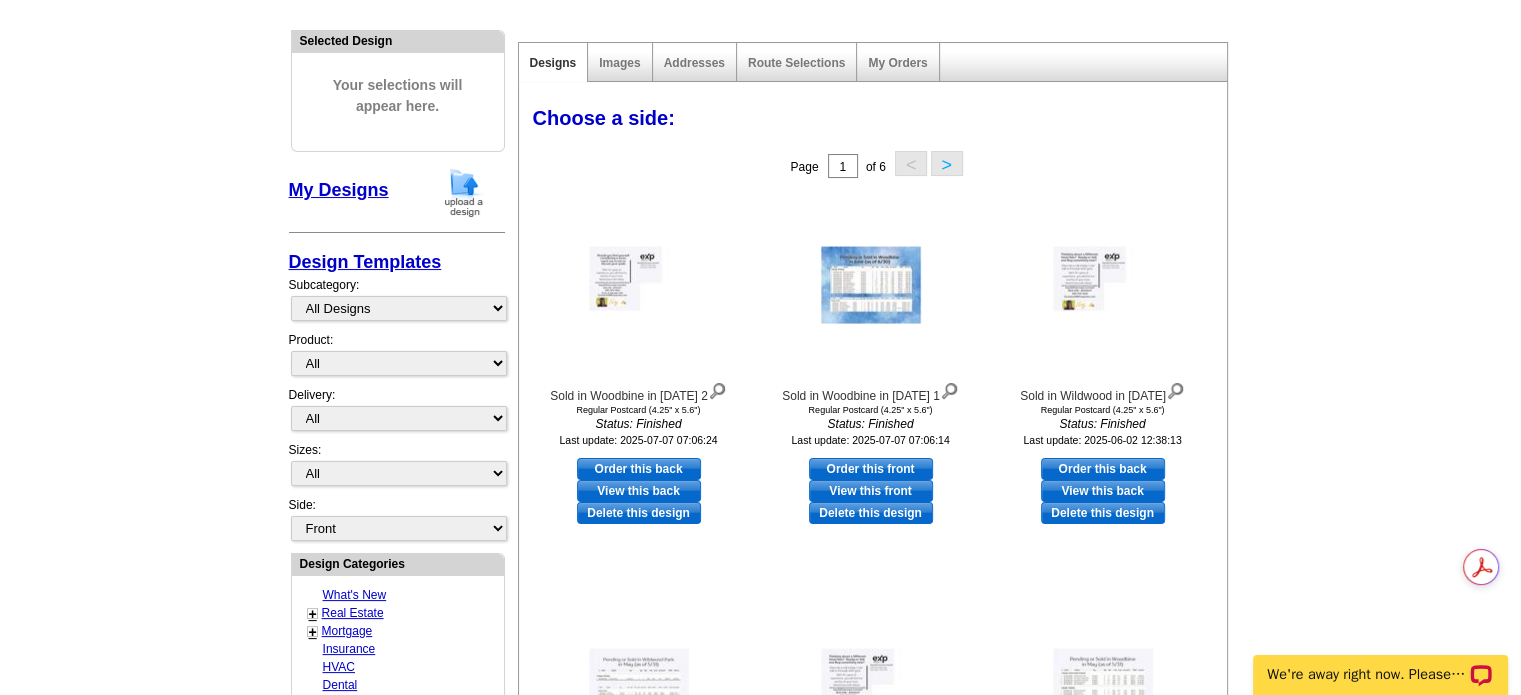 click on "Your selections will appear here." at bounding box center (398, 96) 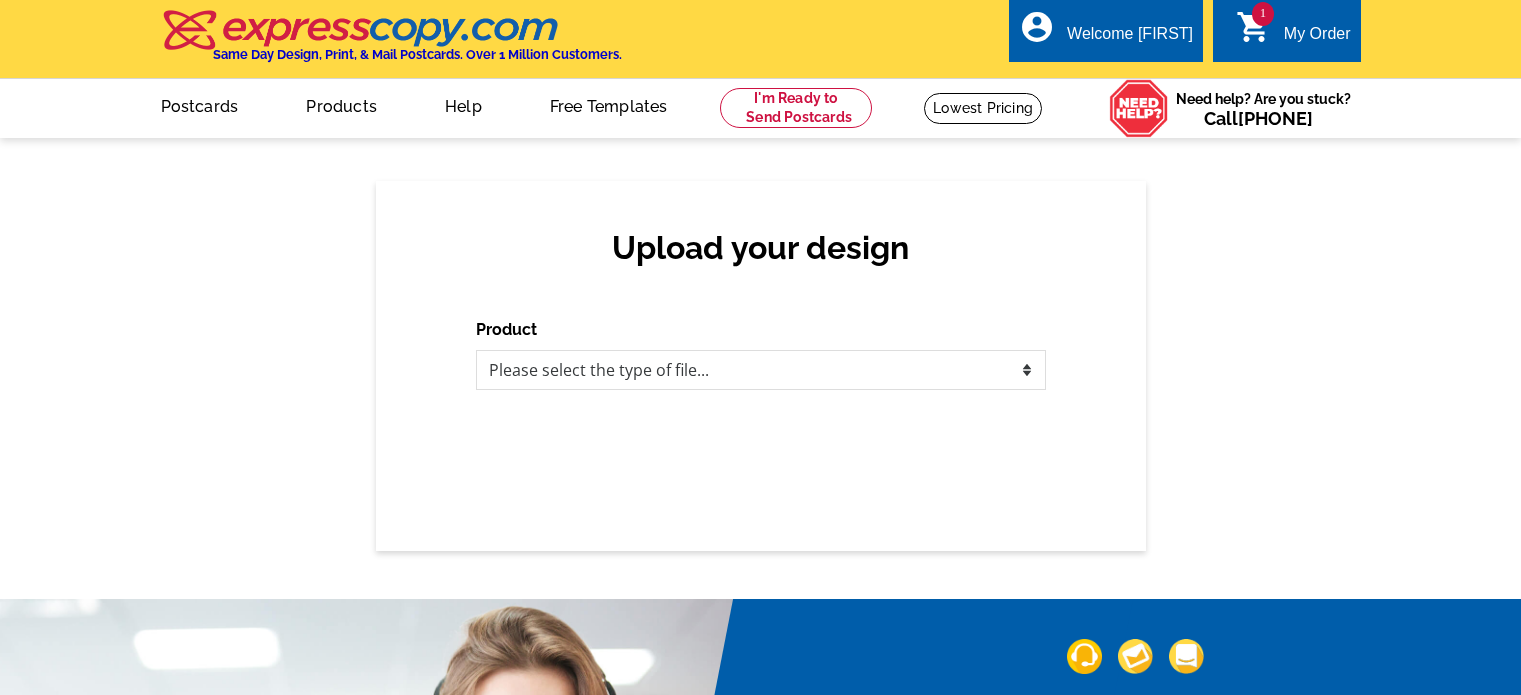 scroll, scrollTop: 0, scrollLeft: 0, axis: both 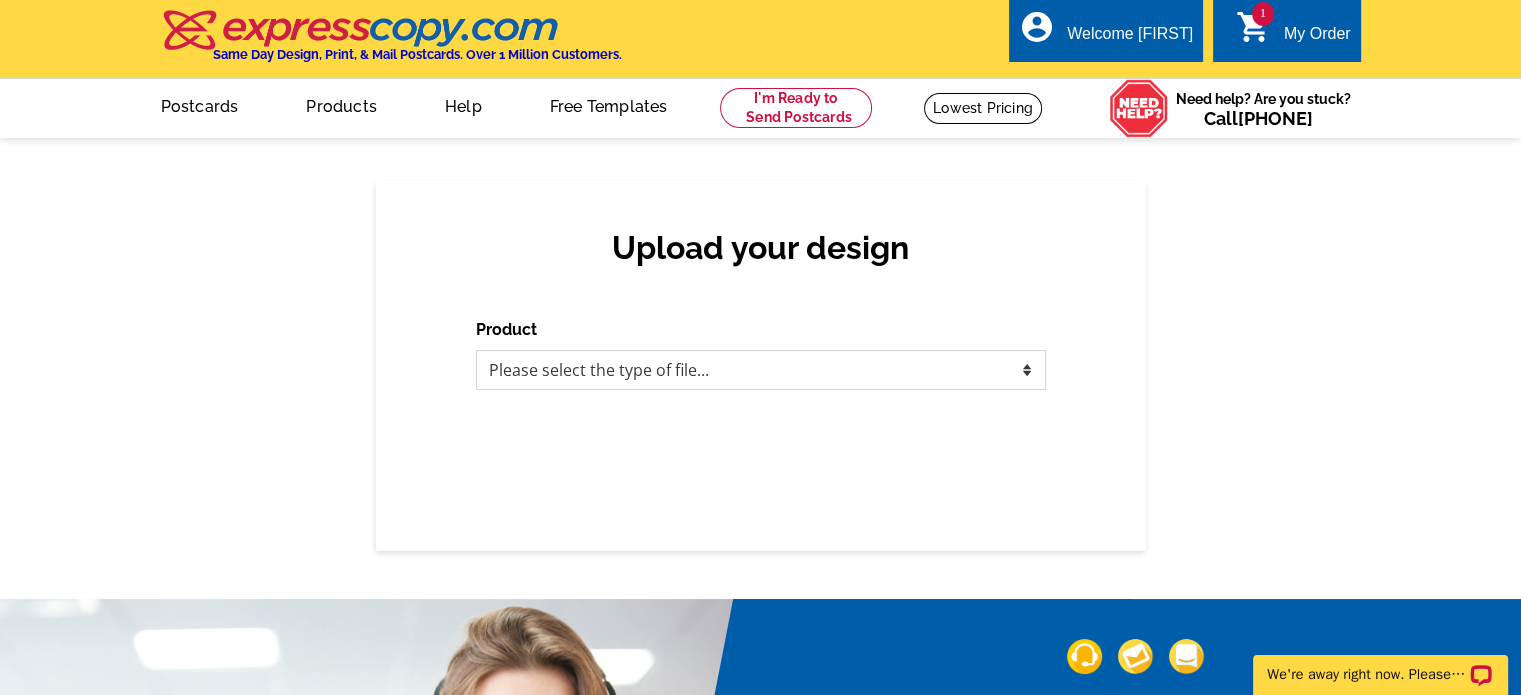 click on "Please select the type of file...
Postcards
Business Cards
Letters and flyers
Greeting Cards
Door Hangers" at bounding box center [761, 370] 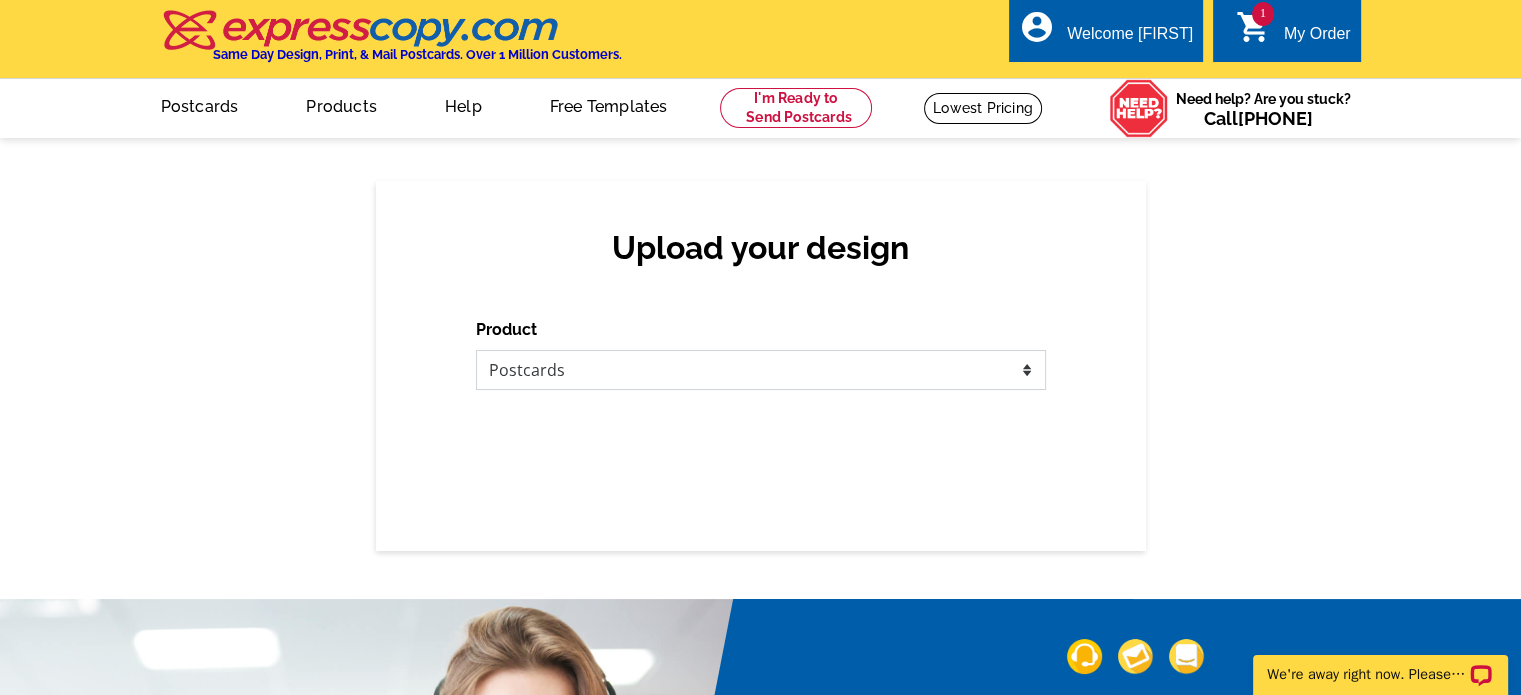 click on "Please select the type of file...
Postcards
Business Cards
Letters and flyers
Greeting Cards
Door Hangers" at bounding box center [761, 370] 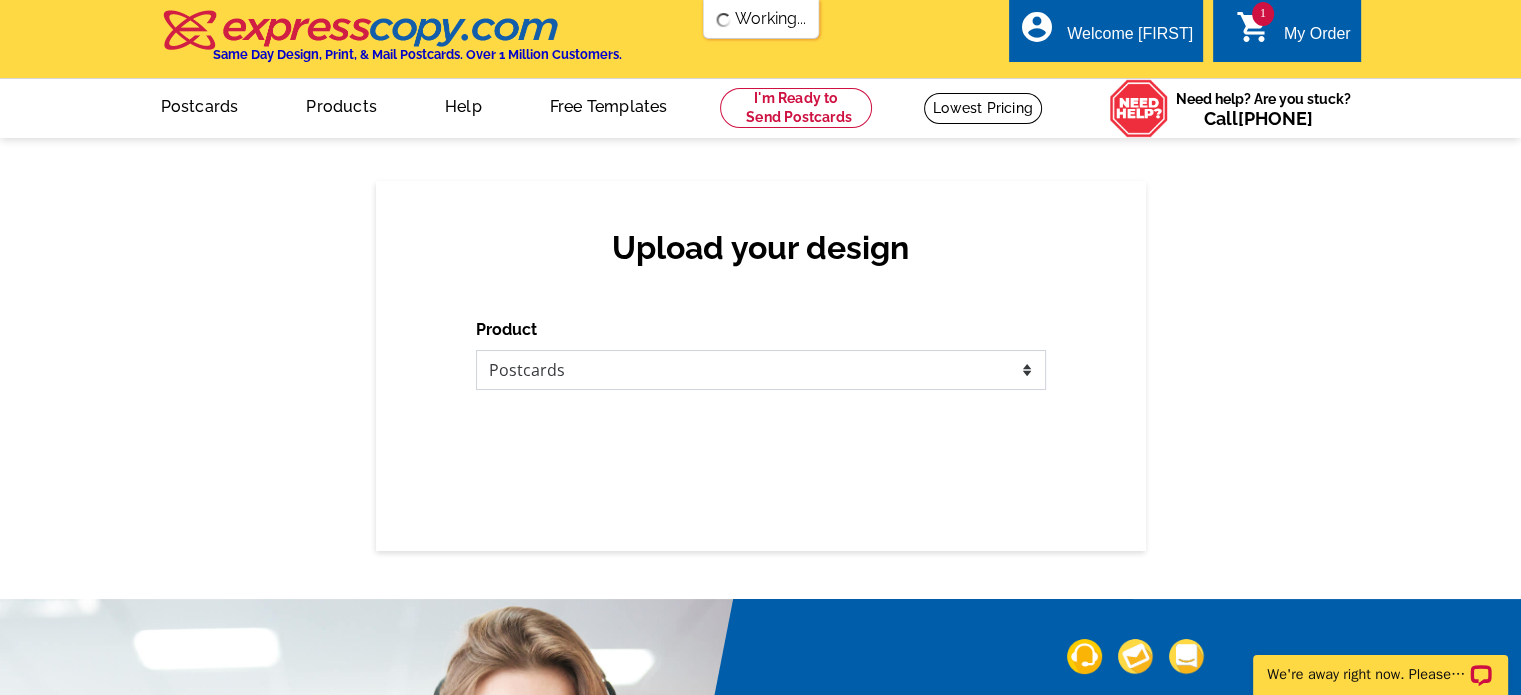scroll, scrollTop: 0, scrollLeft: 0, axis: both 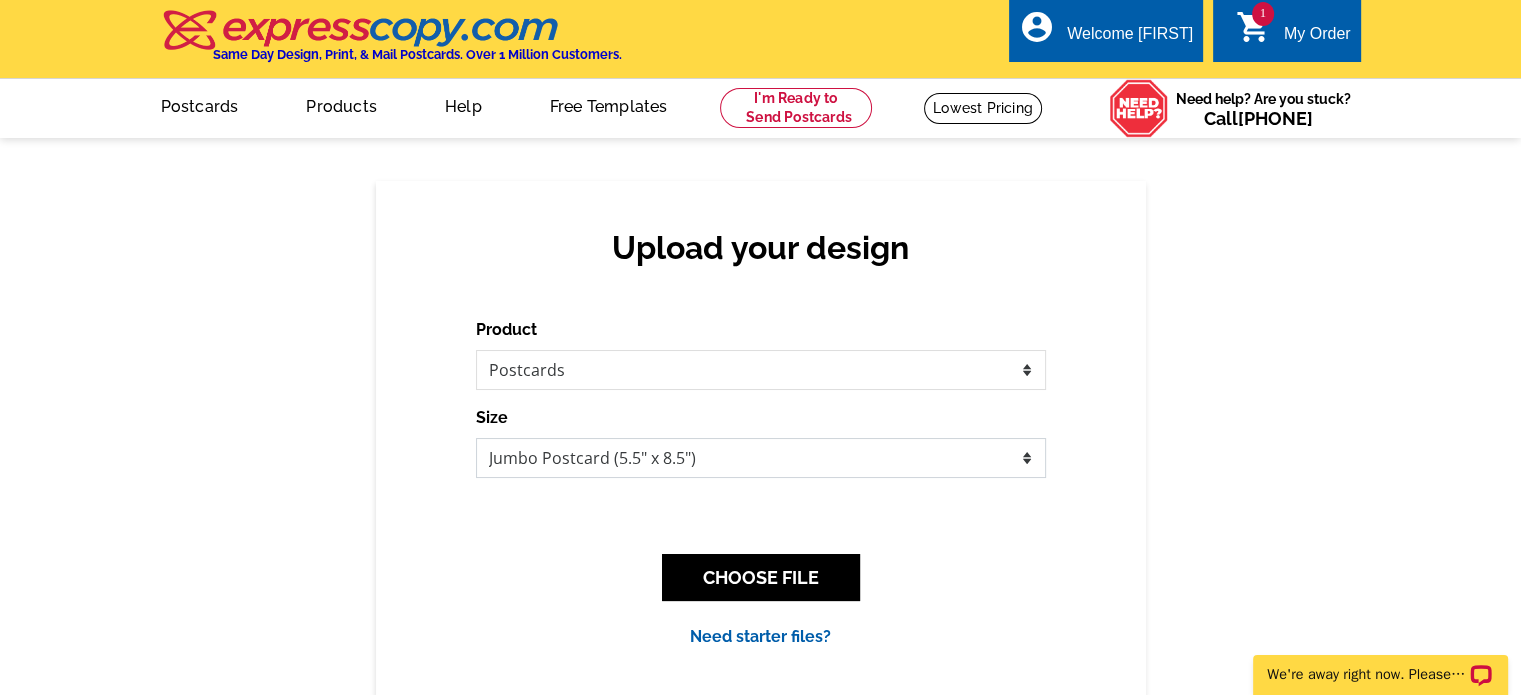 click on "Jumbo Postcard (5.5" x 8.5") Regular Postcard (4.25" x 5.6") Panoramic Postcard (5.75" x 11.25") Giant Postcard (8.5" x 11") EDDM Postcard (6.125" x 8.25")" at bounding box center (761, 458) 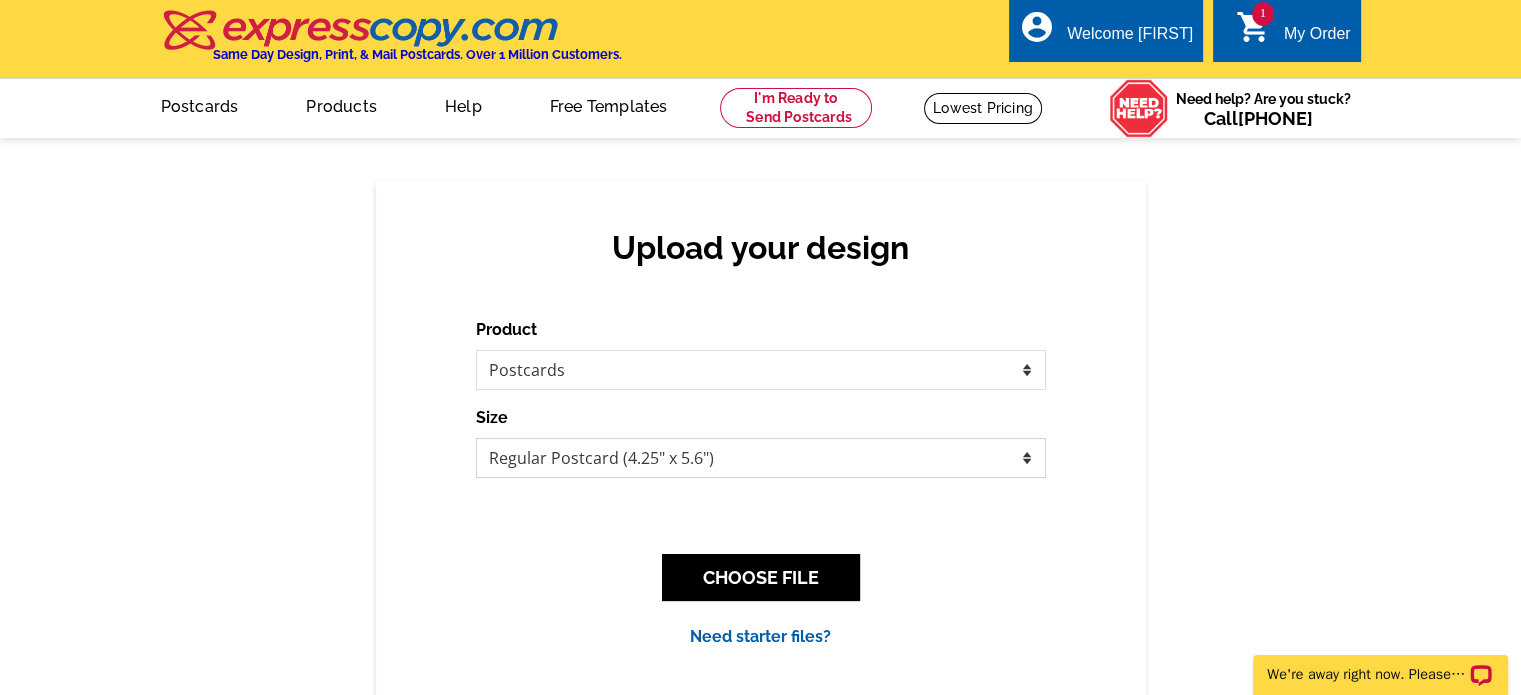click on "Jumbo Postcard (5.5" x 8.5") Regular Postcard (4.25" x 5.6") Panoramic Postcard (5.75" x 11.25") Giant Postcard (8.5" x 11") EDDM Postcard (6.125" x 8.25")" at bounding box center (761, 458) 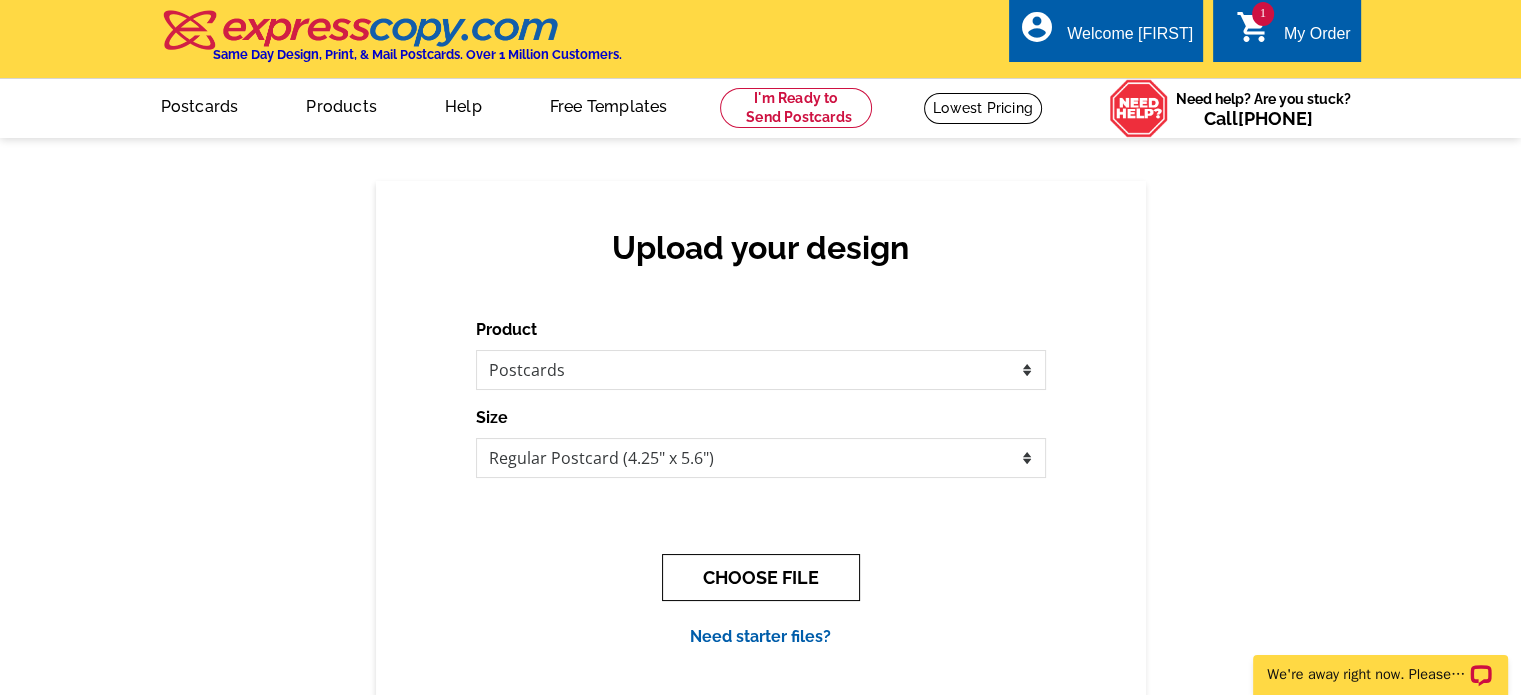 click on "CHOOSE FILE" at bounding box center [761, 577] 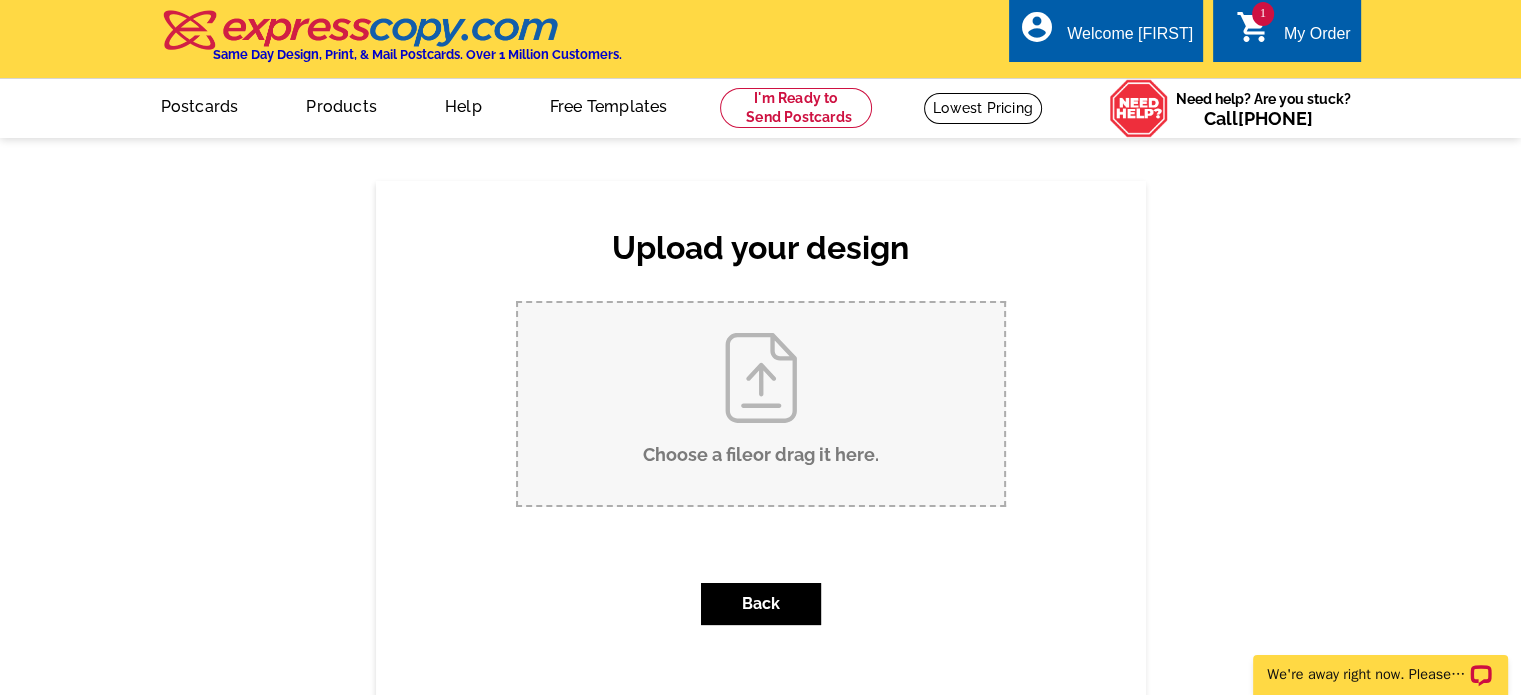 click on "Choose a file  or drag it here ." at bounding box center (761, 404) 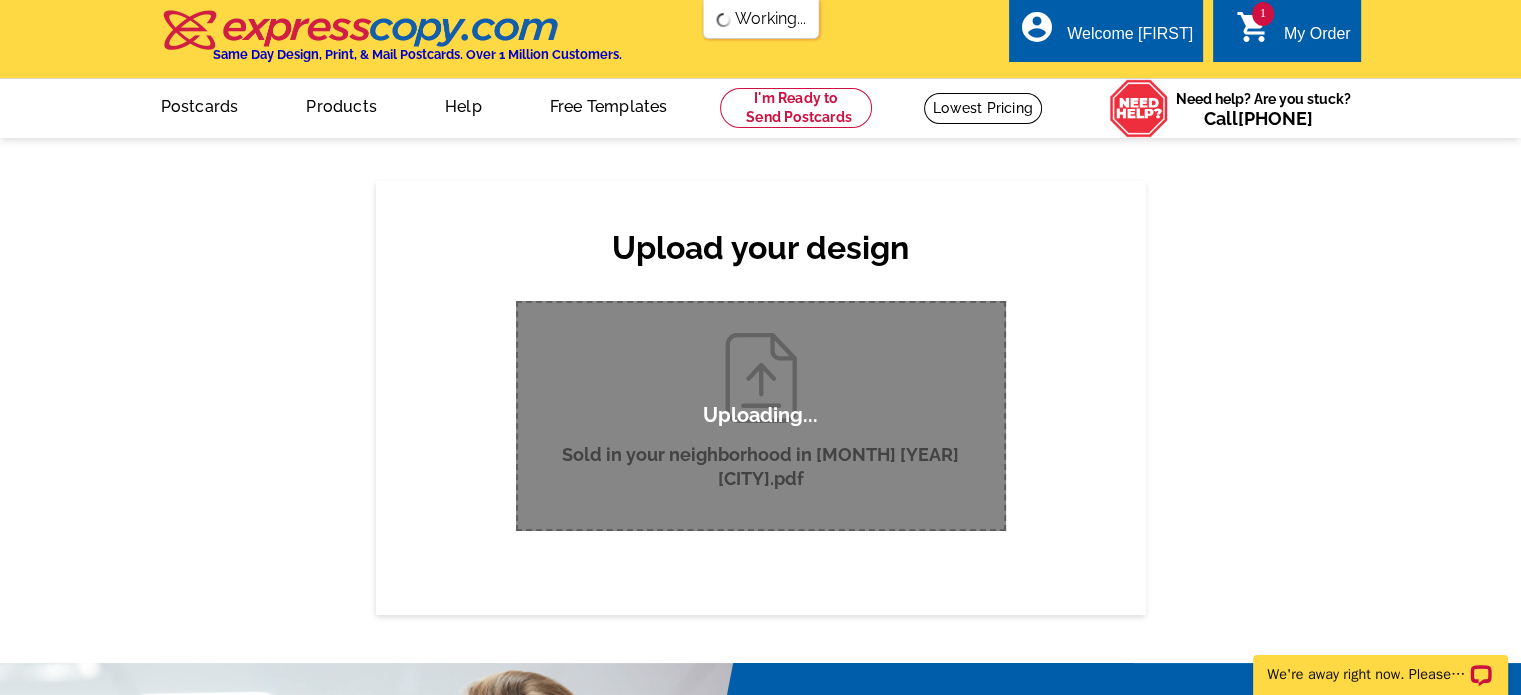 type 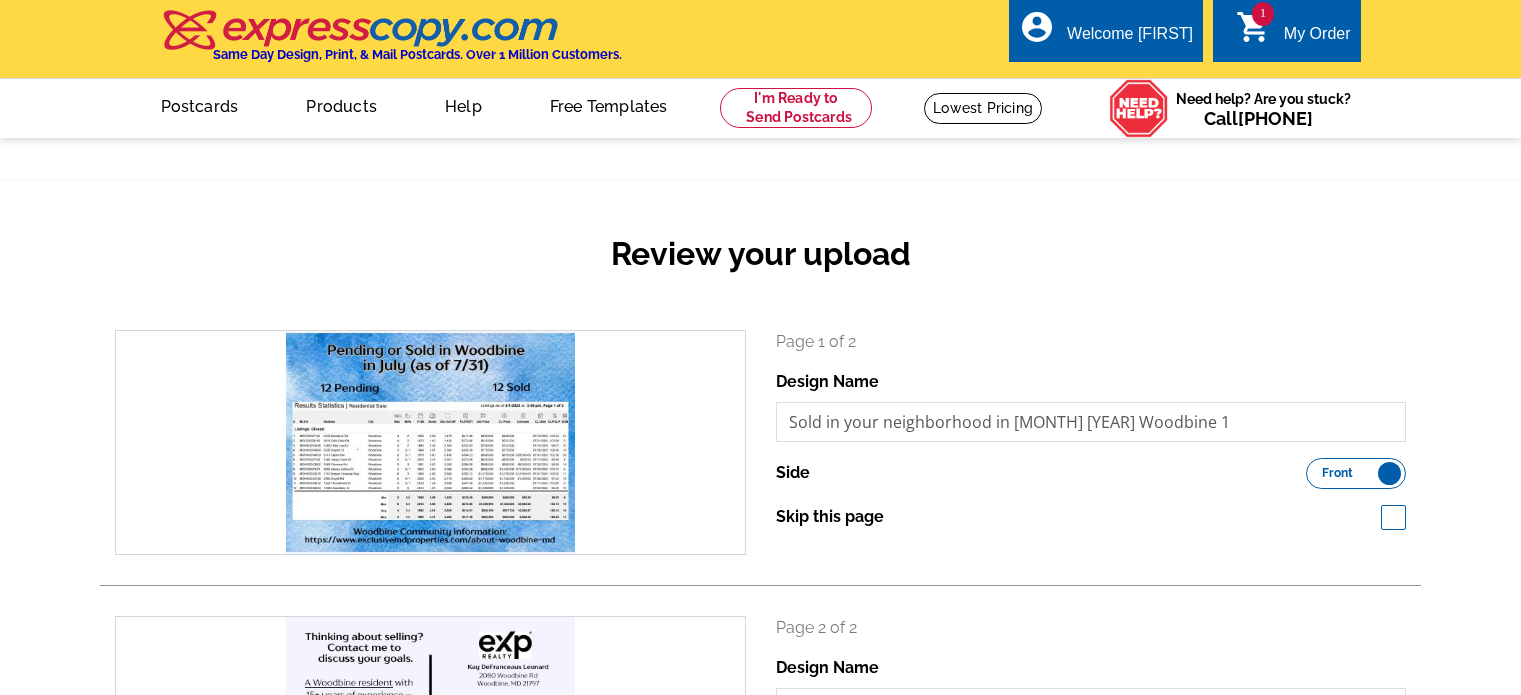 scroll, scrollTop: 0, scrollLeft: 0, axis: both 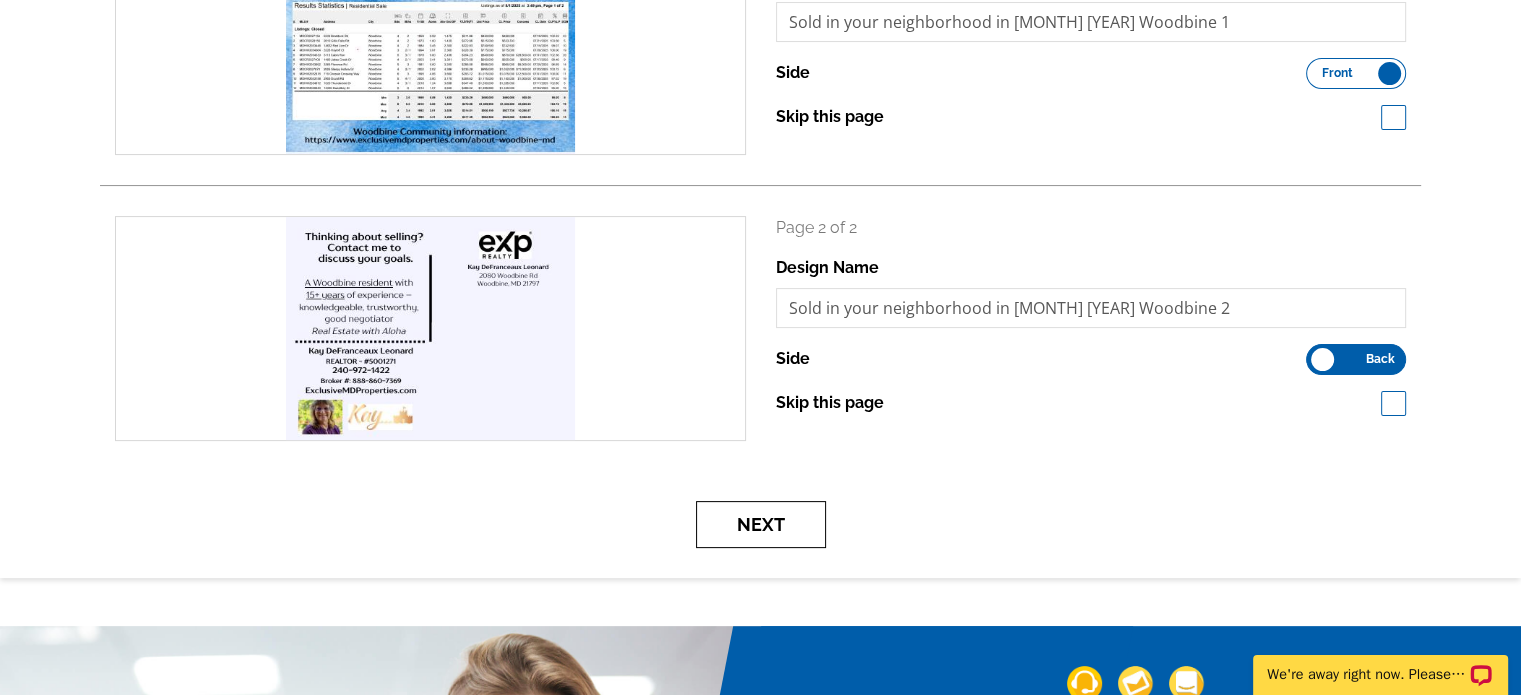 click on "Next" at bounding box center [761, 524] 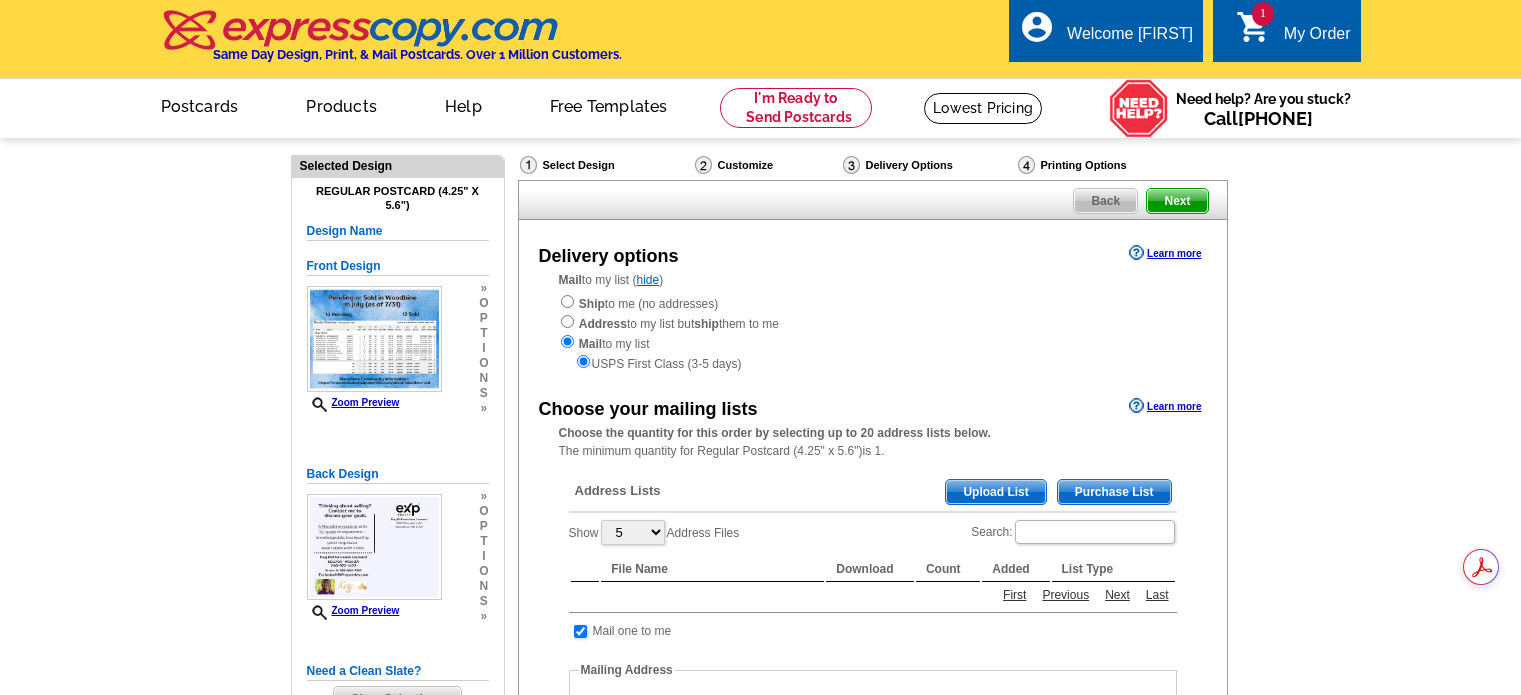 scroll, scrollTop: 0, scrollLeft: 0, axis: both 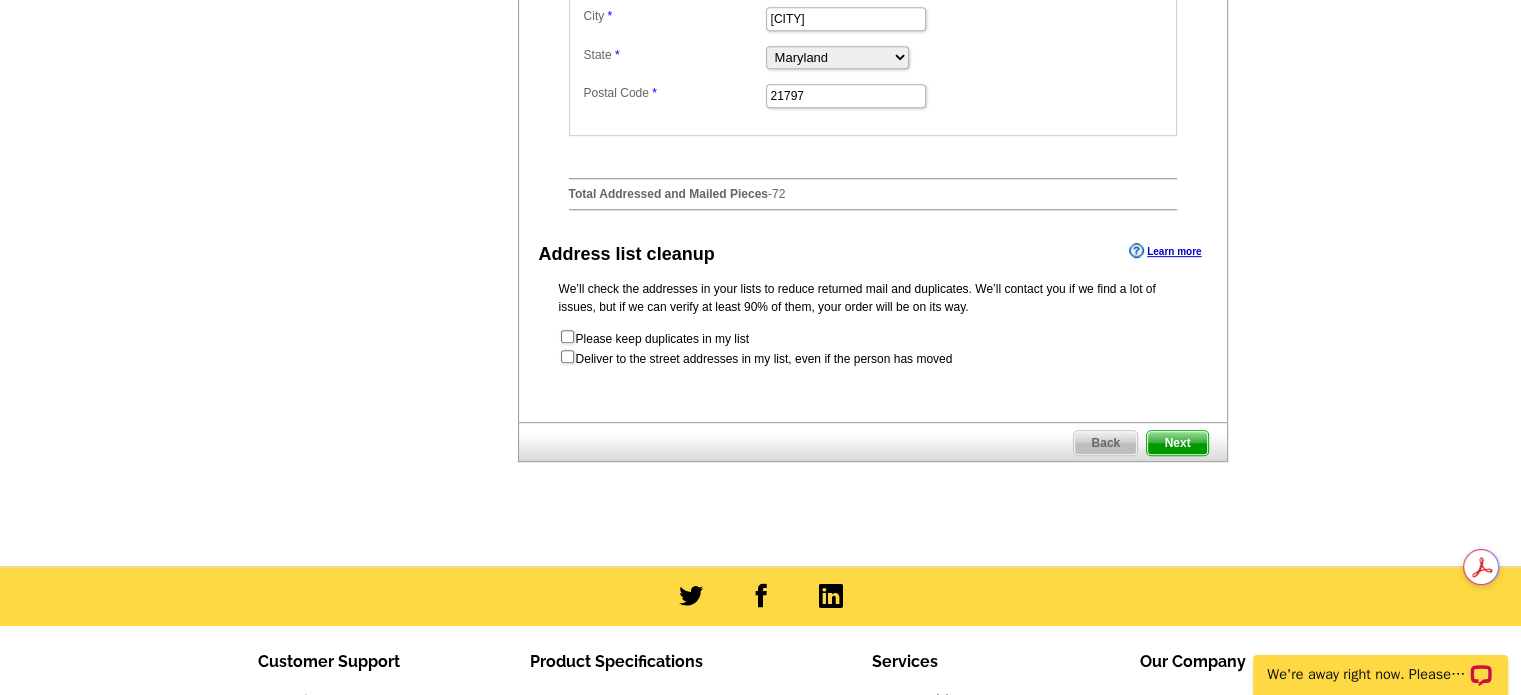 click on "Next" at bounding box center [1177, 443] 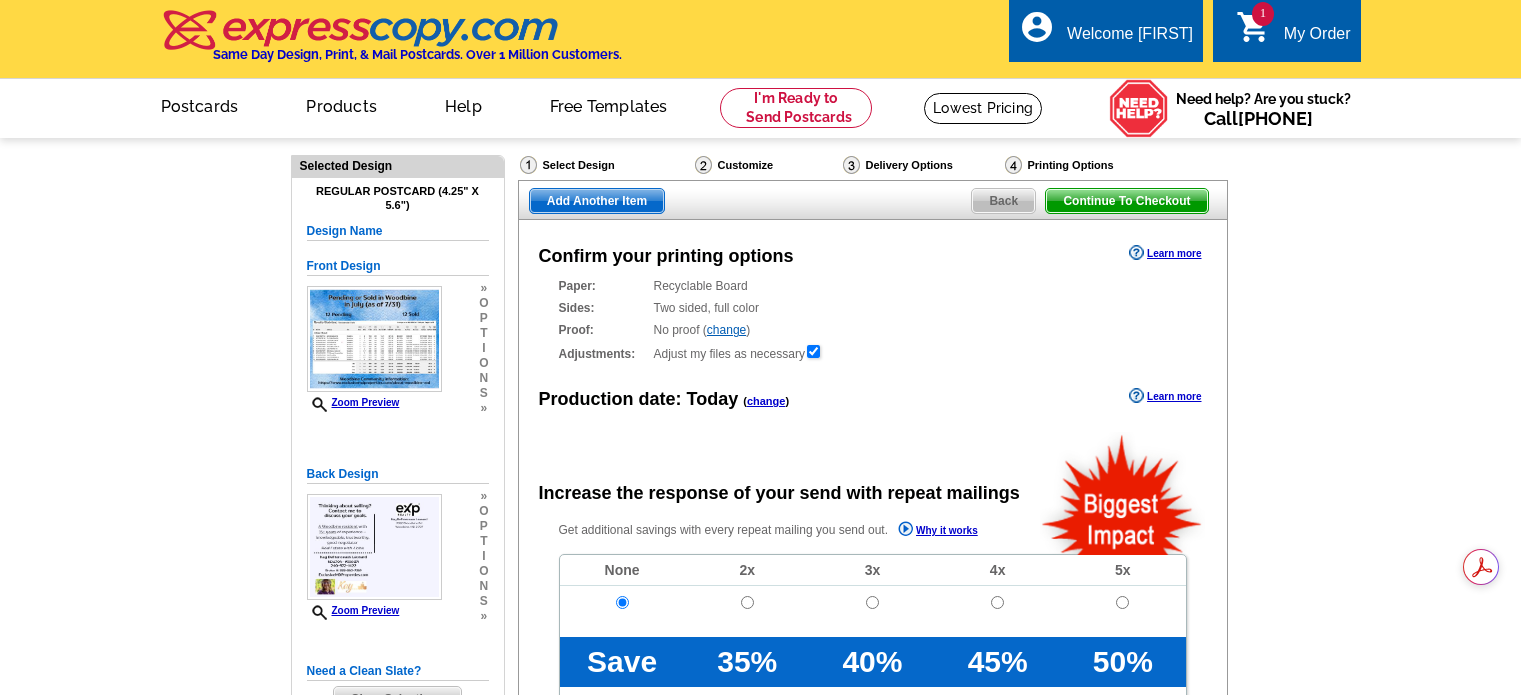 scroll, scrollTop: 0, scrollLeft: 0, axis: both 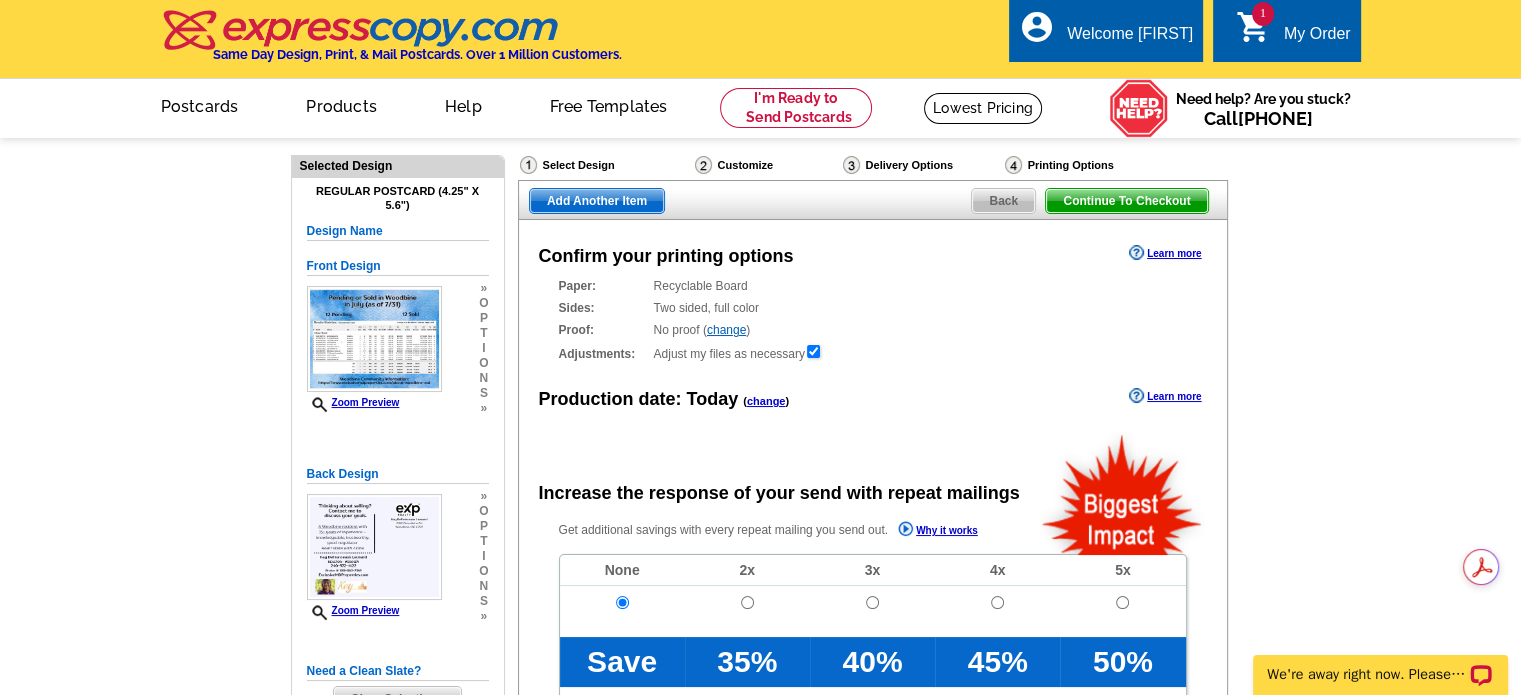 radio on "false" 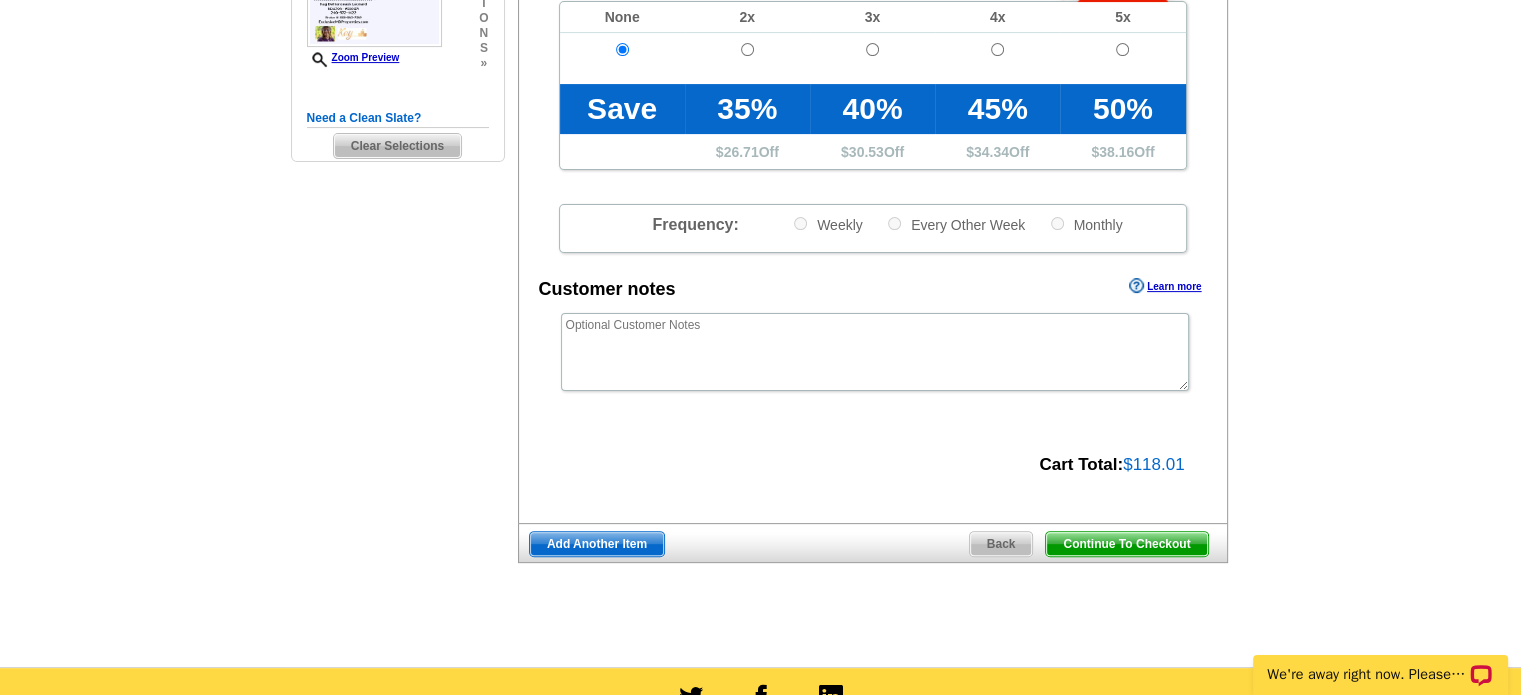 scroll, scrollTop: 600, scrollLeft: 0, axis: vertical 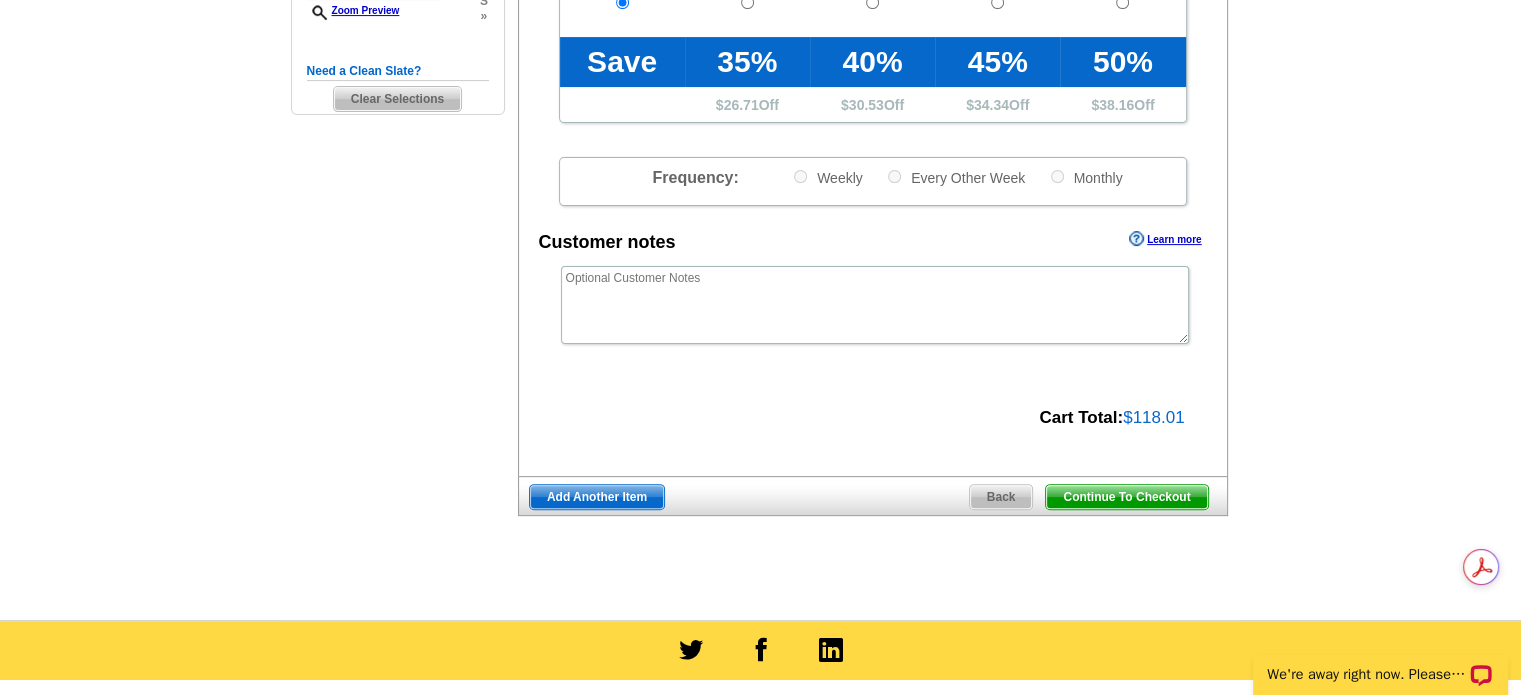 click on "Continue To Checkout" at bounding box center [1126, 497] 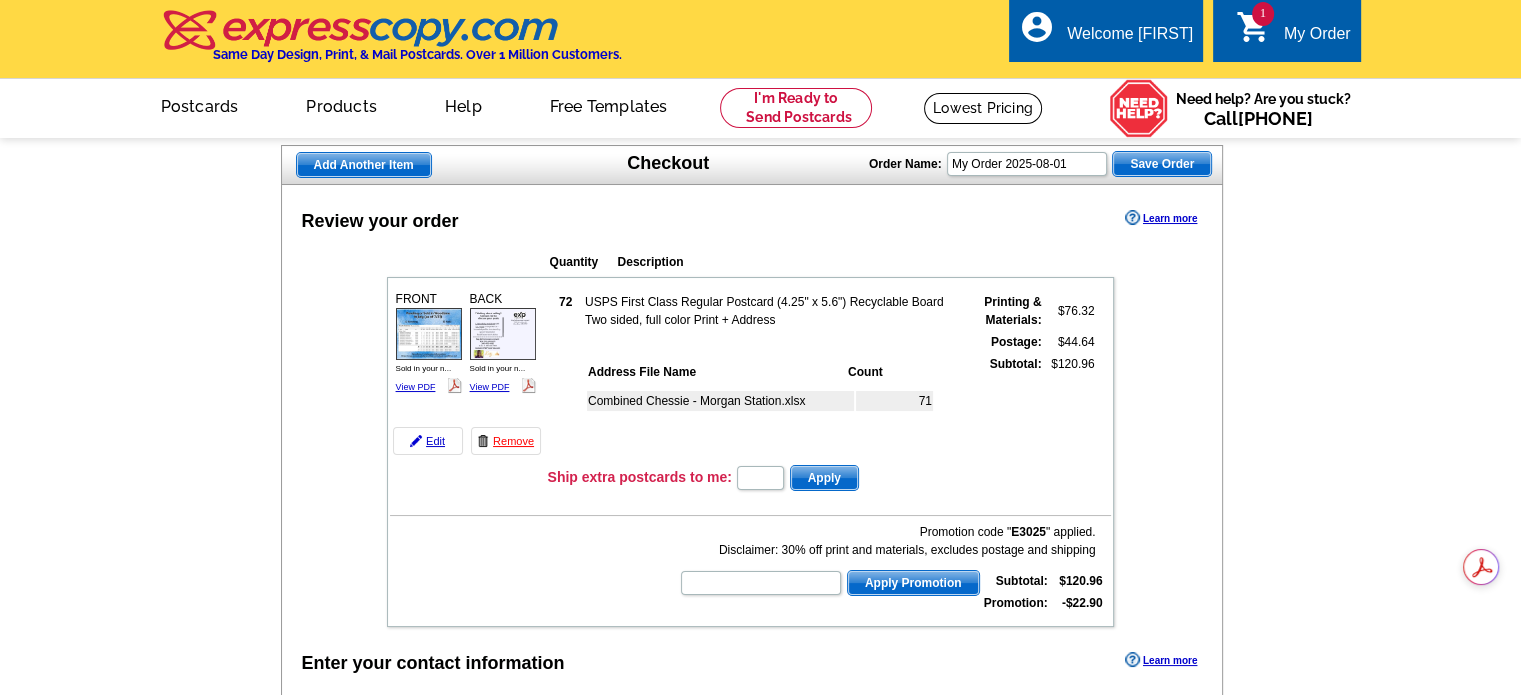 scroll, scrollTop: 100, scrollLeft: 0, axis: vertical 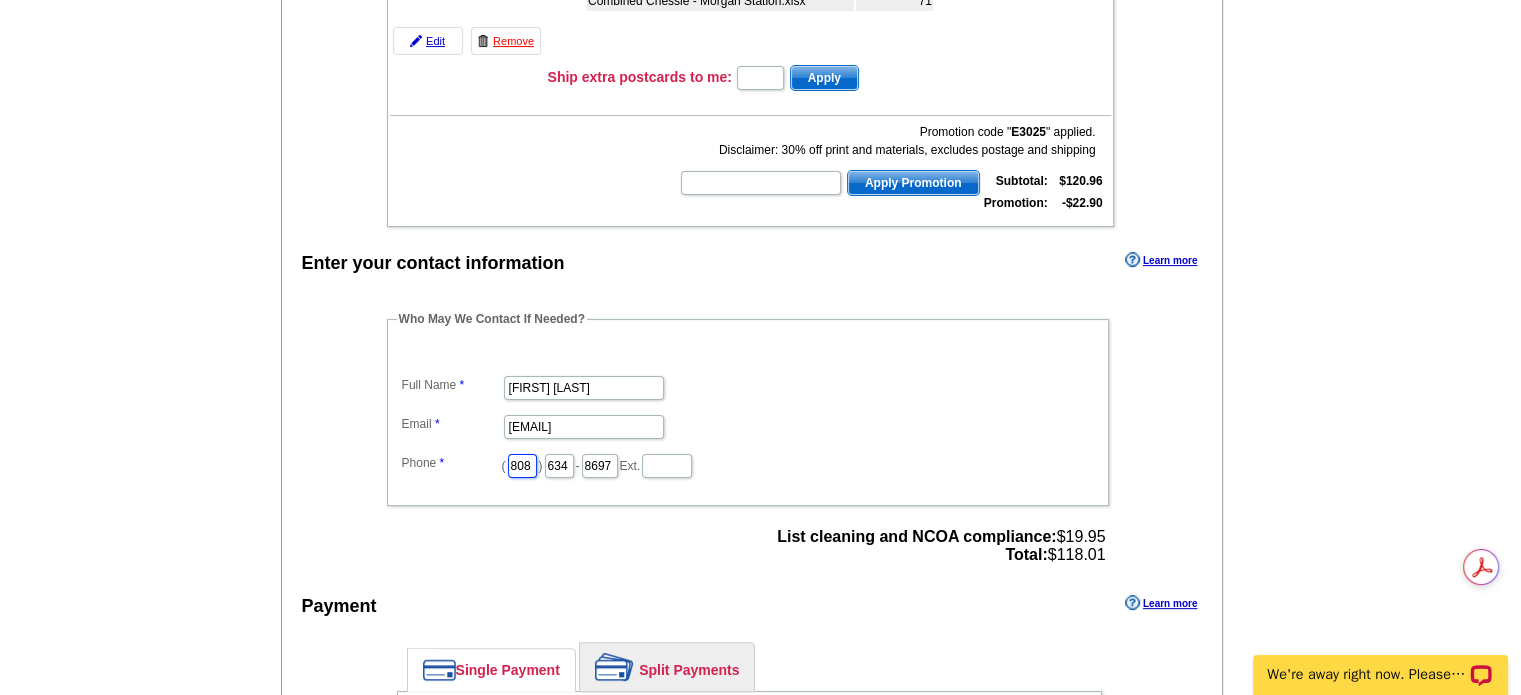 drag, startPoint x: 532, startPoint y: 462, endPoint x: 503, endPoint y: 455, distance: 29.832869 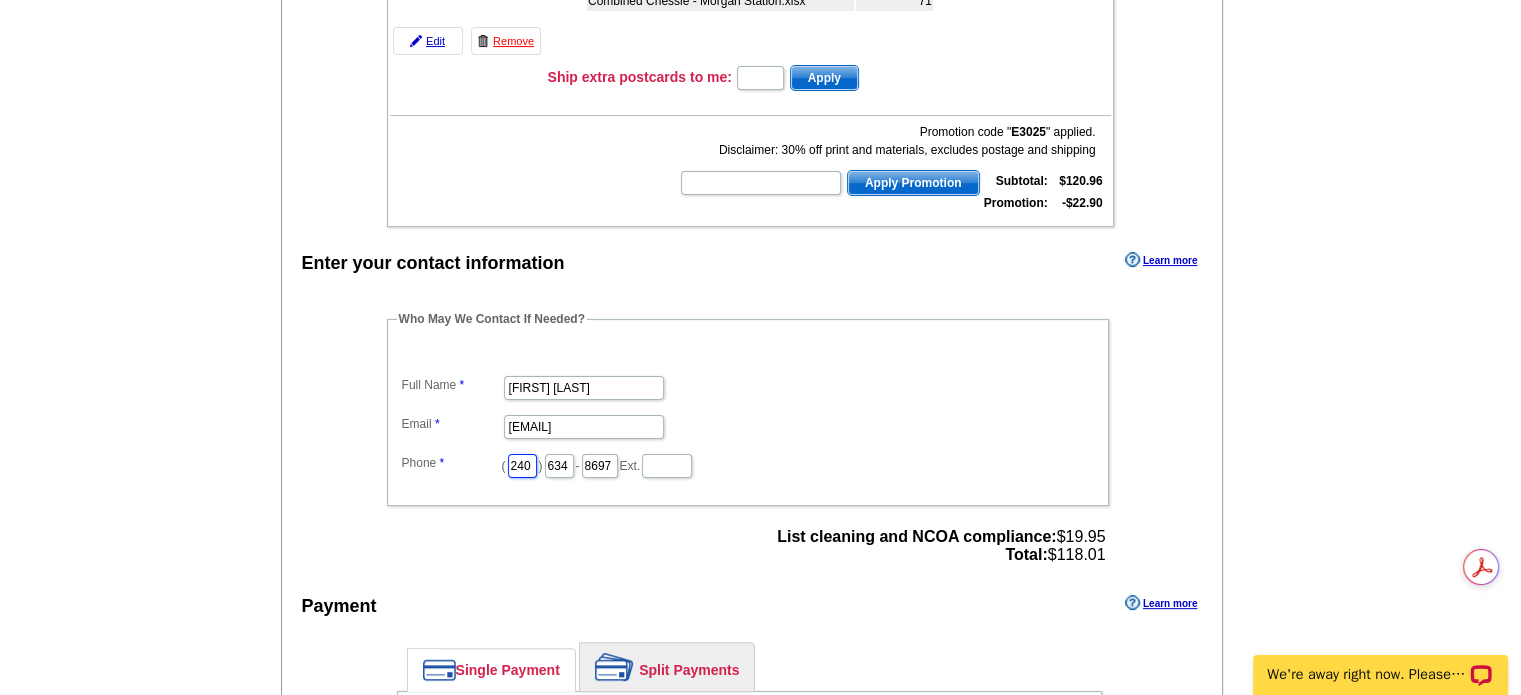 type on "240" 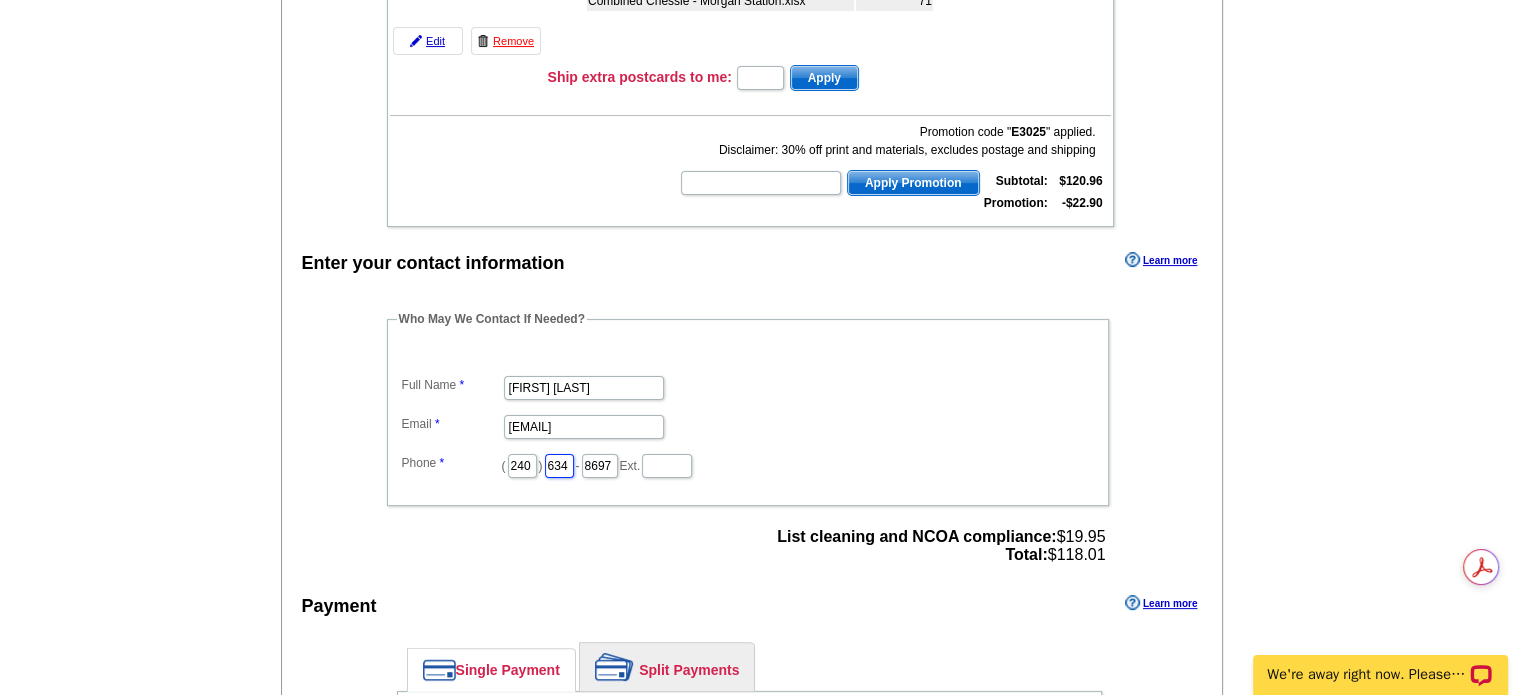 scroll, scrollTop: 0, scrollLeft: 0, axis: both 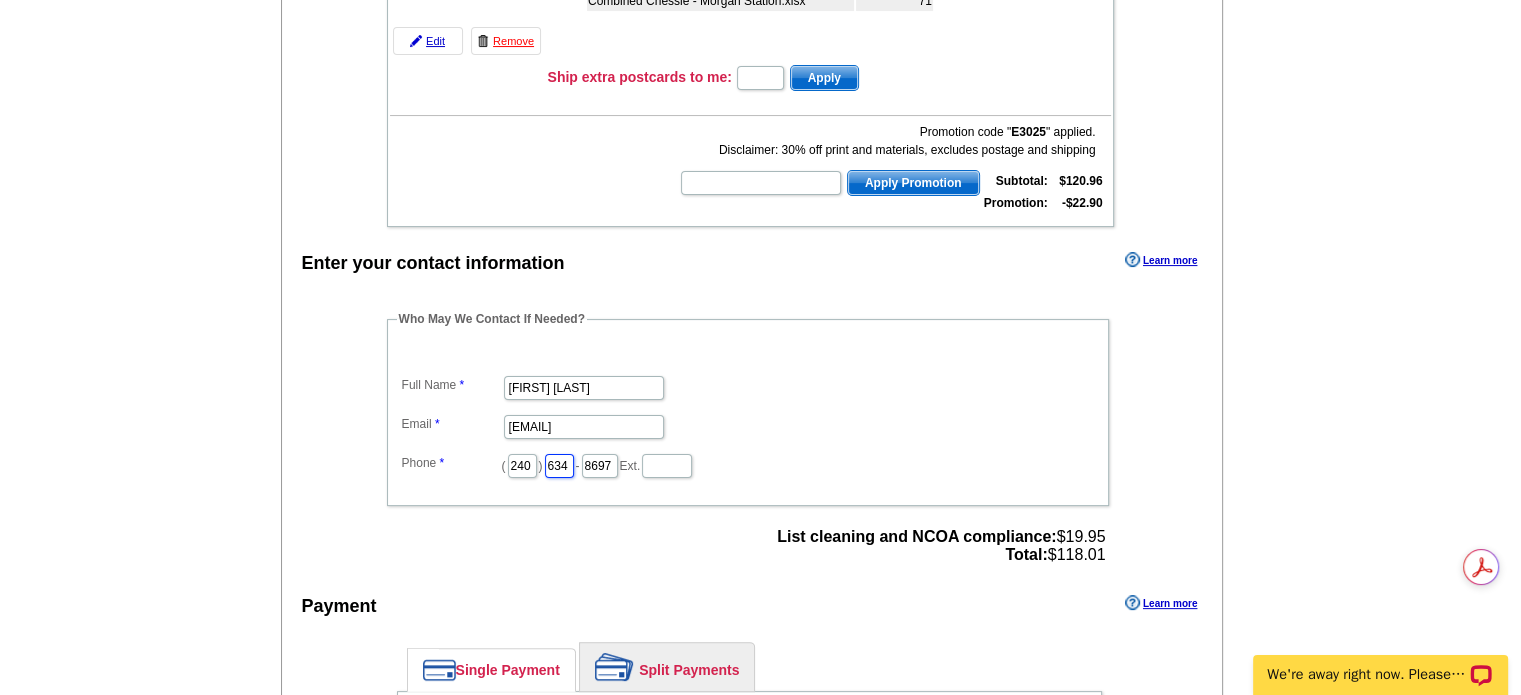 drag, startPoint x: 599, startPoint y: 453, endPoint x: 548, endPoint y: 447, distance: 51.351727 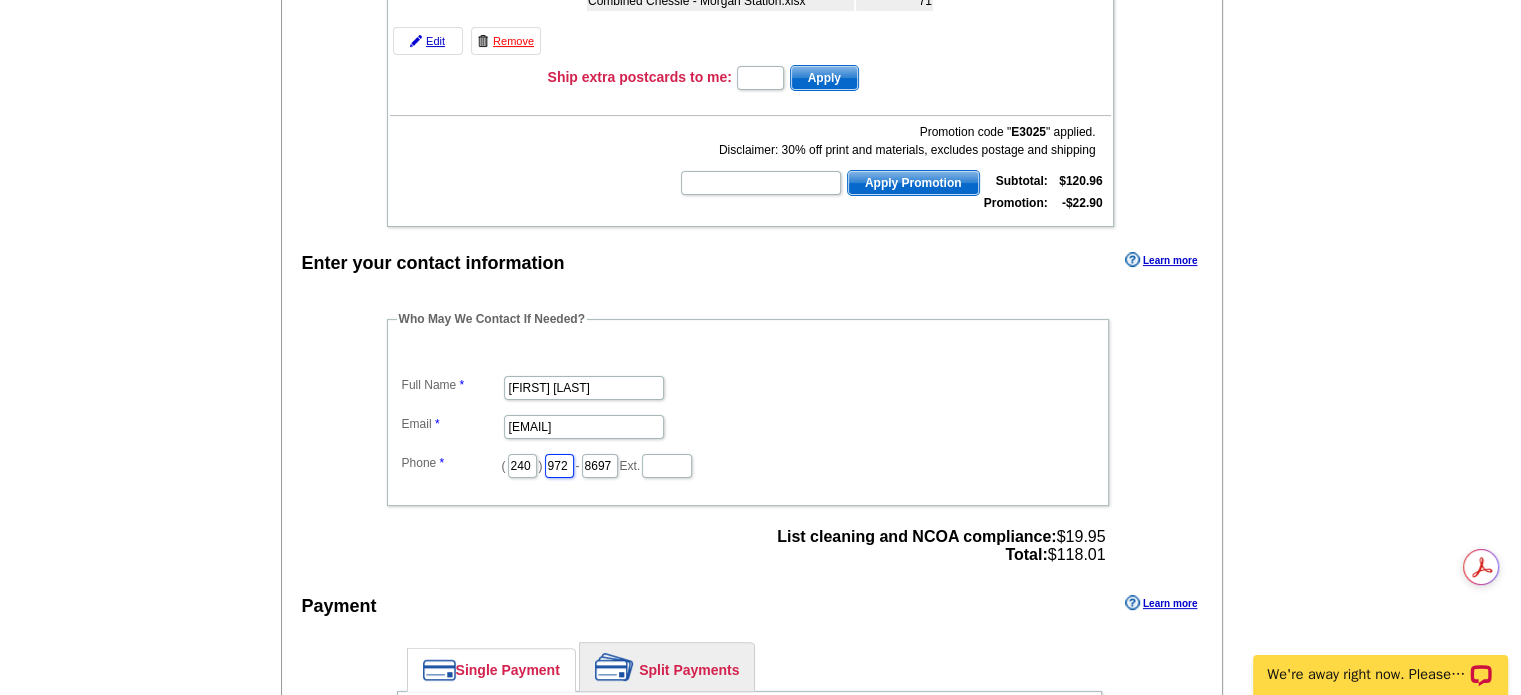 type on "972" 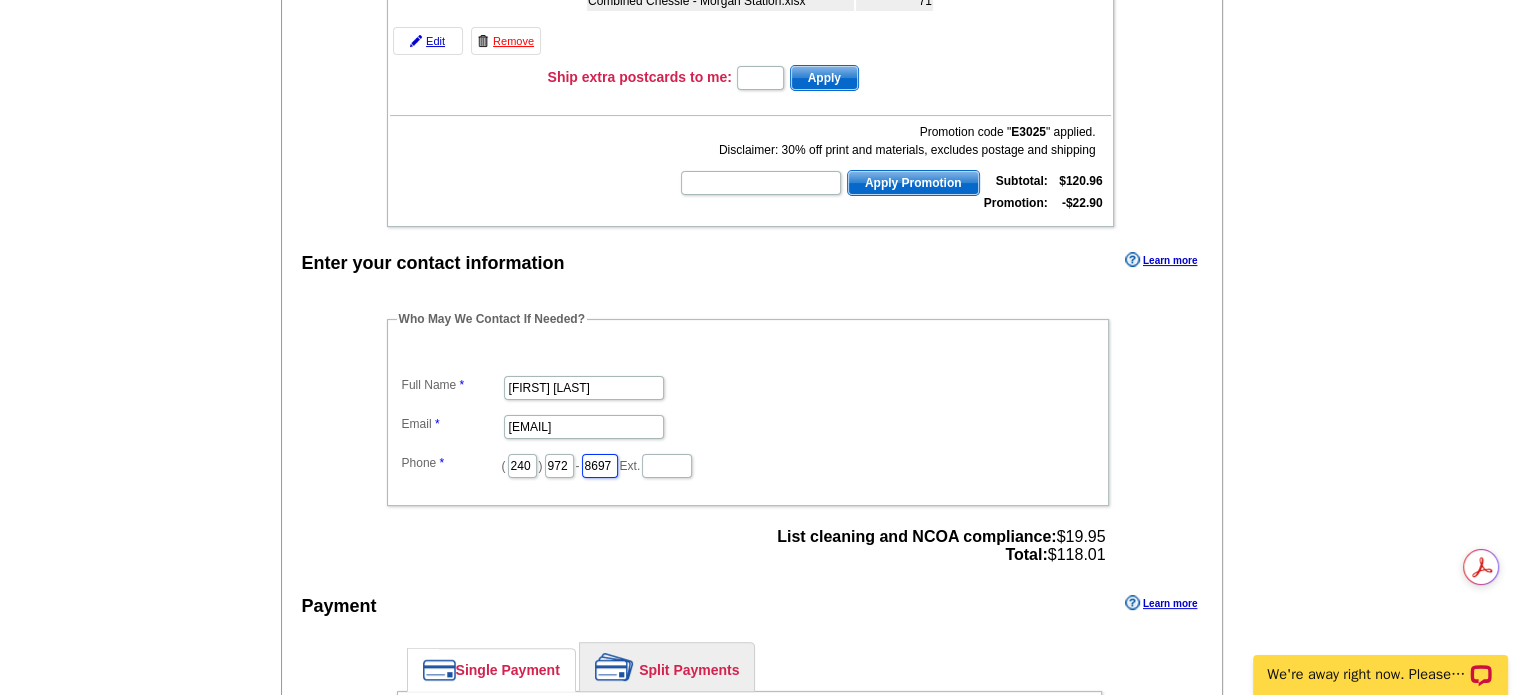 drag, startPoint x: 654, startPoint y: 455, endPoint x: 614, endPoint y: 451, distance: 40.1995 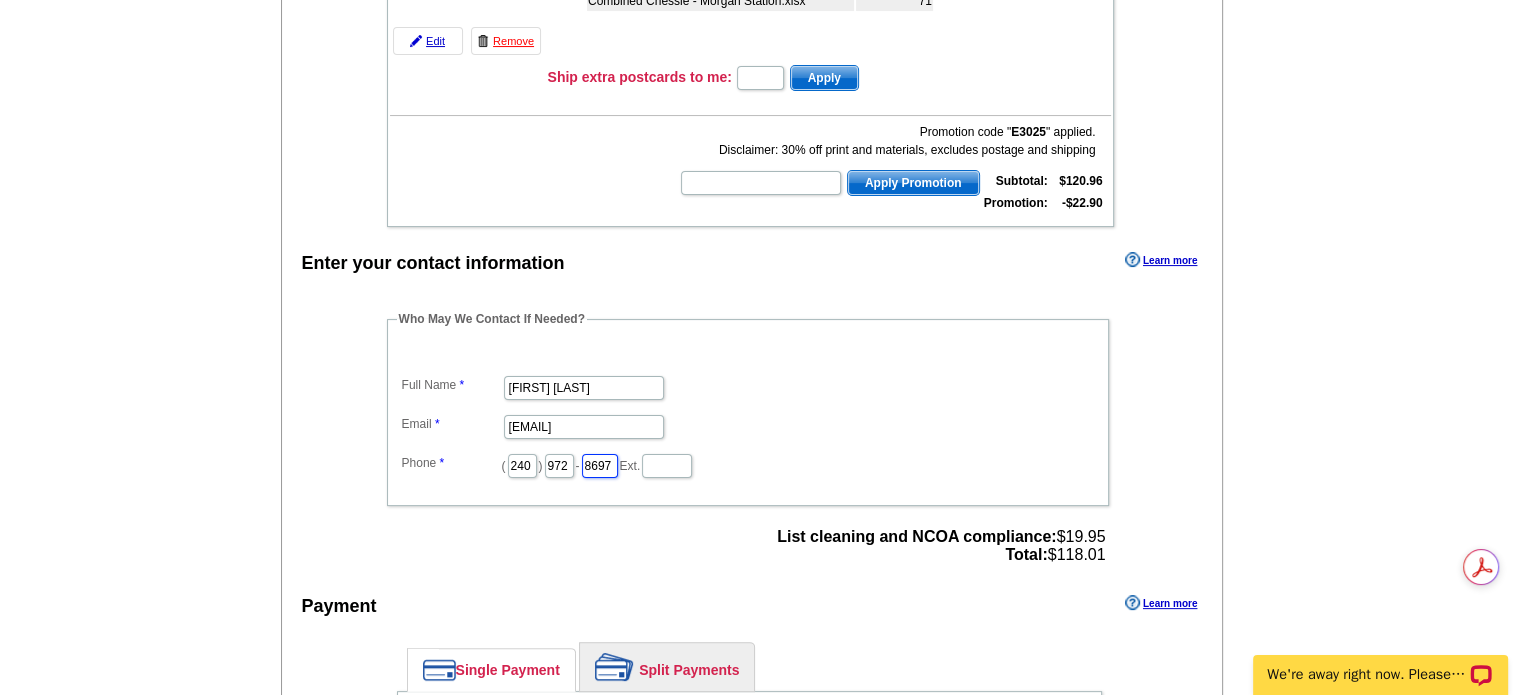click on "( [AREA] )  [PHONE]  Ext." at bounding box center [748, 464] 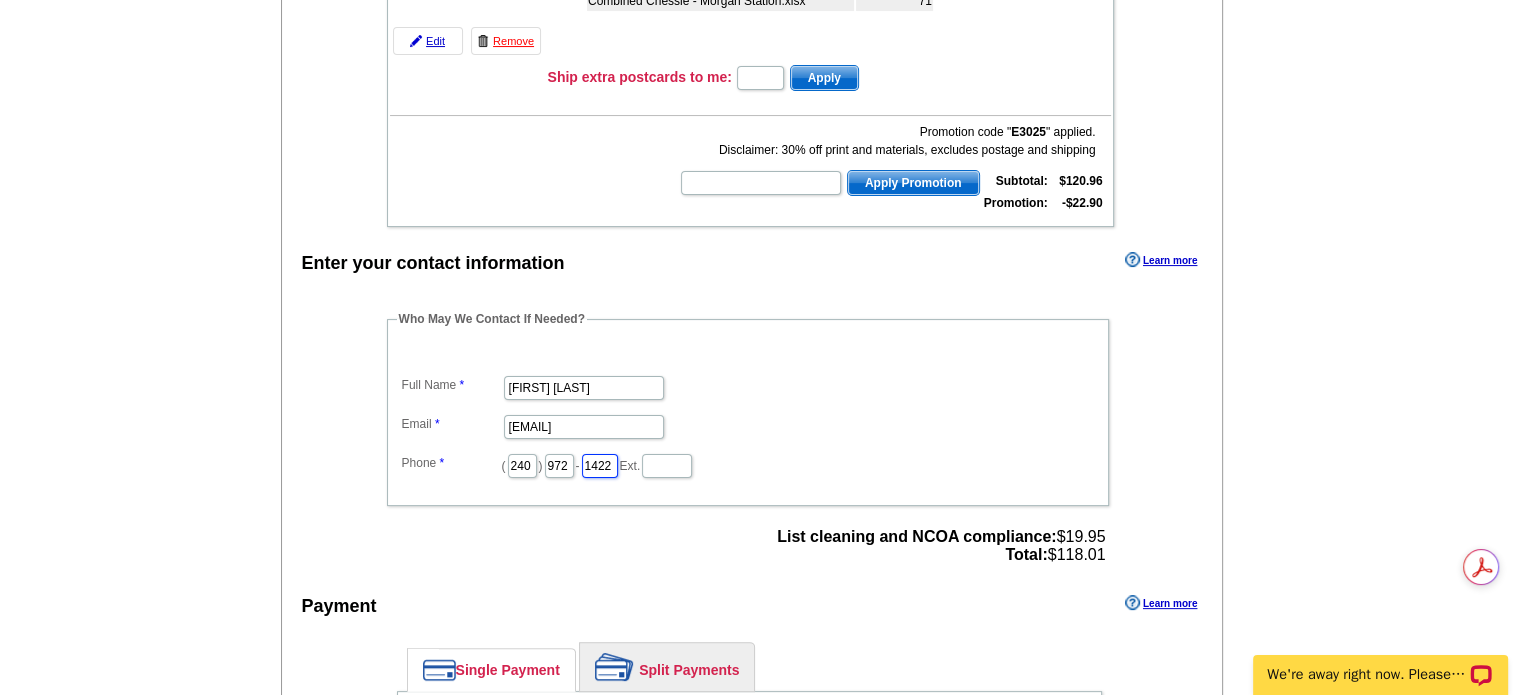 type on "1422" 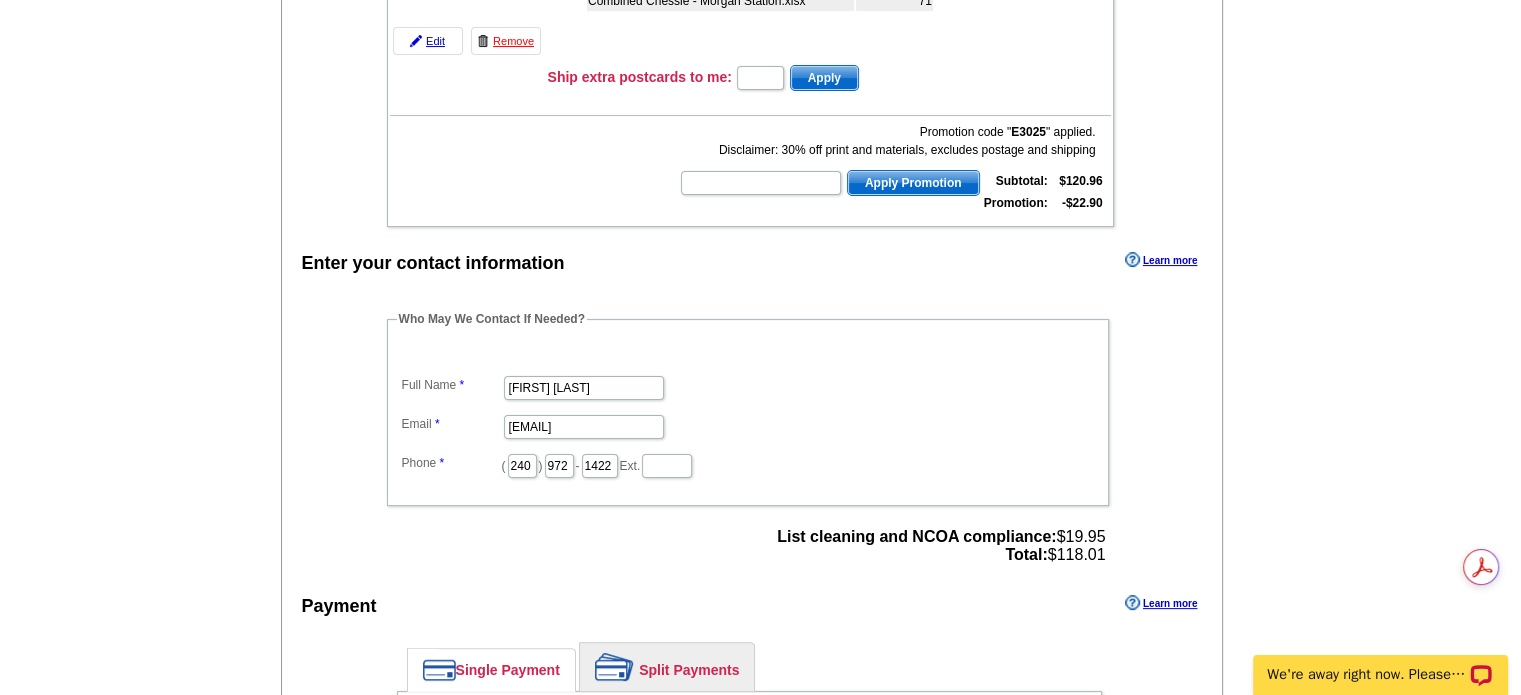 click on "( 240 )  972  -  1422  Ext." at bounding box center (748, 464) 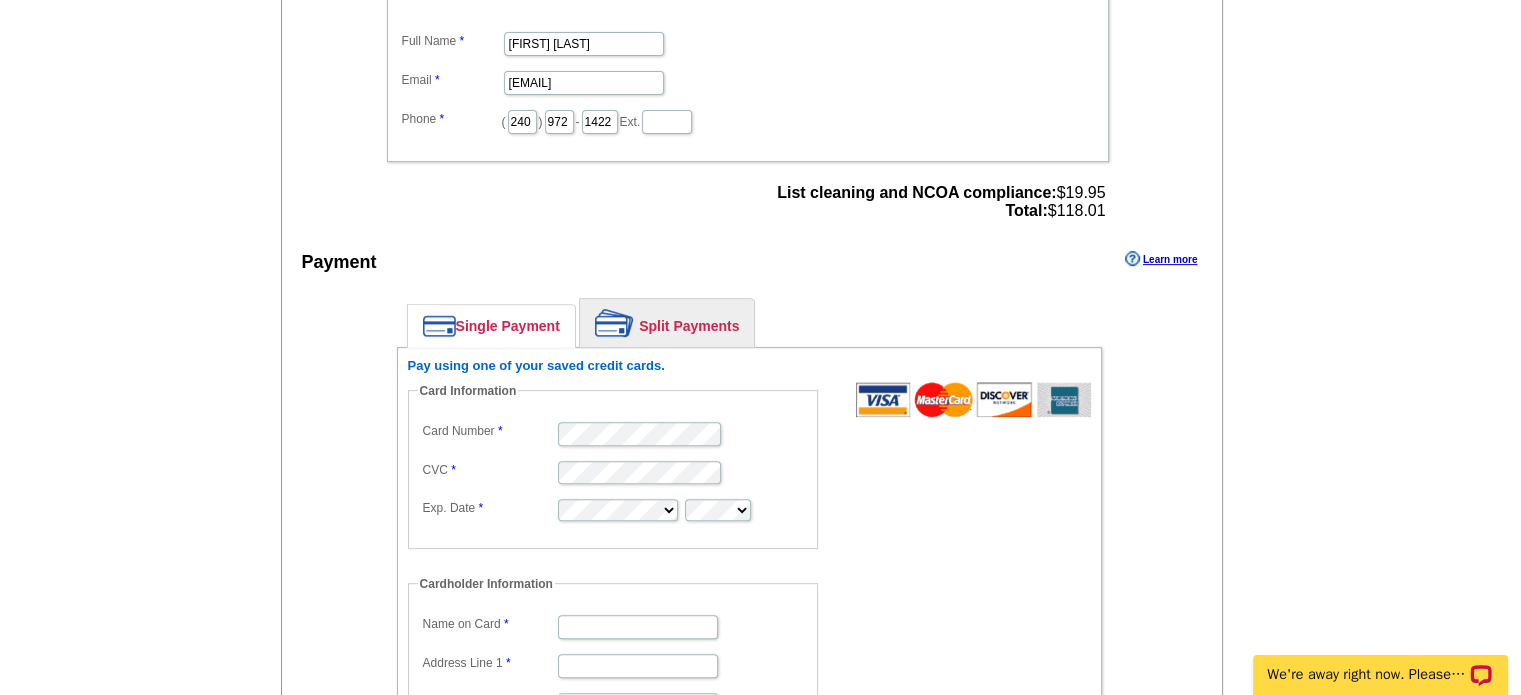 scroll, scrollTop: 800, scrollLeft: 0, axis: vertical 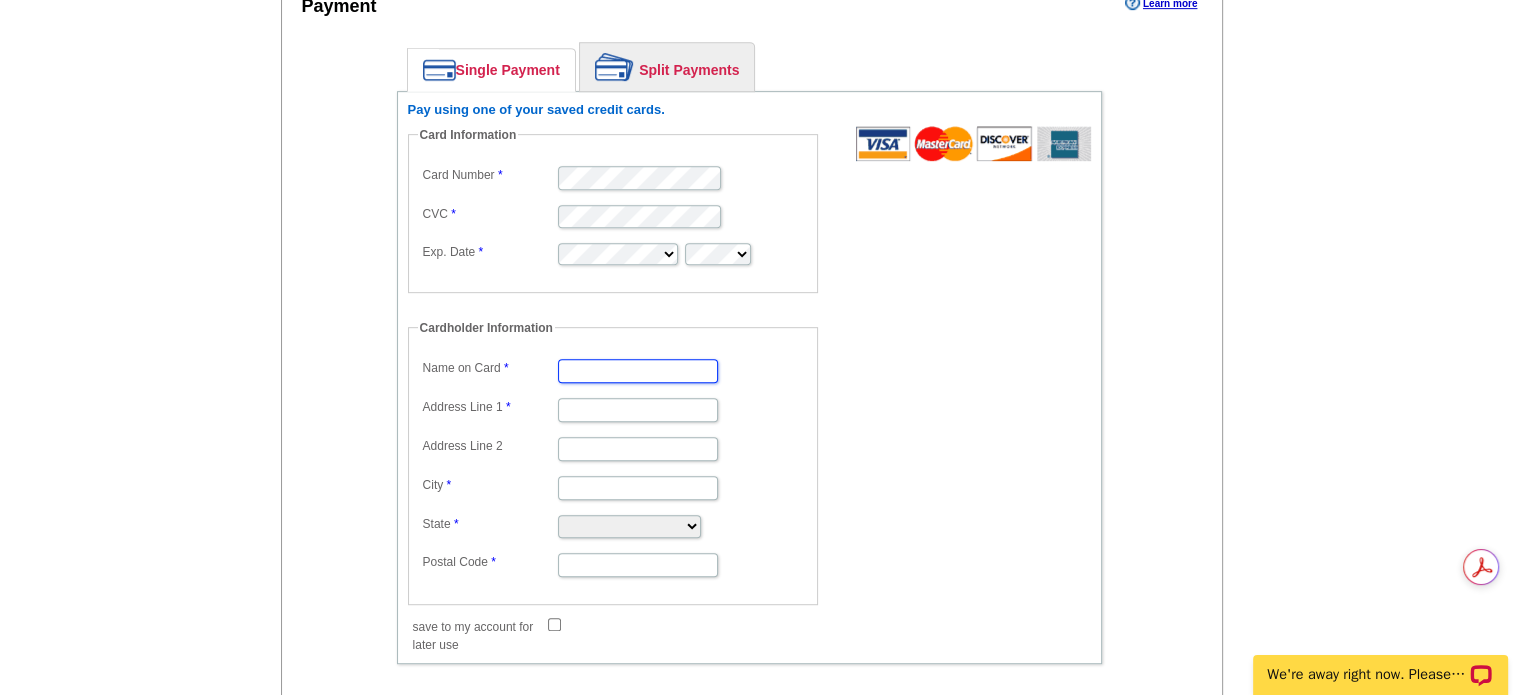 click on "Name on Card" at bounding box center [638, 371] 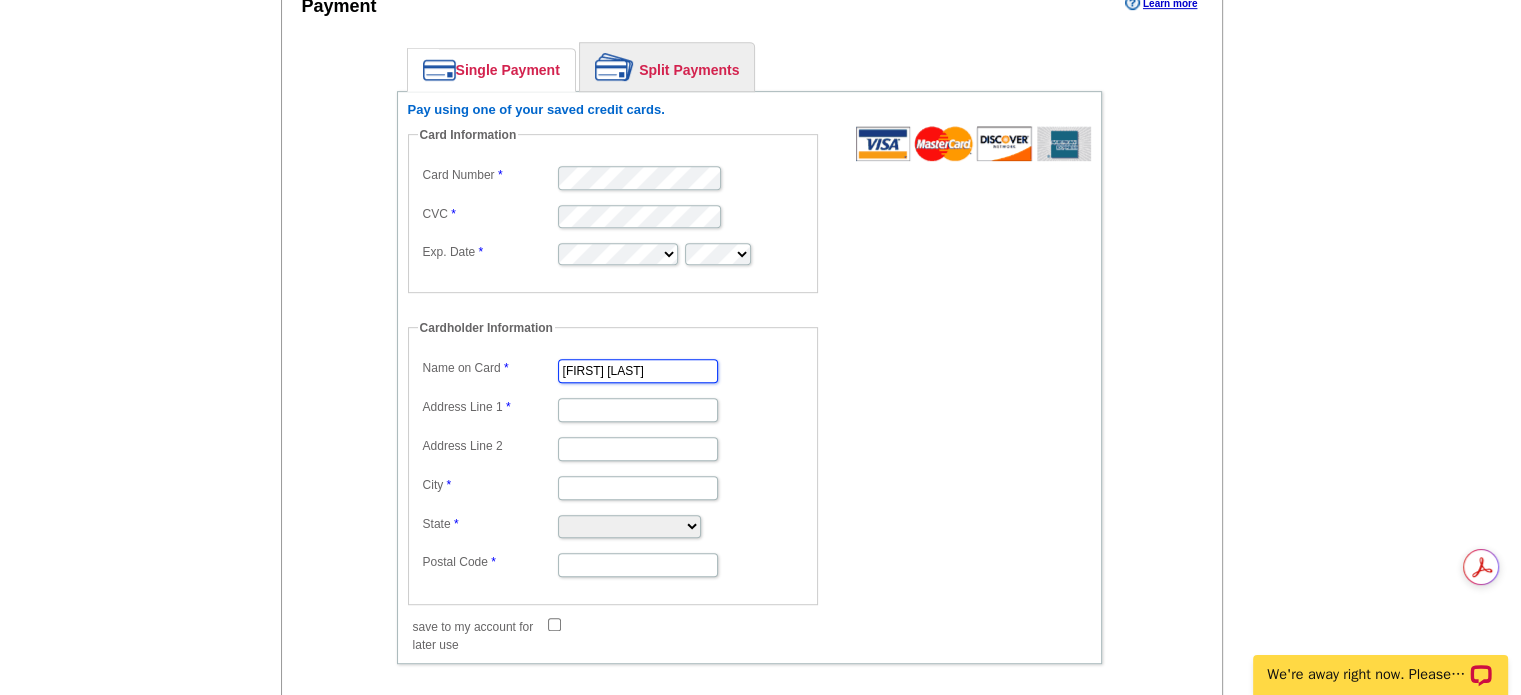 type on "[FIRST] [LAST]" 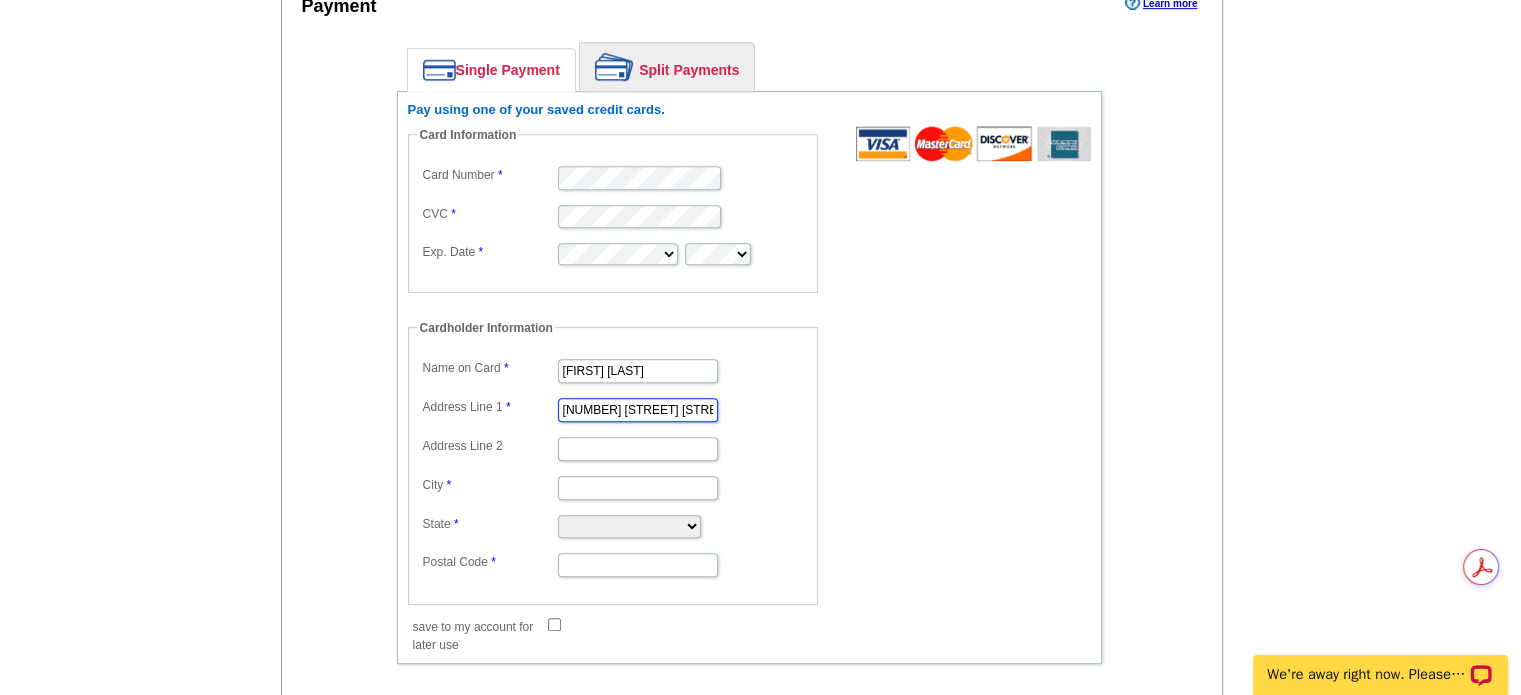 type on "[NUMBER] [STREET]" 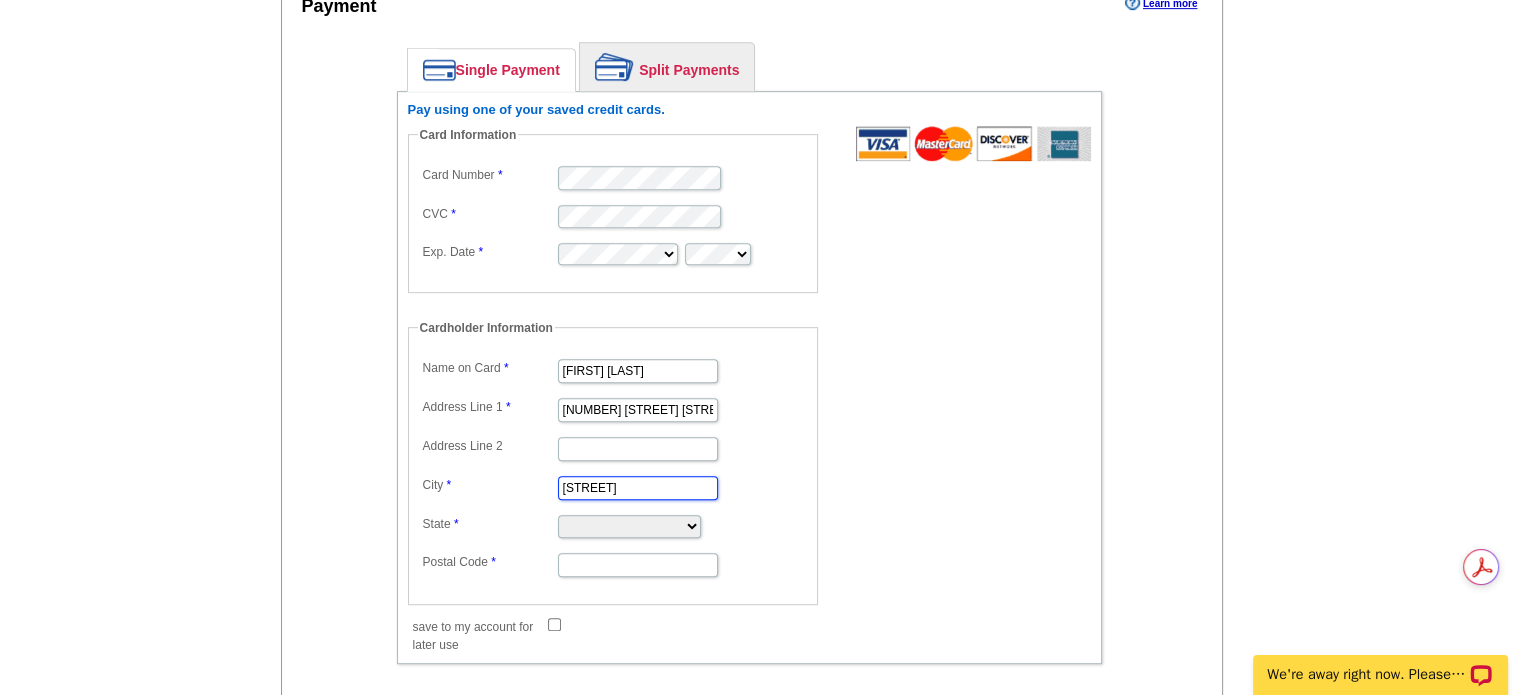 type on "Woodbine" 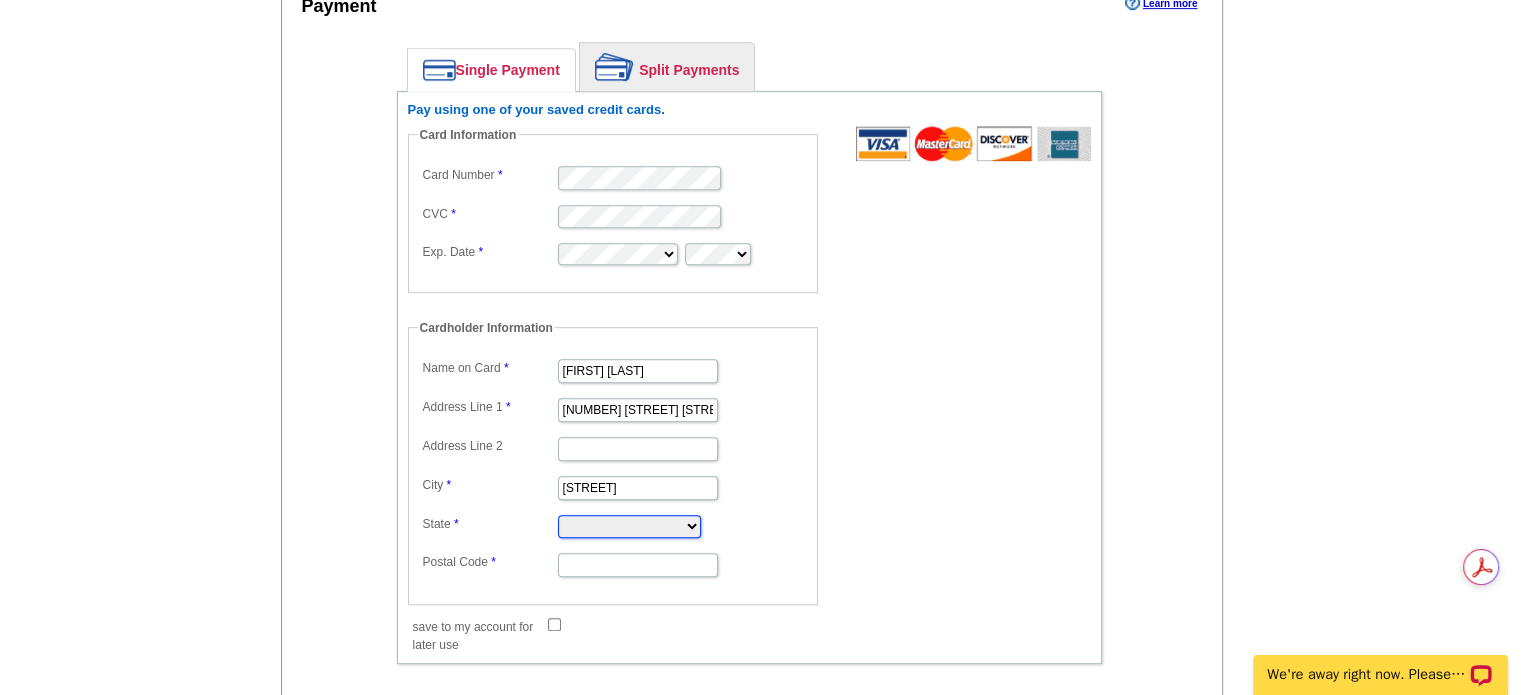 click on "Alabama
Alaska
Arizona
Arkansas
California
Colorado
Connecticut
District of Columbia
Delaware
Florida
Georgia
Hawaii
Idaho
Illinois
Indiana
Iowa
Kansas
Kentucky
Louisiana
Maine
Maryland
Massachusetts
Michigan
Minnesota
Mississippi
Missouri
Montana
Nebraska
Nevada
New Hampshire
New Jersey
New Mexico
New York
North Carolina
North Dakota
Ohio
Oklahoma
Oregon
Pennsylvania
Rhode Island
South Carolina
South Dakota
Tennessee
Texas
Utah
Vermont
Virginia
Washington
West Virginia
Wisconsin
Wyoming" at bounding box center [629, 526] 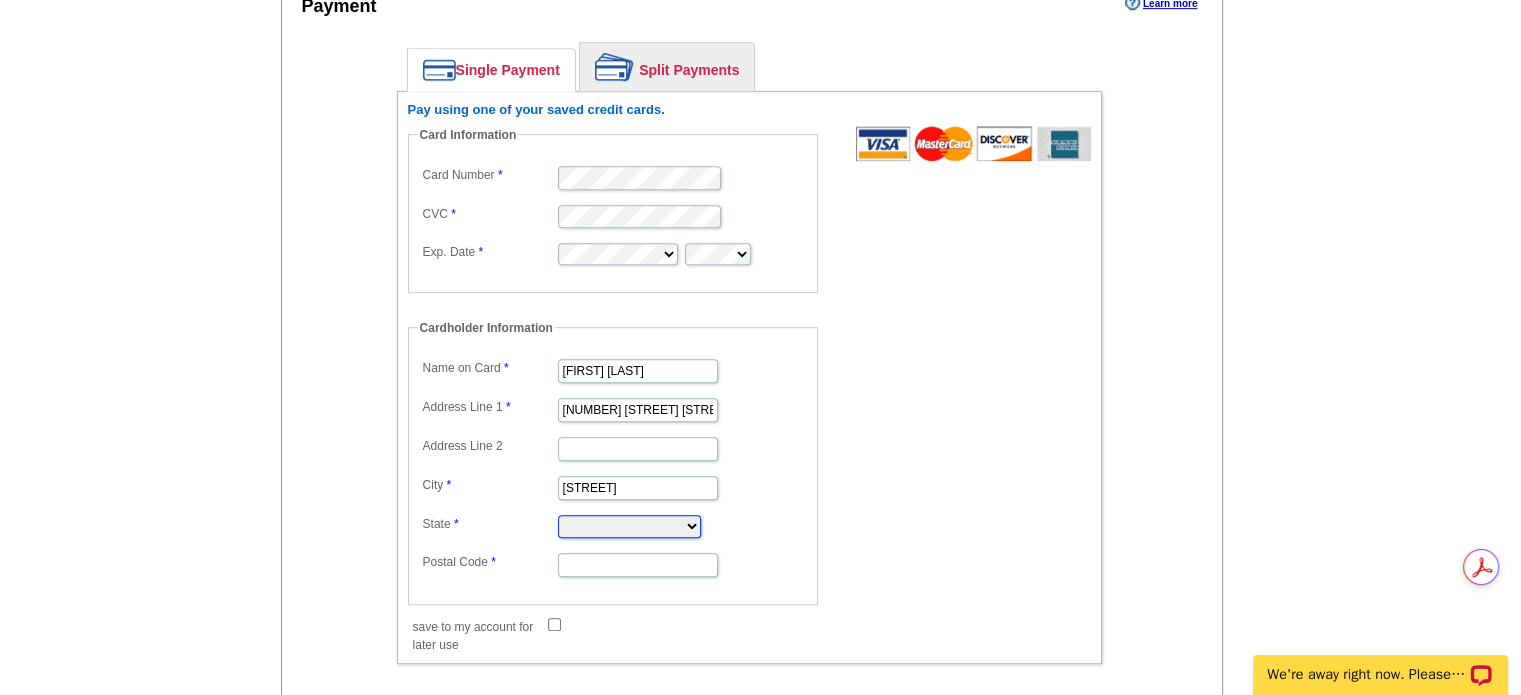 click on "Alabama
Alaska
Arizona
Arkansas
California
Colorado
Connecticut
District of Columbia
Delaware
Florida
Georgia
Hawaii
Idaho
Illinois
Indiana
Iowa
Kansas
Kentucky
Louisiana
Maine
Maryland
Massachusetts
Michigan
Minnesota
Mississippi
Missouri
Montana
Nebraska
Nevada
New Hampshire
New Jersey
New Mexico
New York
North Carolina
North Dakota
Ohio
Oklahoma
Oregon
Pennsylvania
Rhode Island
South Carolina
South Dakota
Tennessee
Texas
Utah
Vermont
Virginia
Washington
West Virginia
Wisconsin
Wyoming" at bounding box center [629, 526] 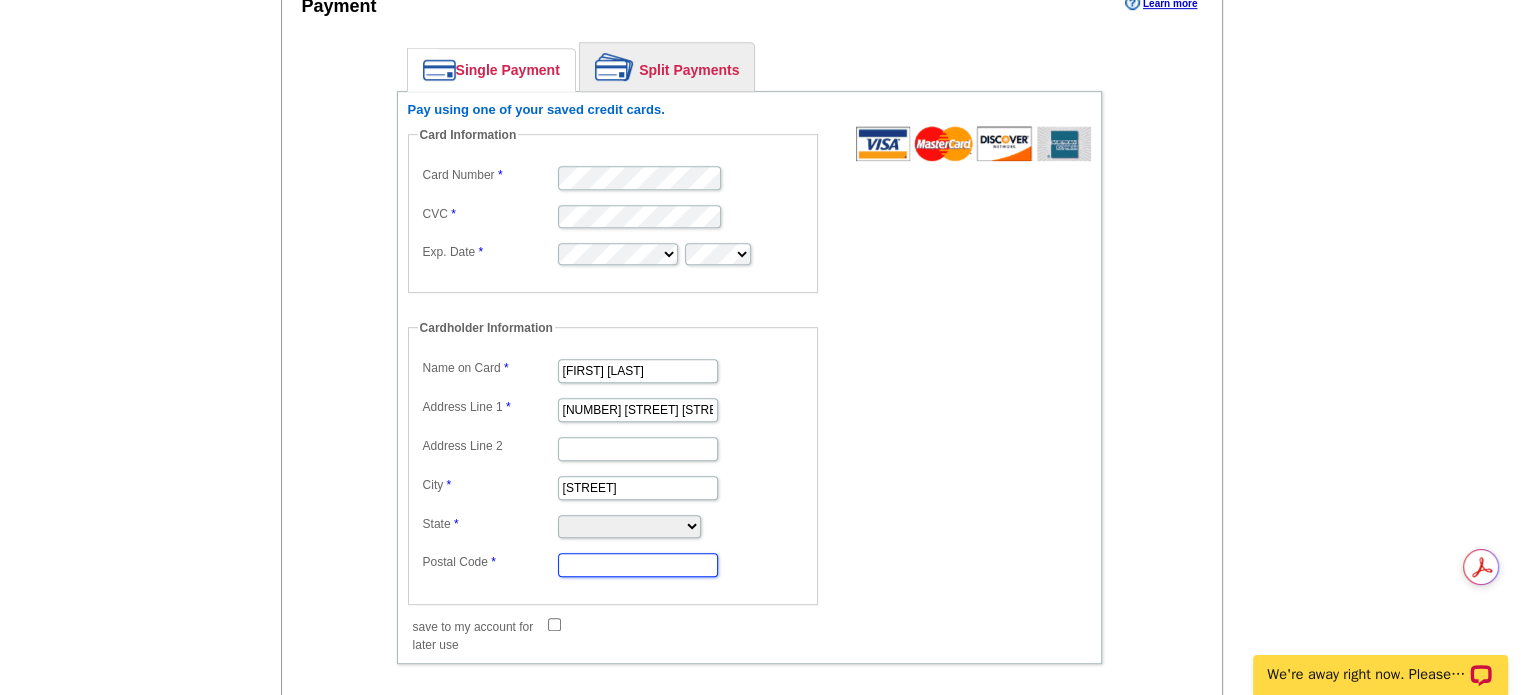 click on "Postal Code" at bounding box center [638, 565] 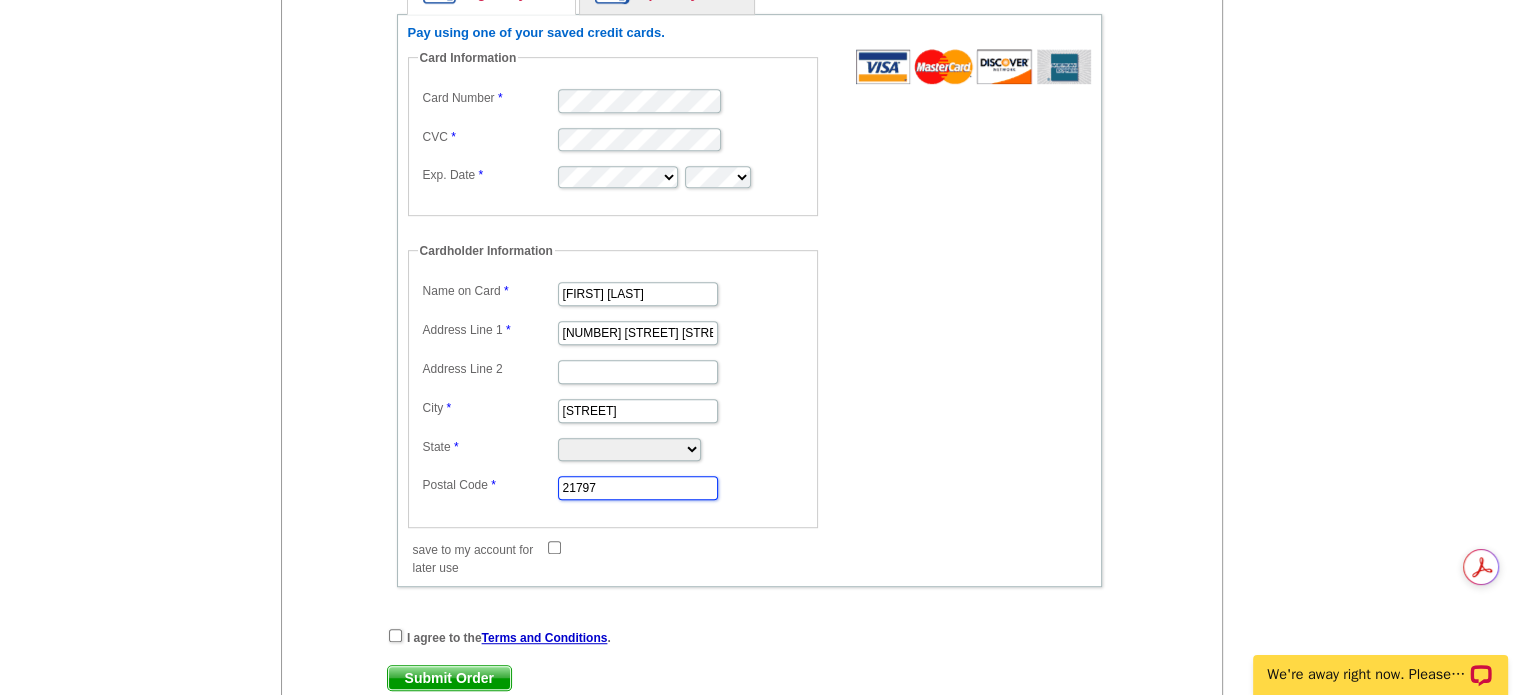 scroll, scrollTop: 1200, scrollLeft: 0, axis: vertical 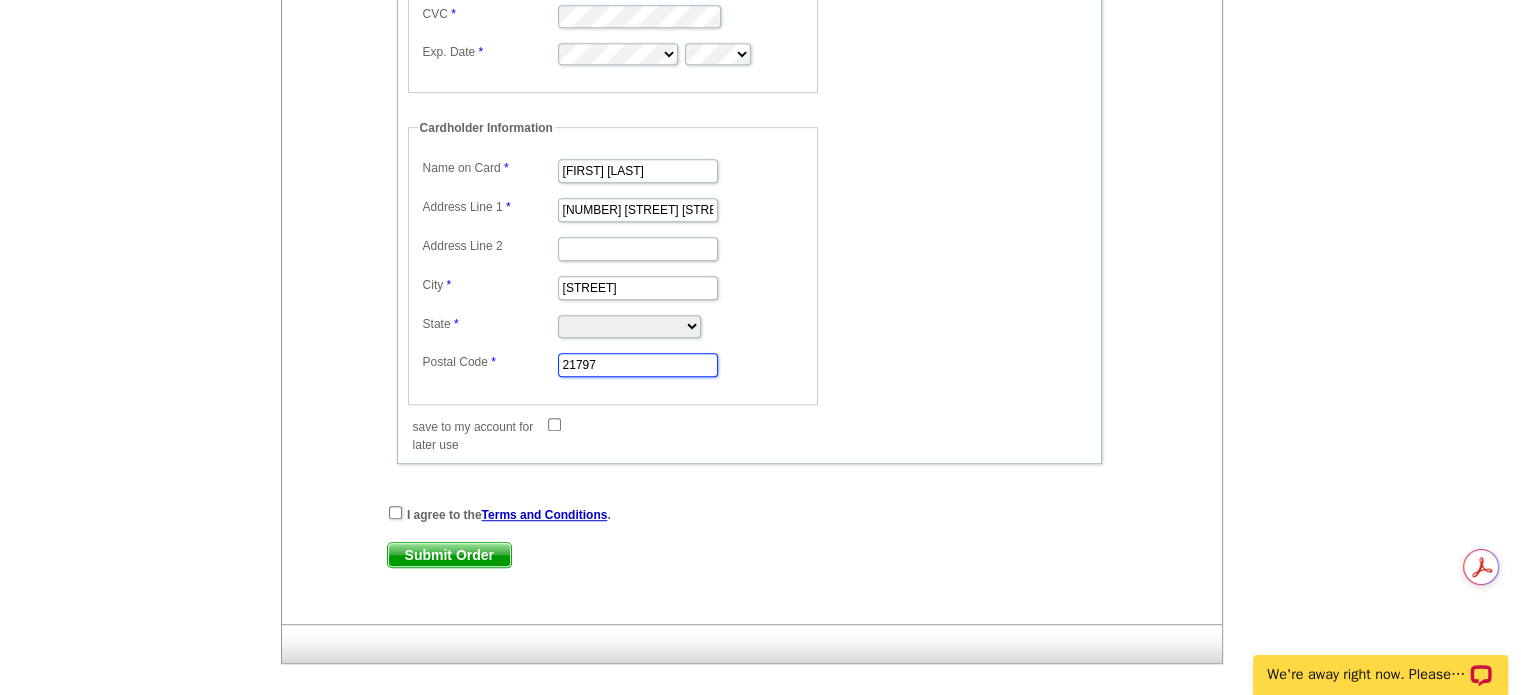 type on "21797" 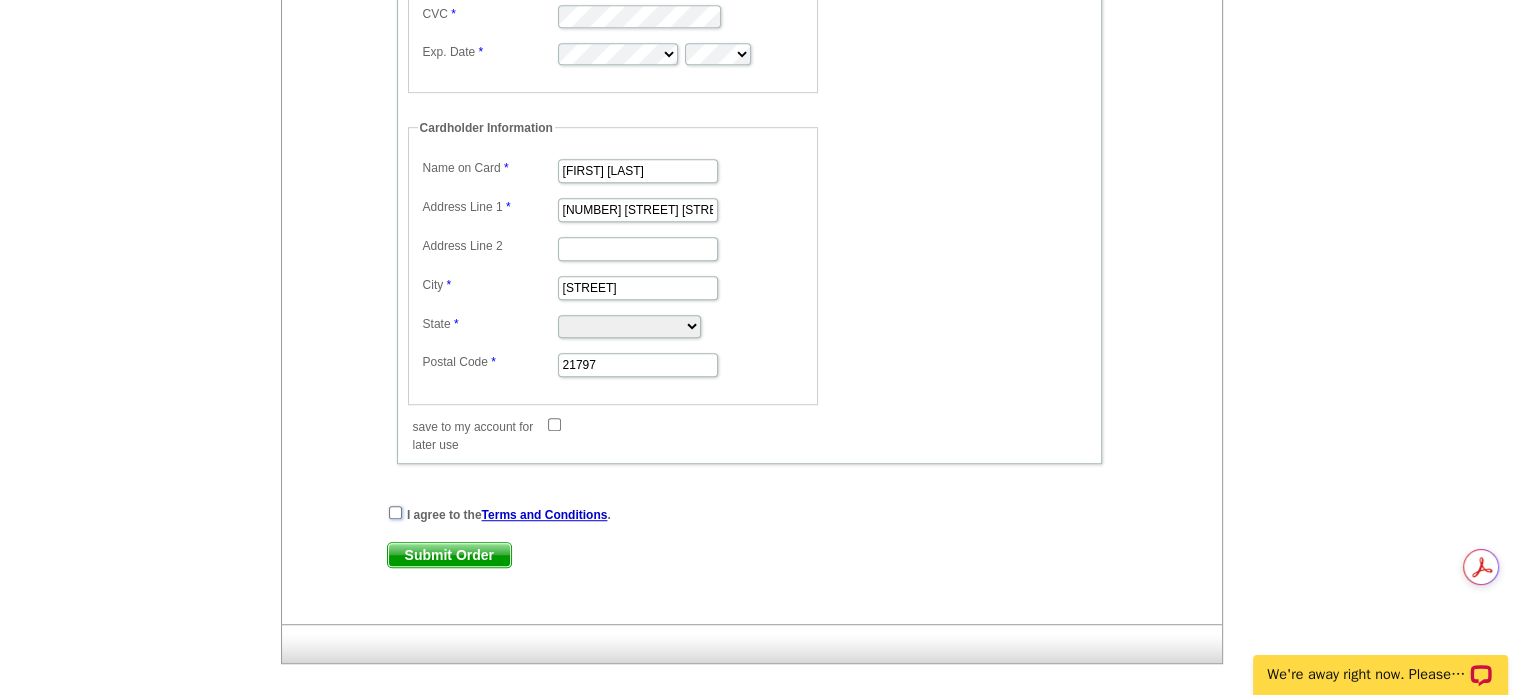 click at bounding box center (395, 512) 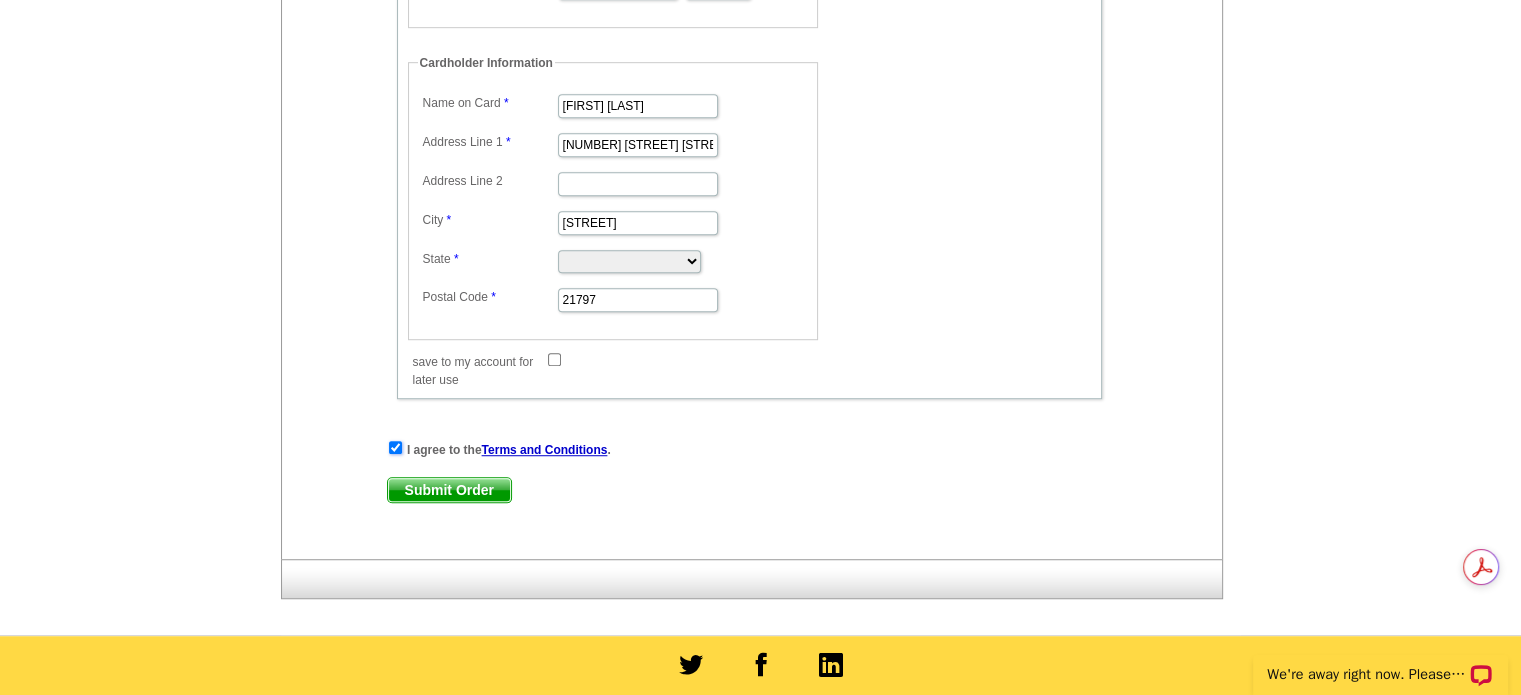 scroll, scrollTop: 1300, scrollLeft: 0, axis: vertical 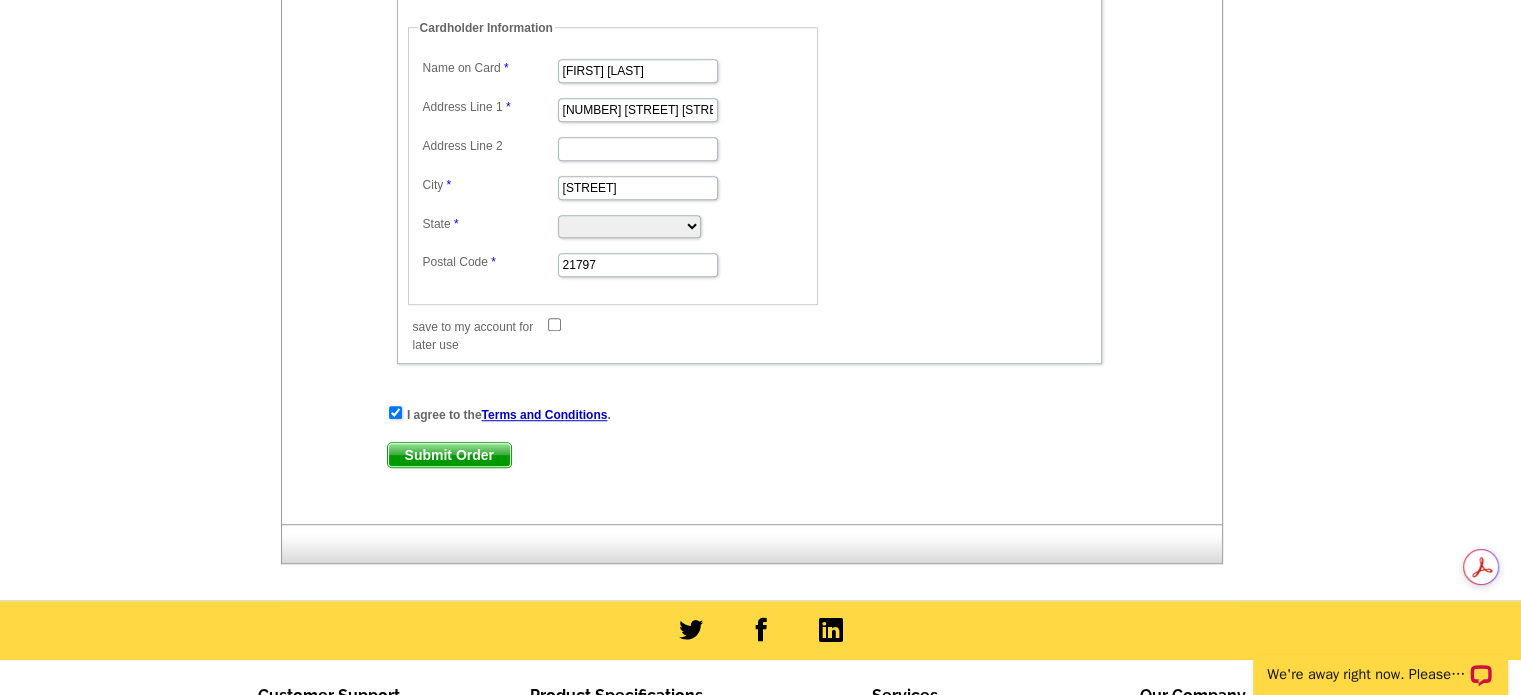 click on "Submit Order" at bounding box center [449, 455] 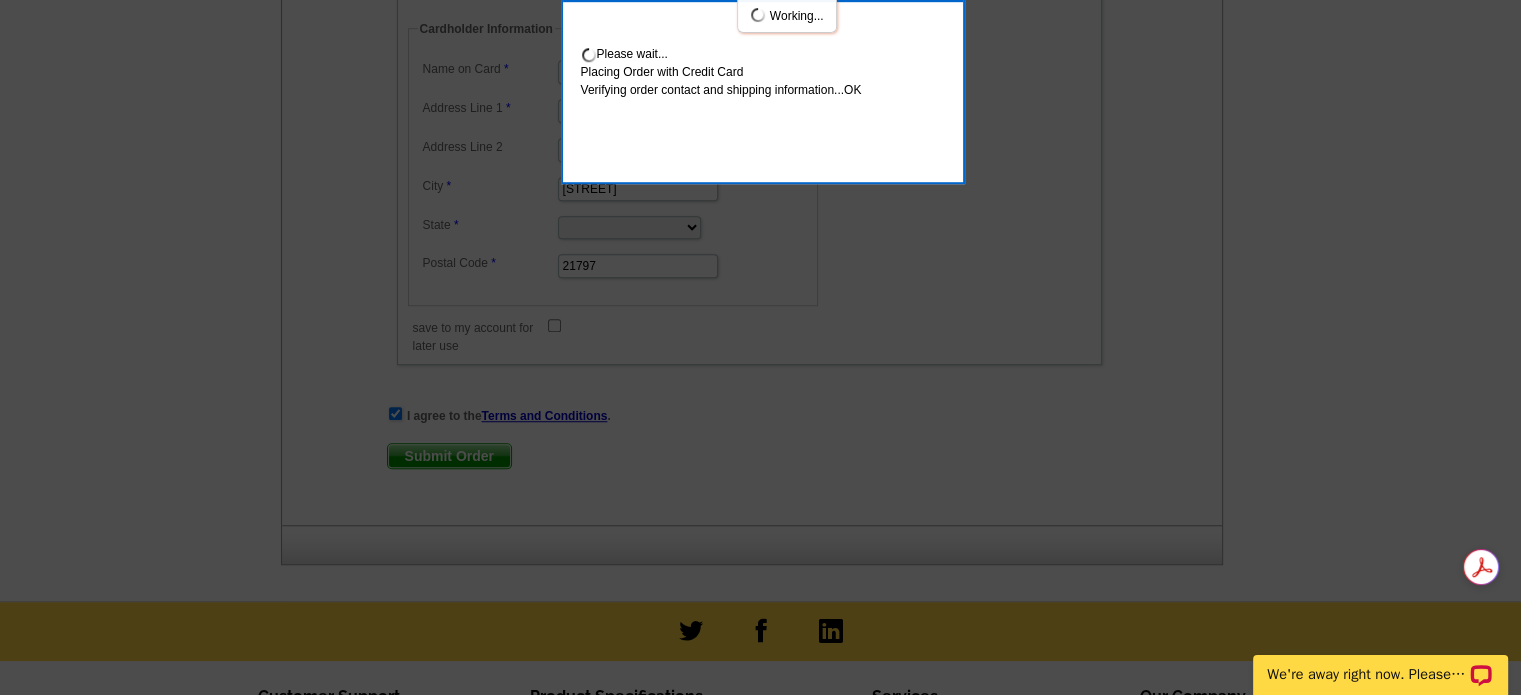 scroll, scrollTop: 1408, scrollLeft: 0, axis: vertical 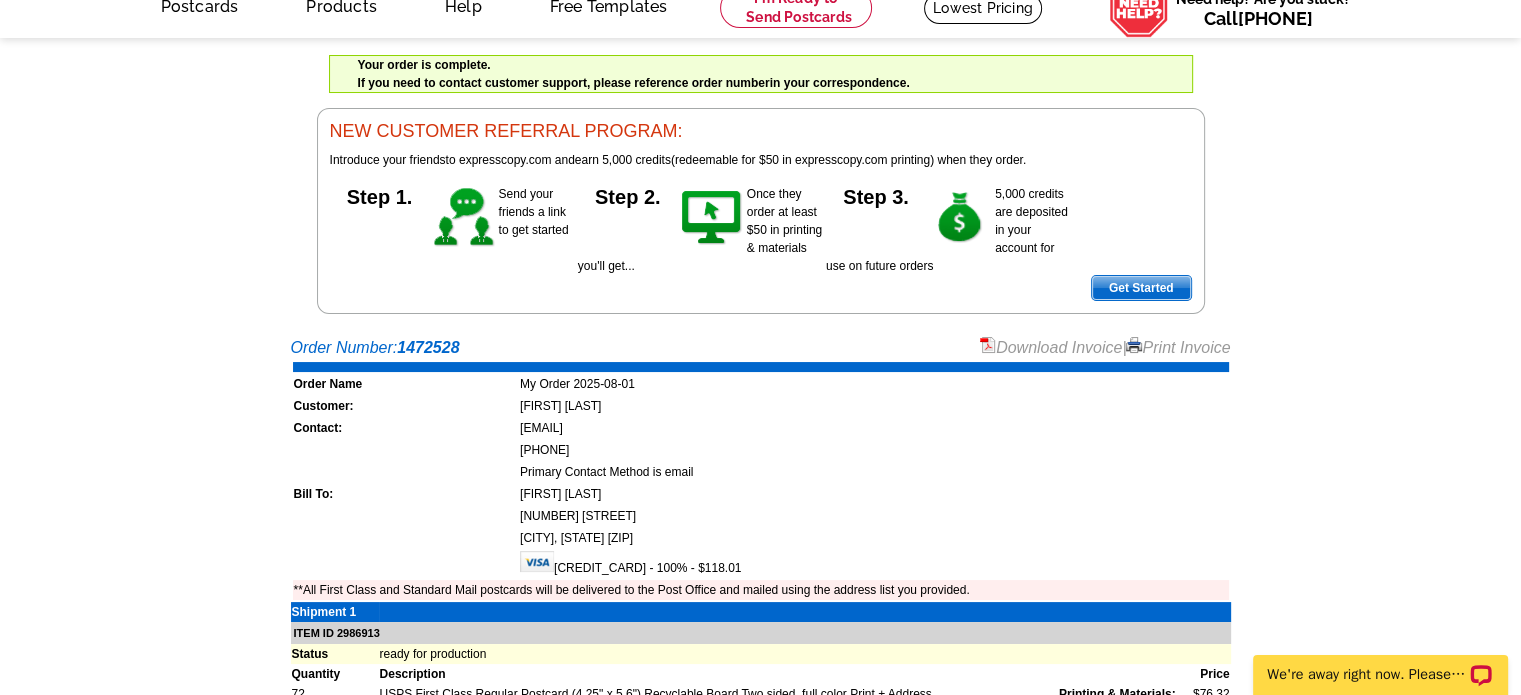 click on "Print Invoice" at bounding box center [1178, 347] 